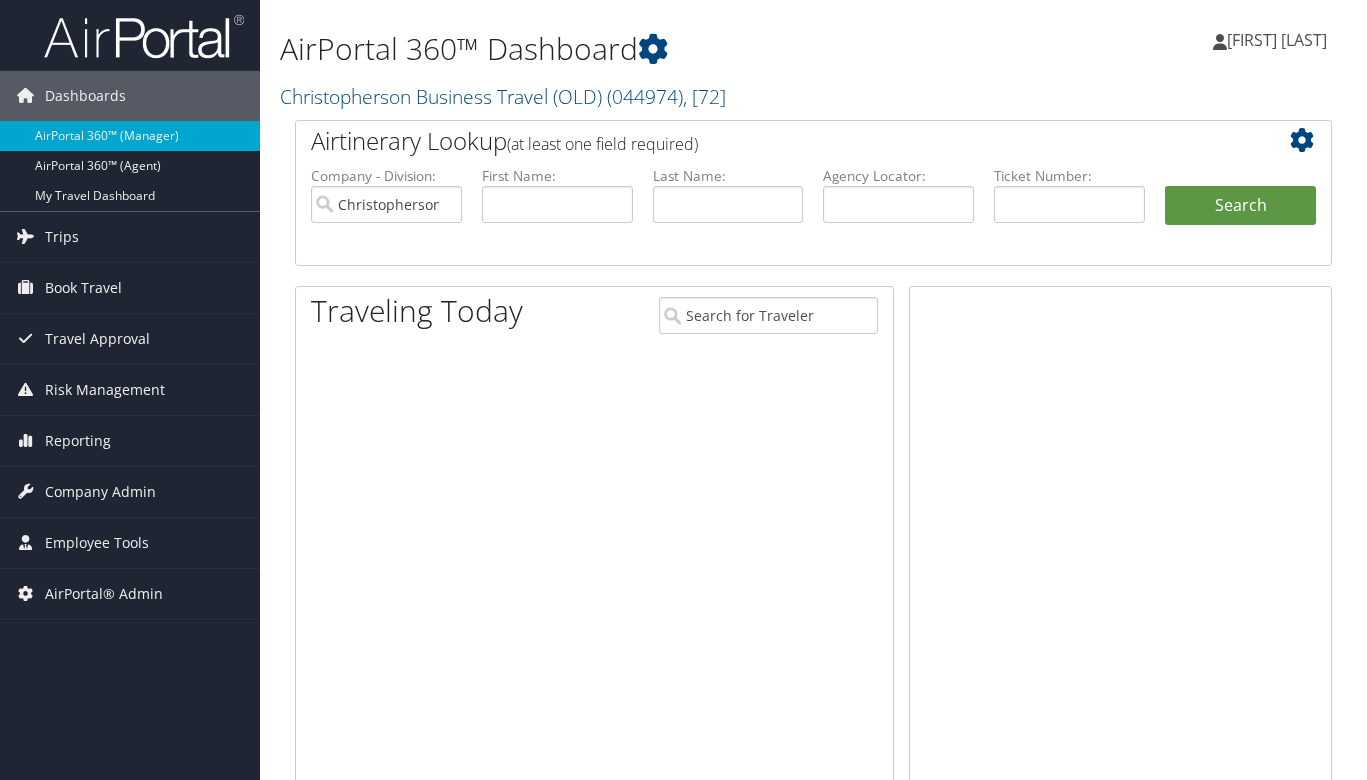 scroll, scrollTop: 0, scrollLeft: 0, axis: both 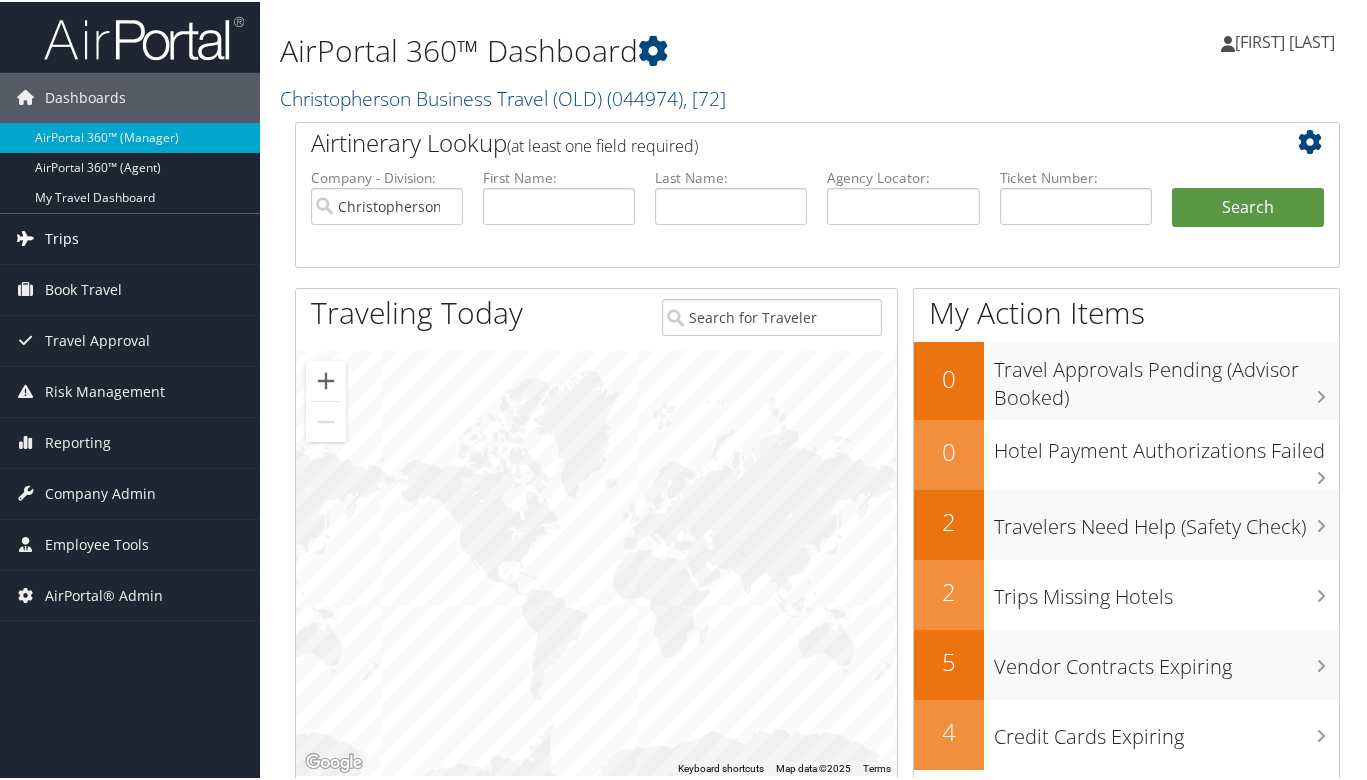 click on "Trips" at bounding box center (130, 237) 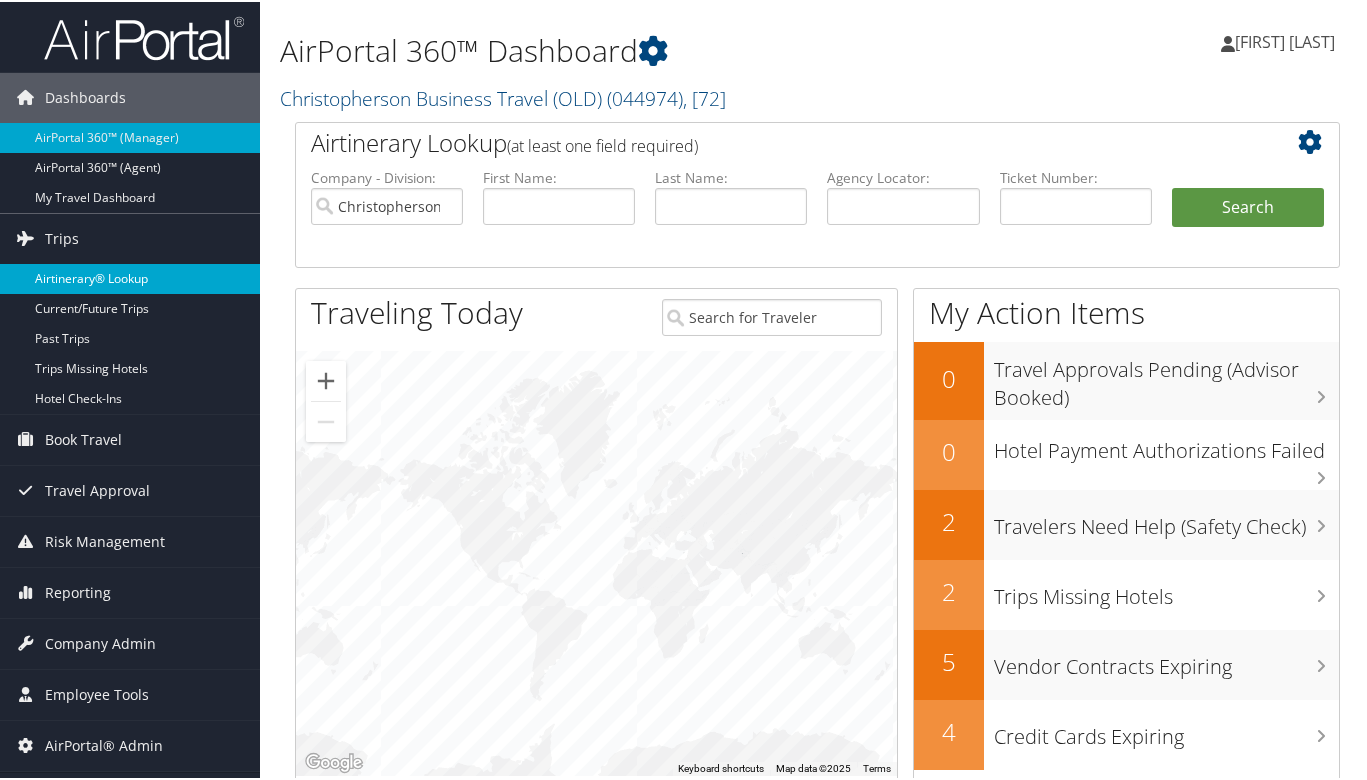 click on "Airtinerary® Lookup" at bounding box center [130, 277] 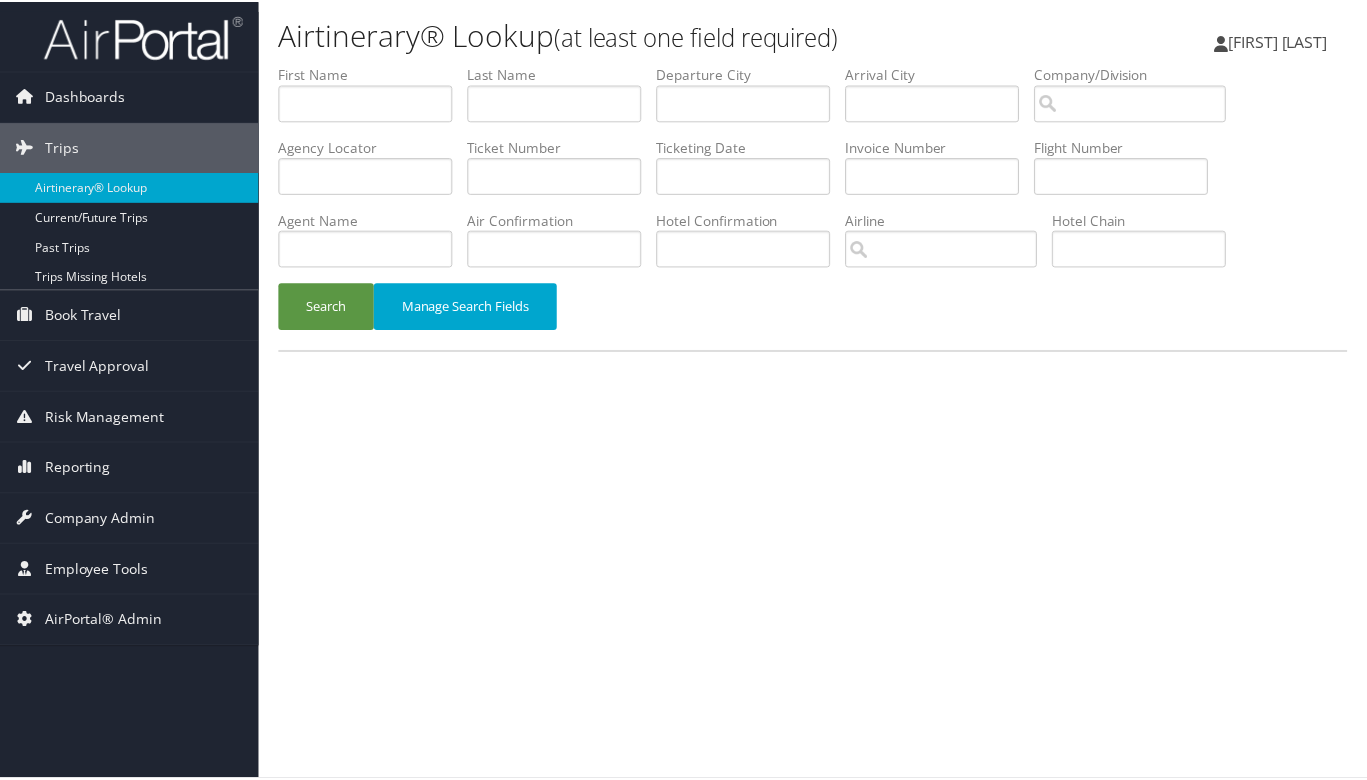 scroll, scrollTop: 0, scrollLeft: 0, axis: both 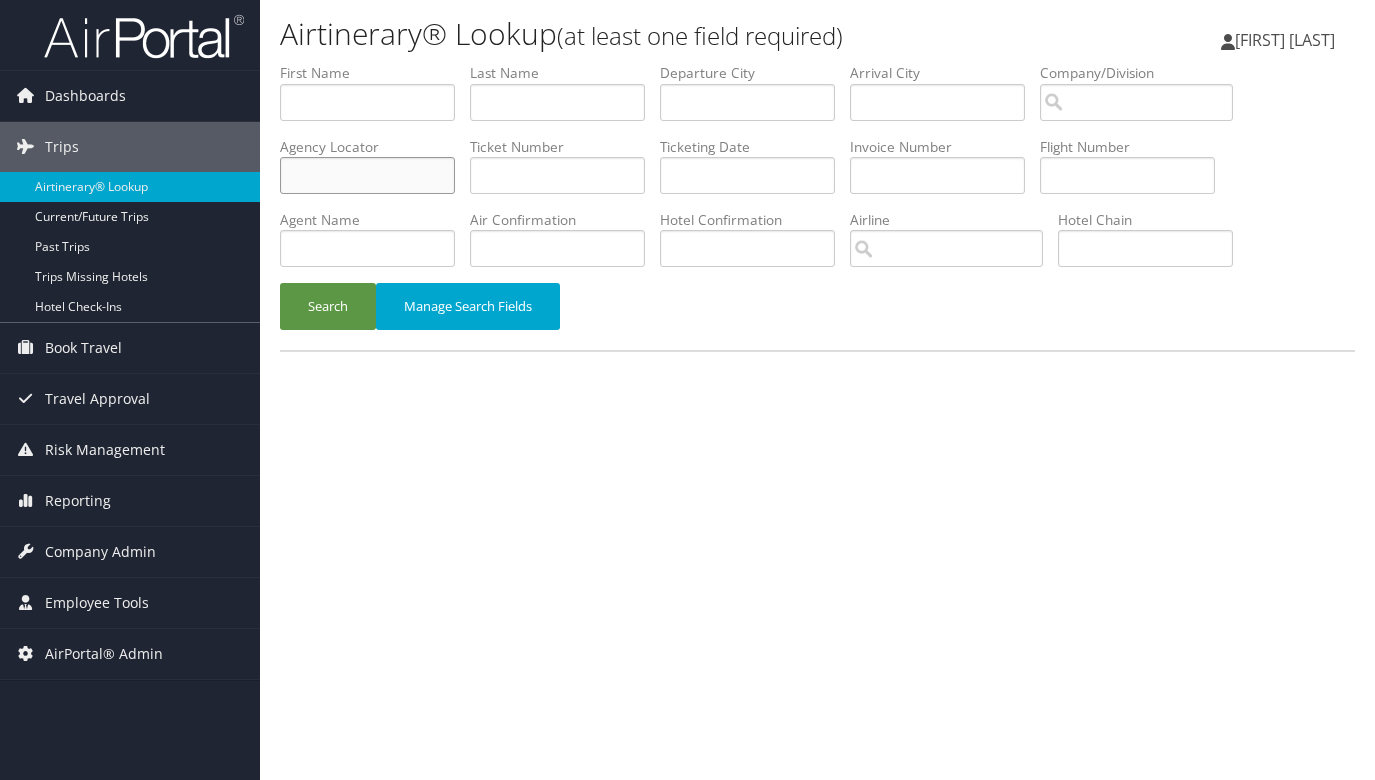 click at bounding box center (367, 175) 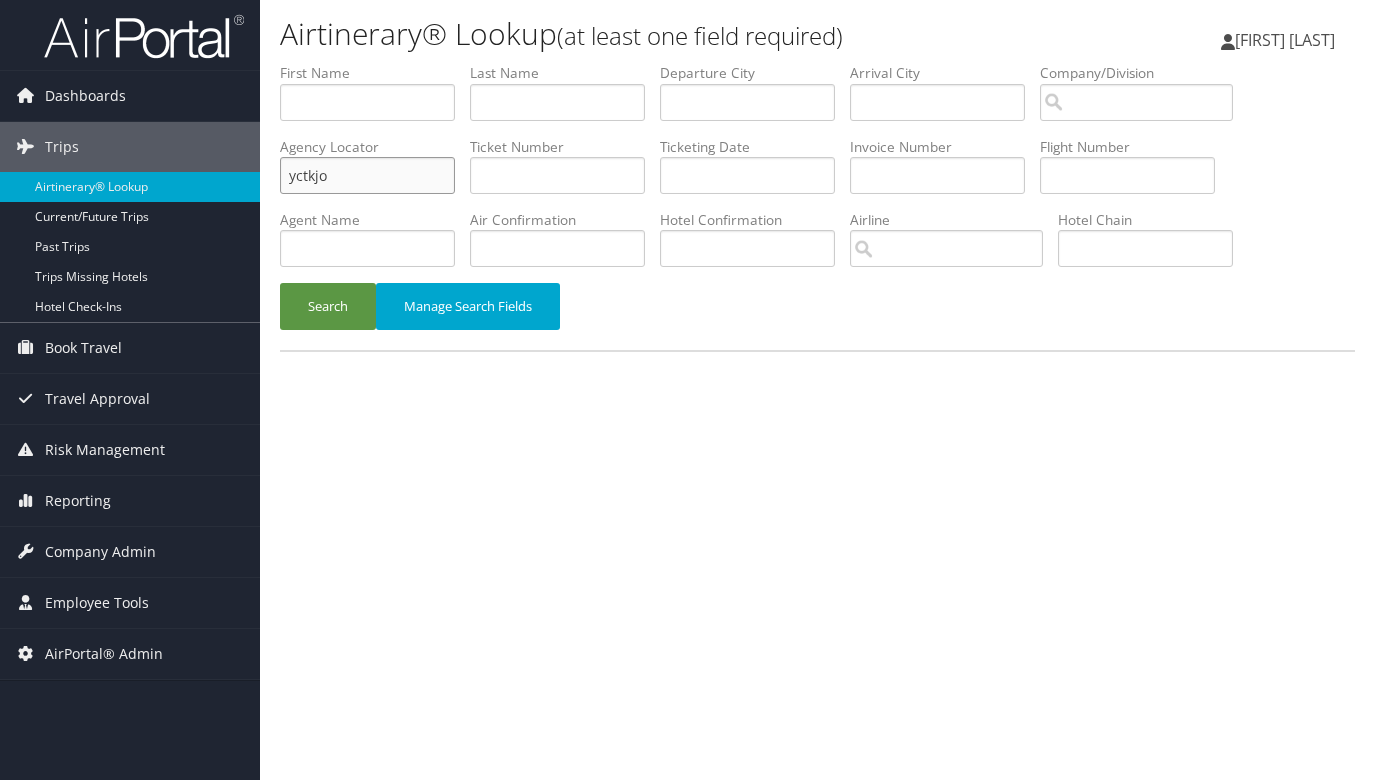 type on "yctkjo" 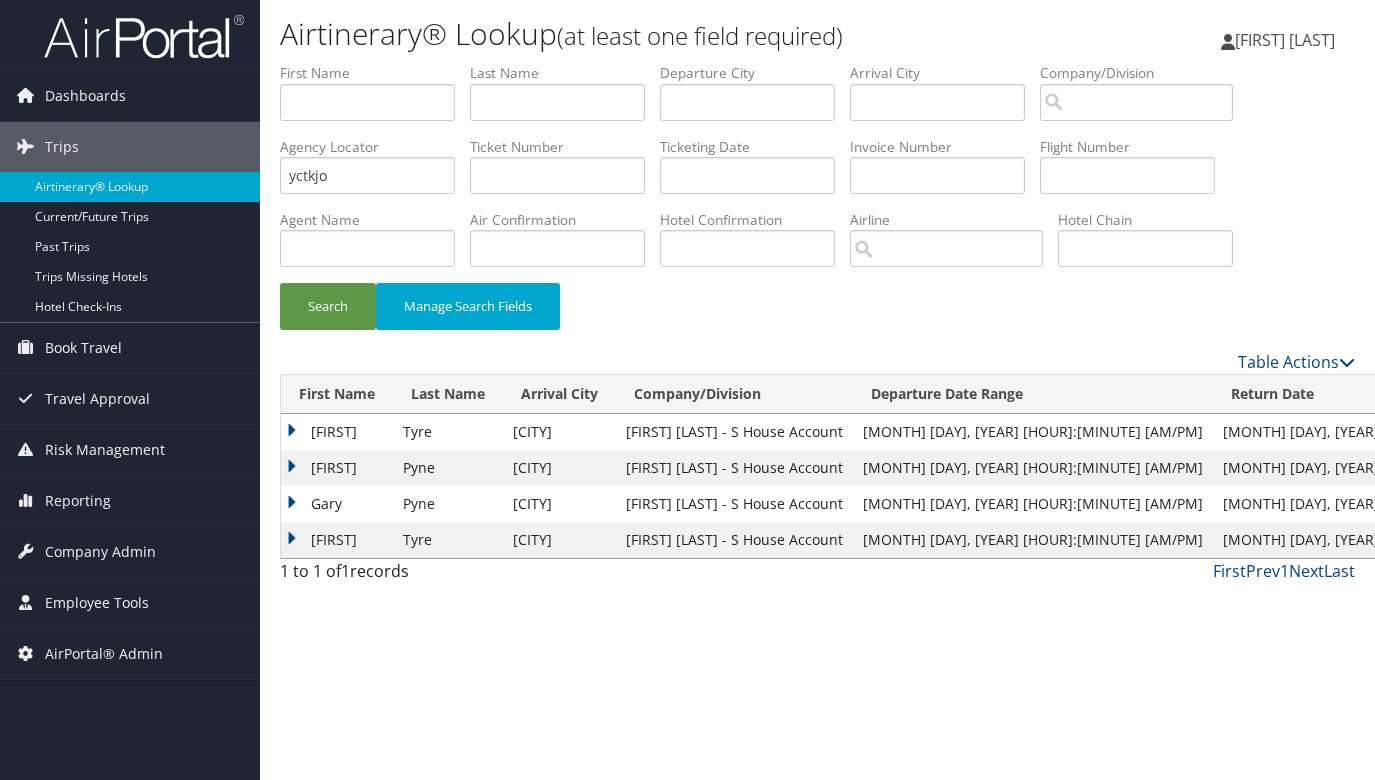 click on "Lynn" at bounding box center [337, 432] 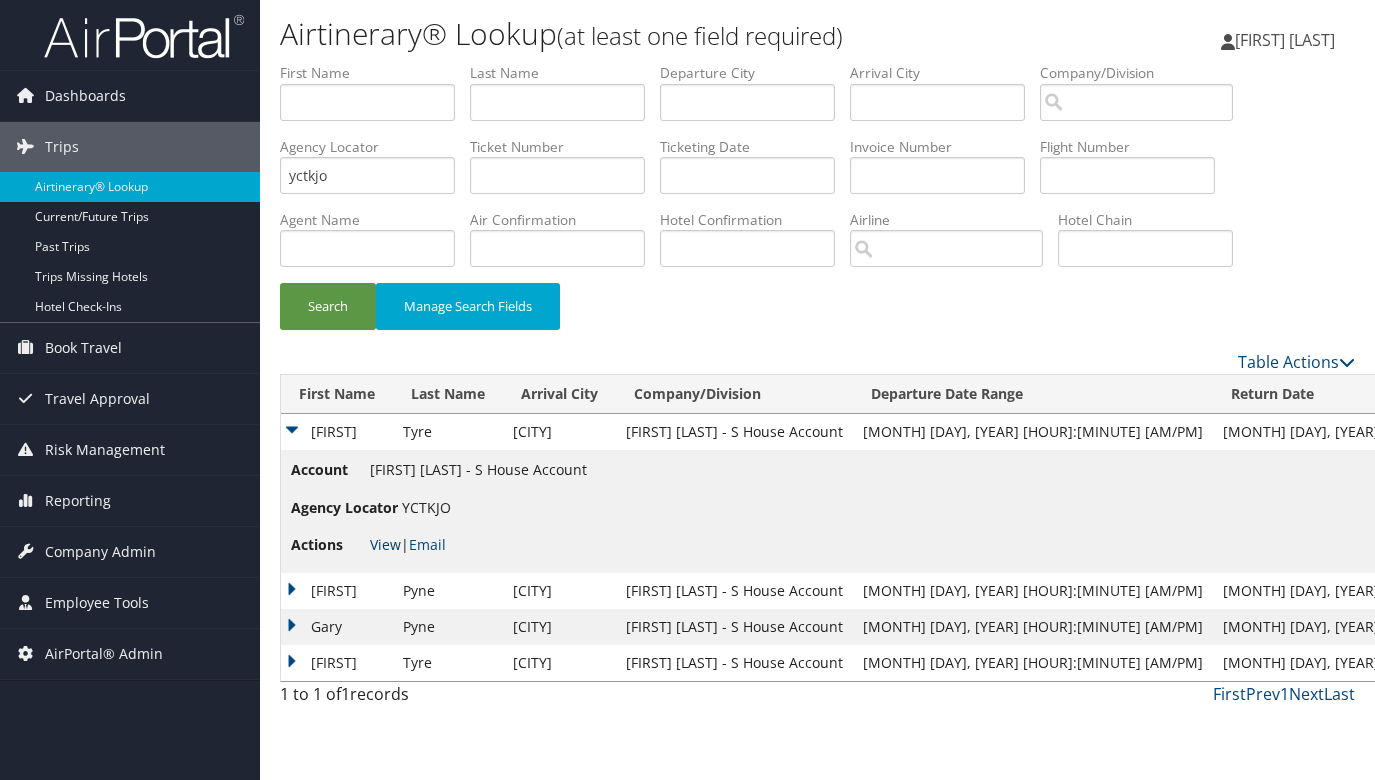 click on "View" at bounding box center (385, 544) 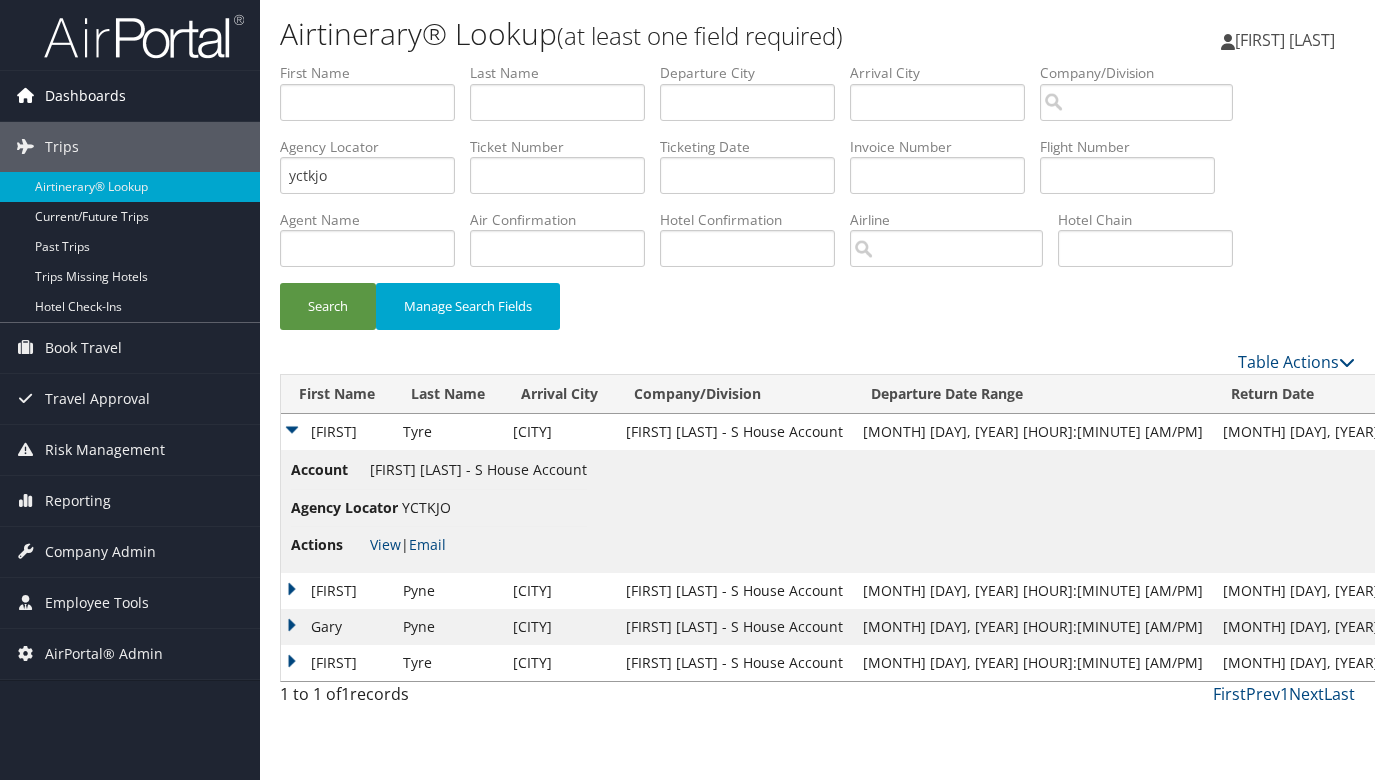 click on "Dashboards" at bounding box center [130, 96] 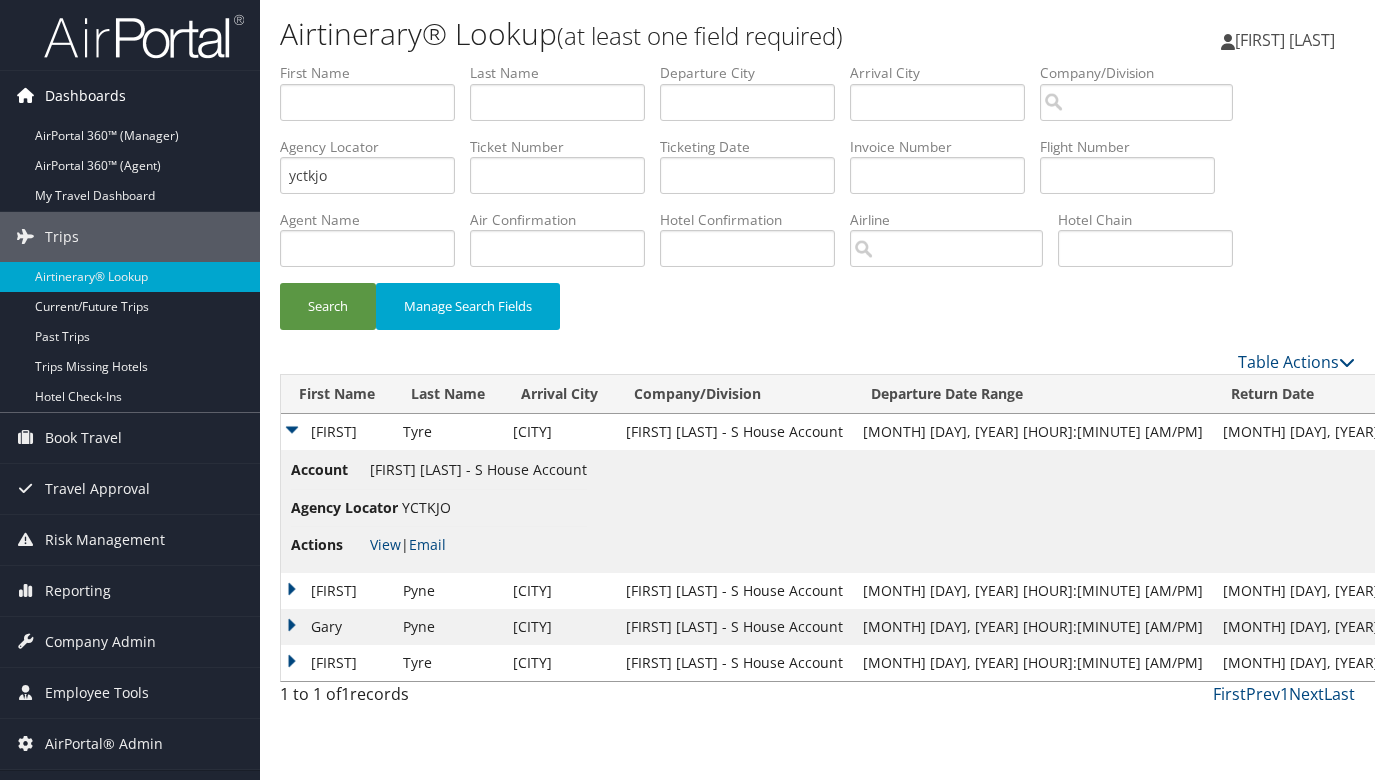 click on "Dashboards" at bounding box center [85, 96] 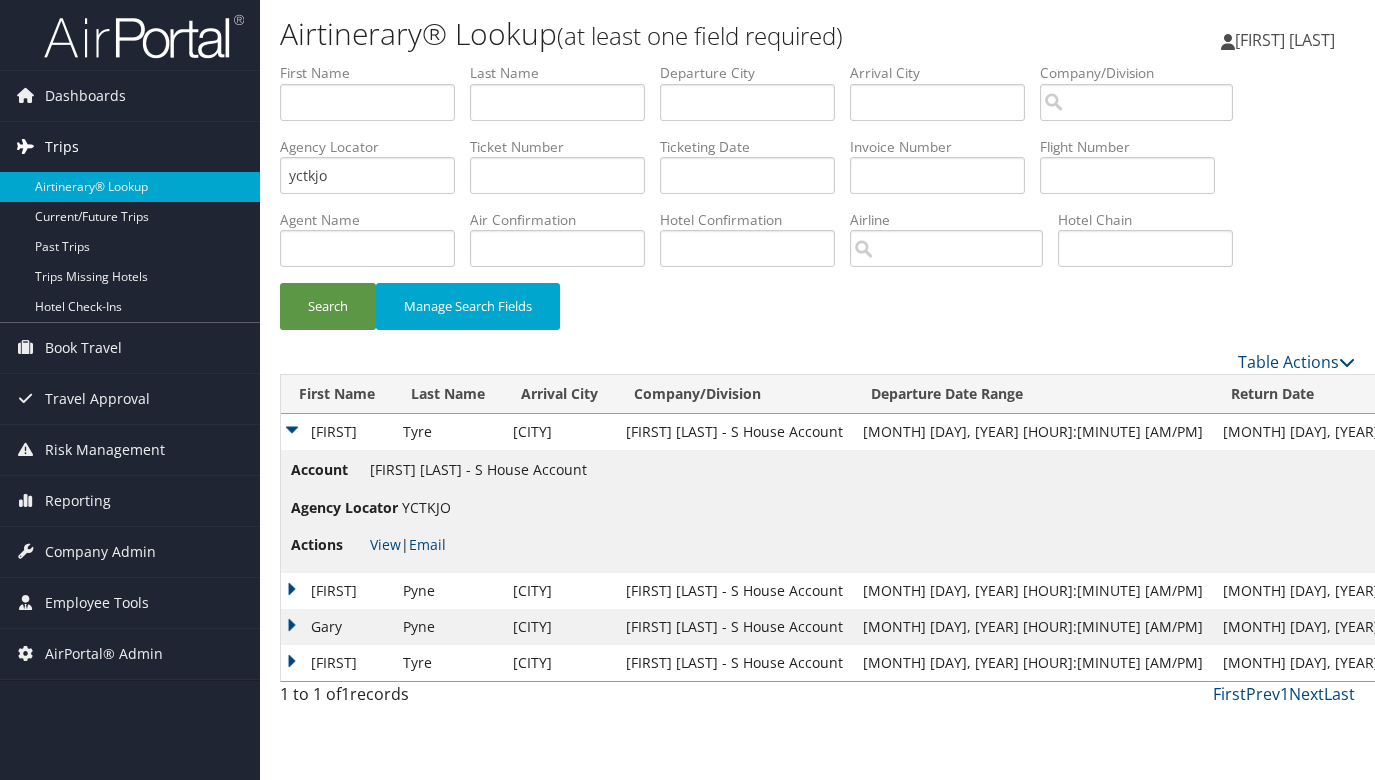 click on "Trips" at bounding box center [62, 147] 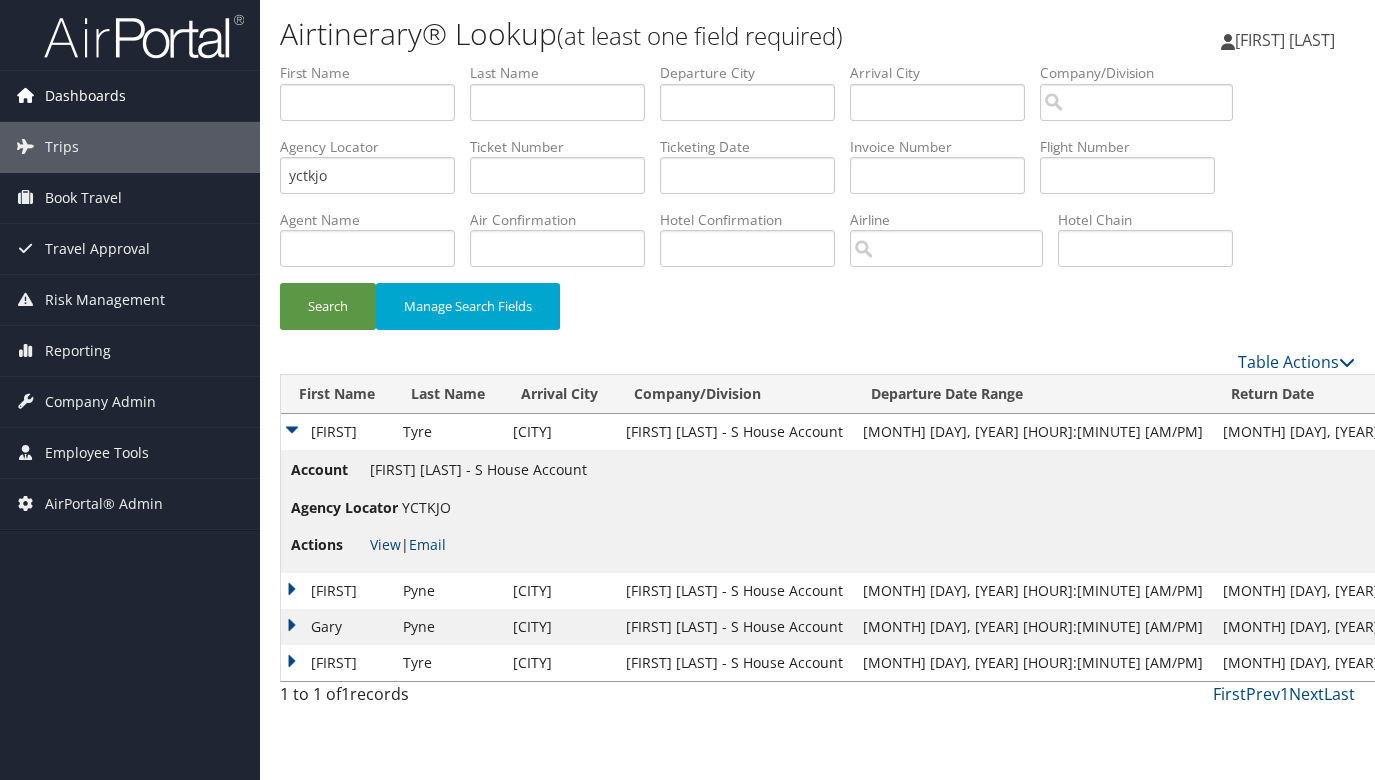 click on "Dashboards" at bounding box center (130, 96) 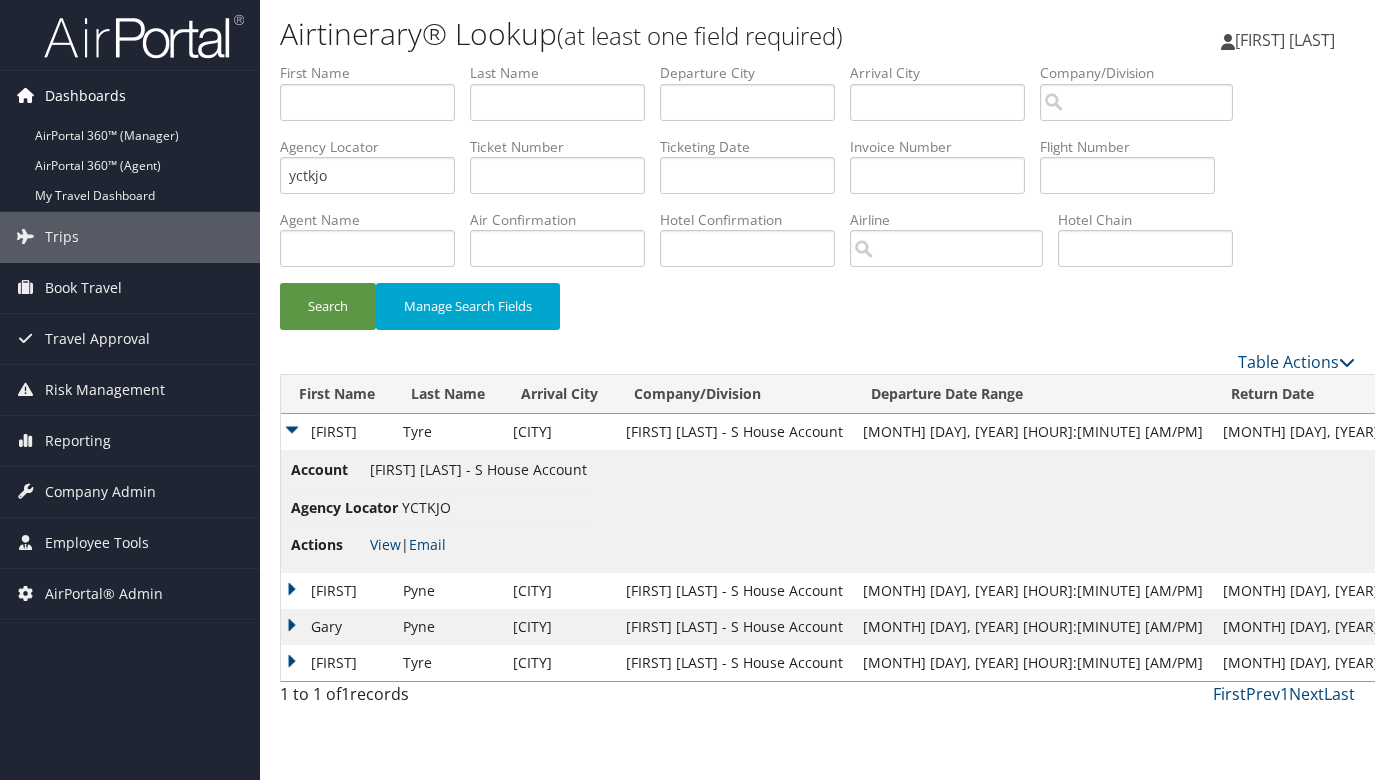 click at bounding box center (25, 95) 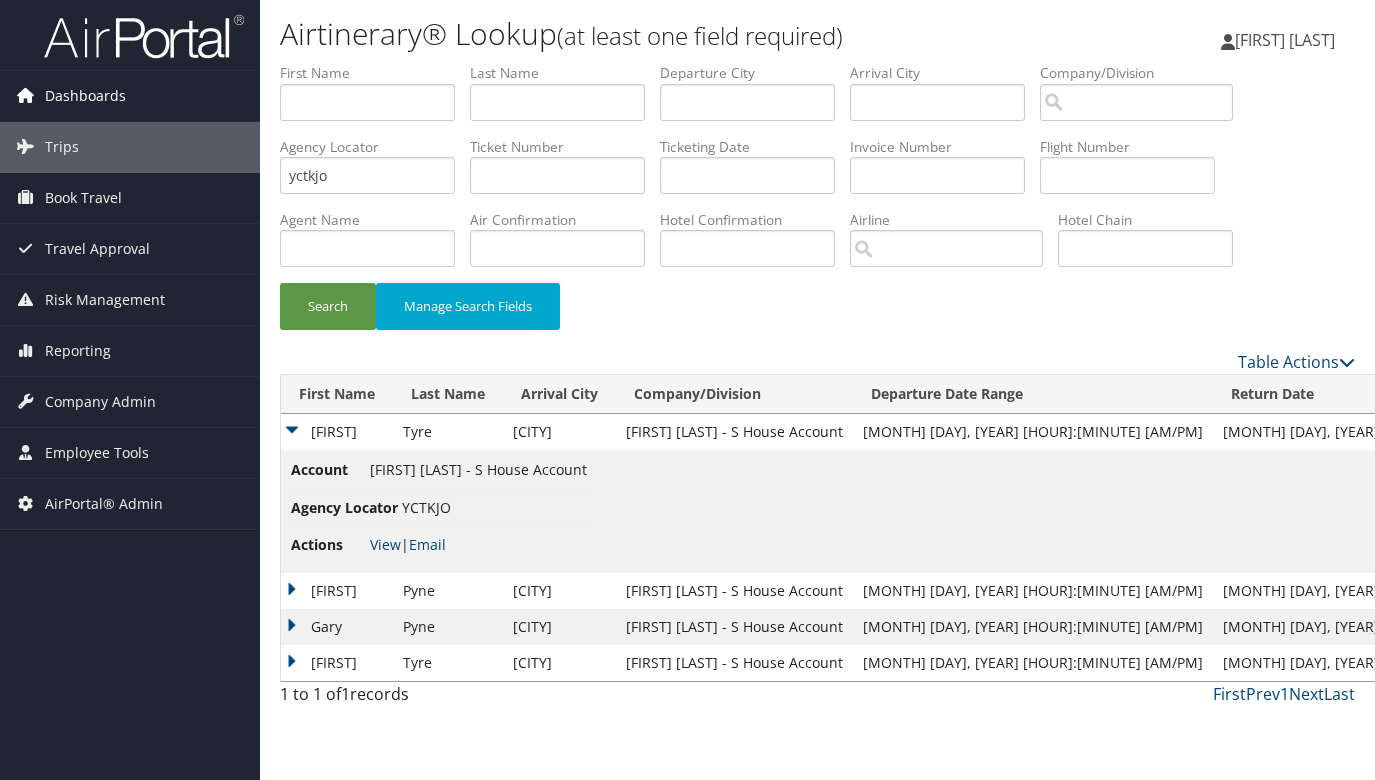 click at bounding box center [25, 95] 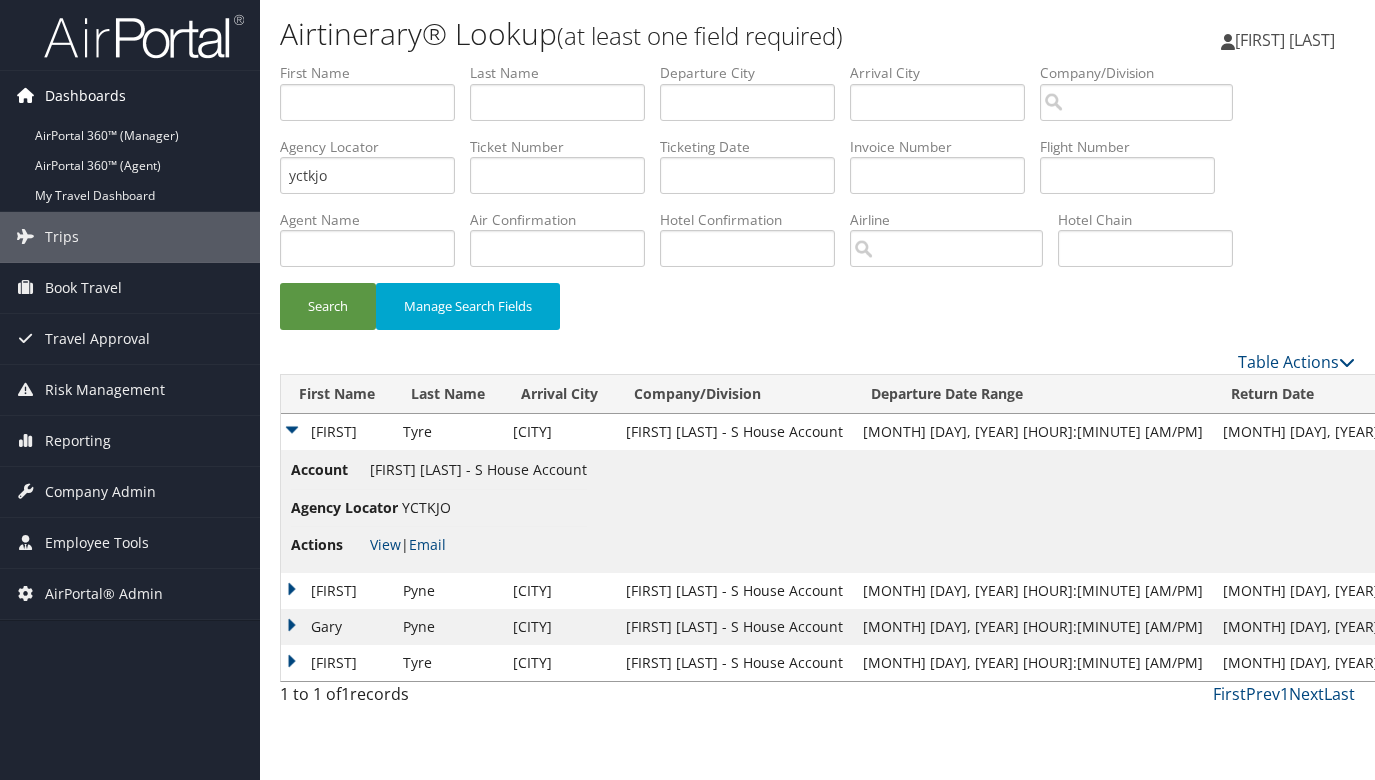 click on "Dashboards" at bounding box center (85, 96) 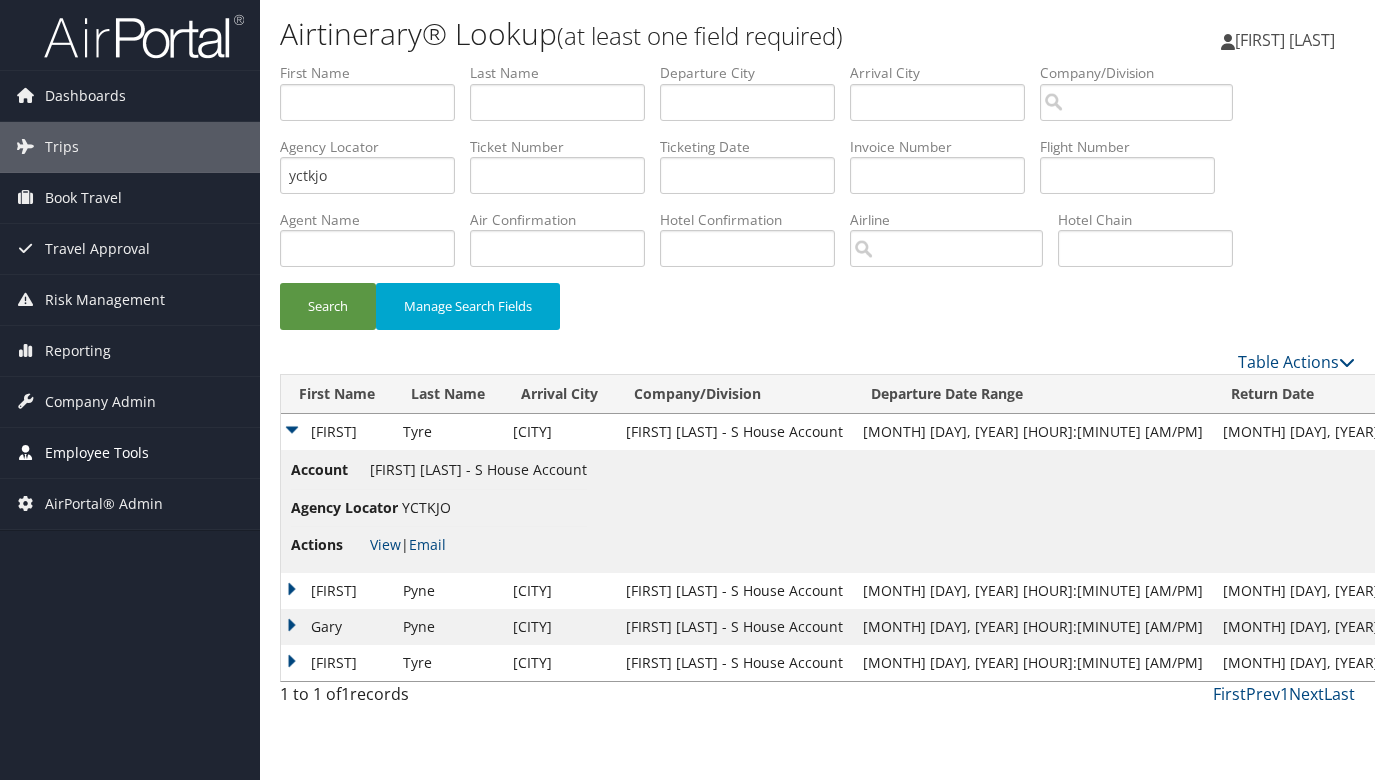 click on "Employee Tools" at bounding box center (97, 453) 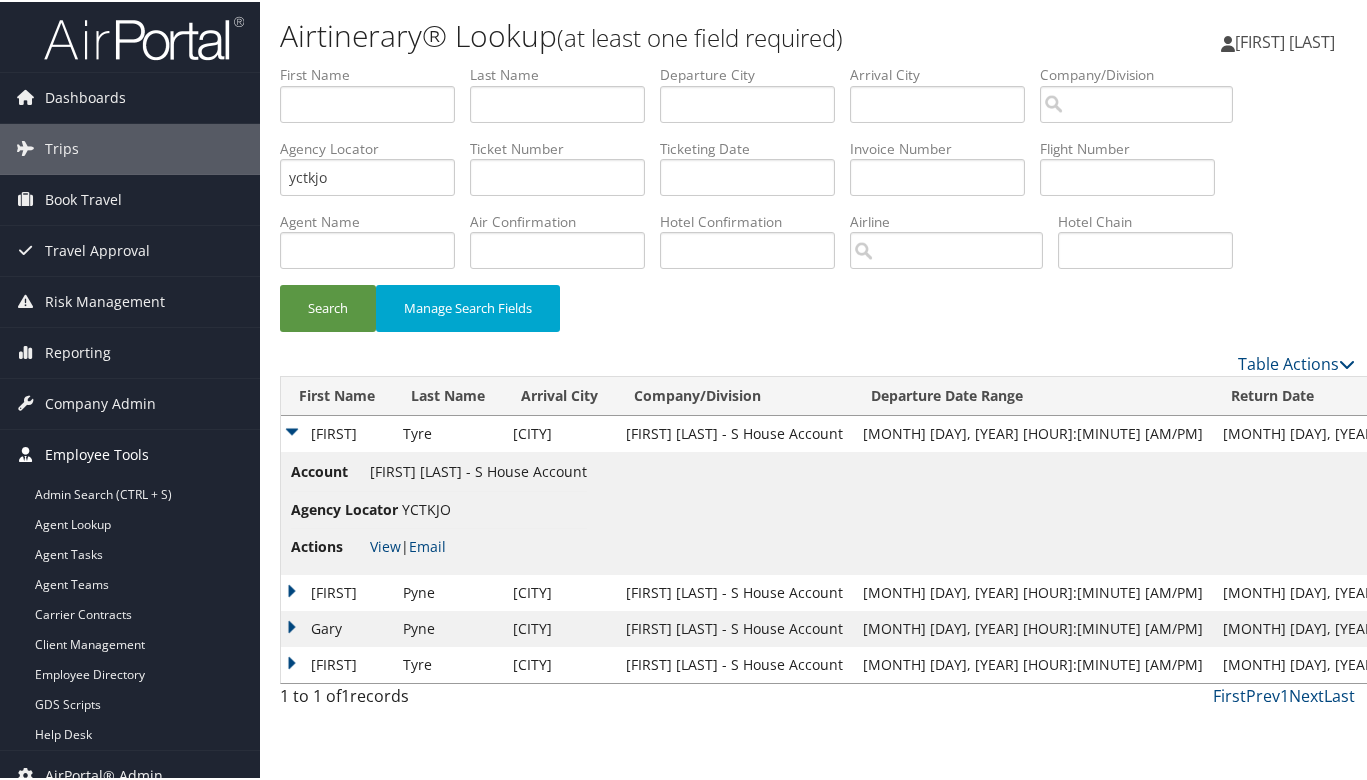 click on "Employee Tools" at bounding box center [97, 453] 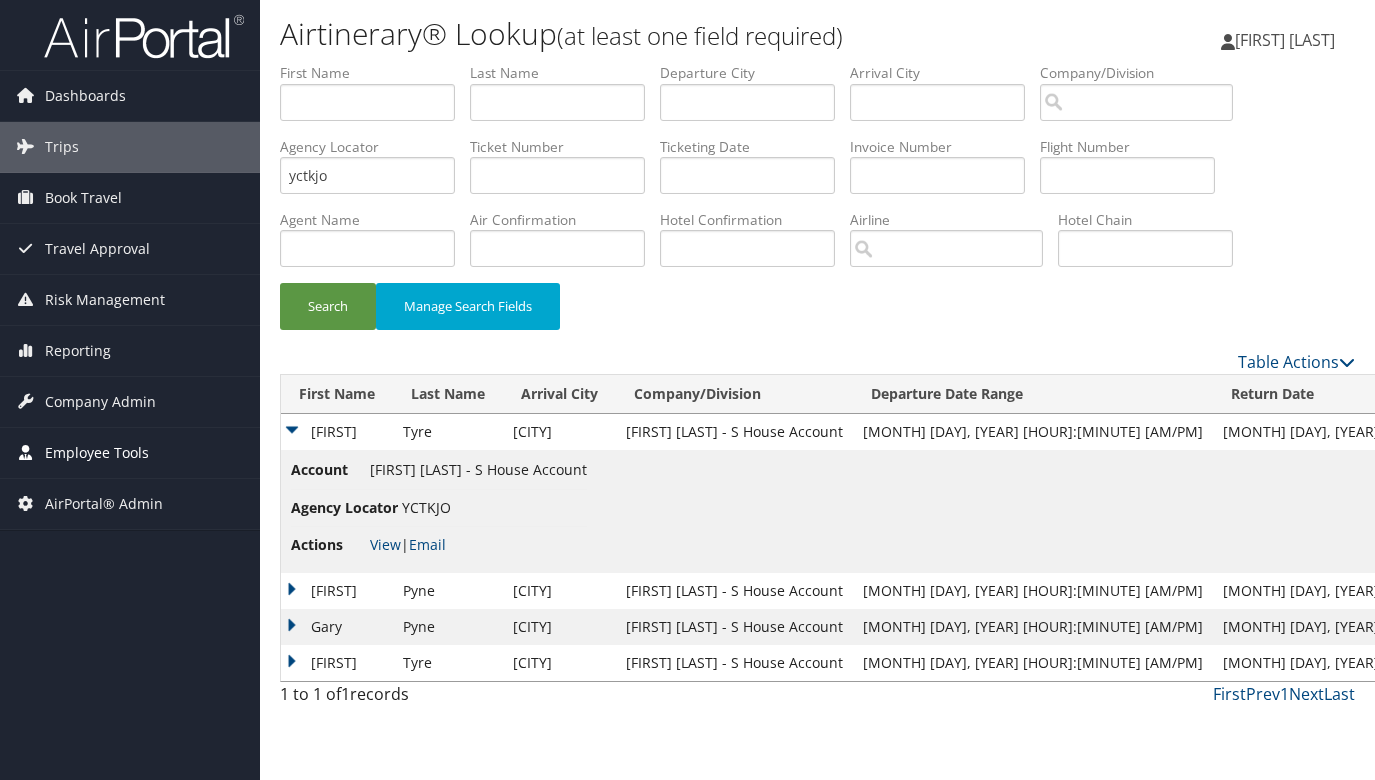 click on "Employee Tools" at bounding box center [97, 453] 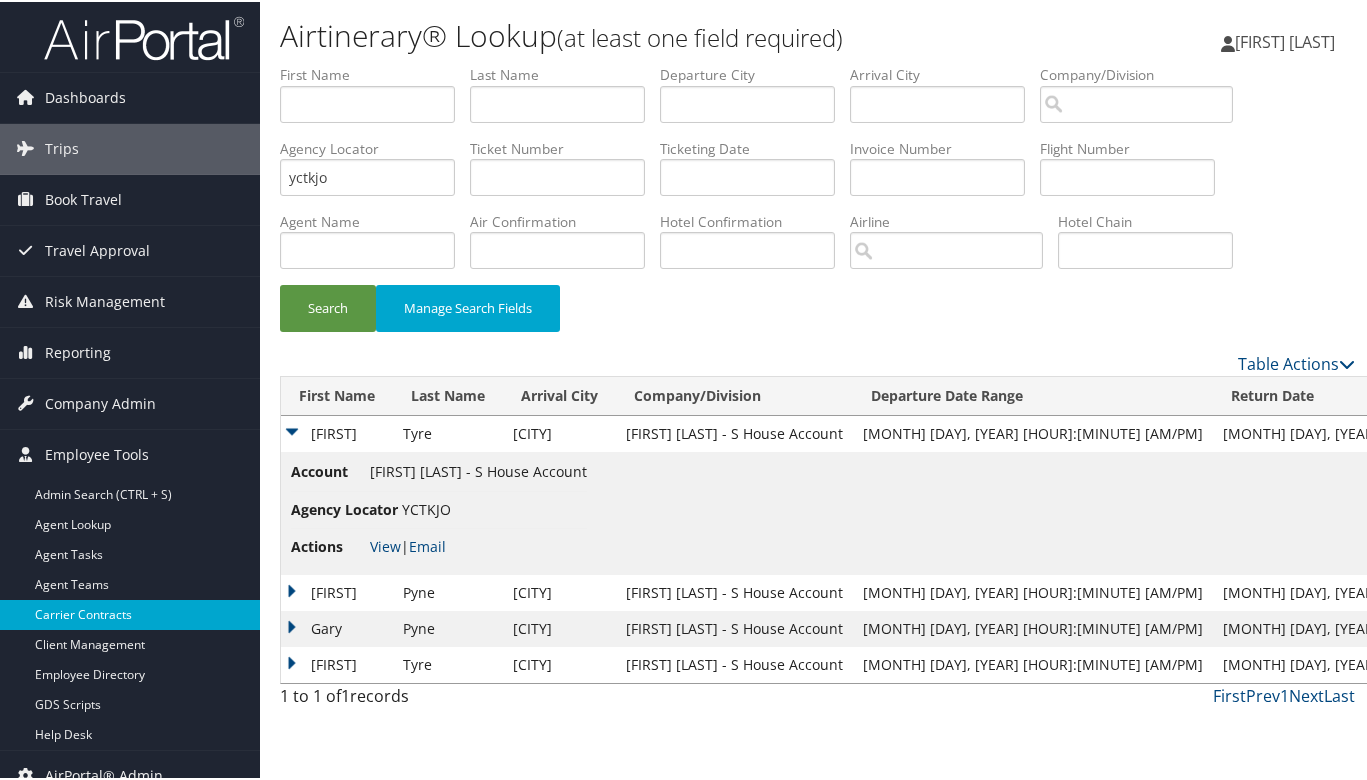 click on "Carrier Contracts" at bounding box center (130, 613) 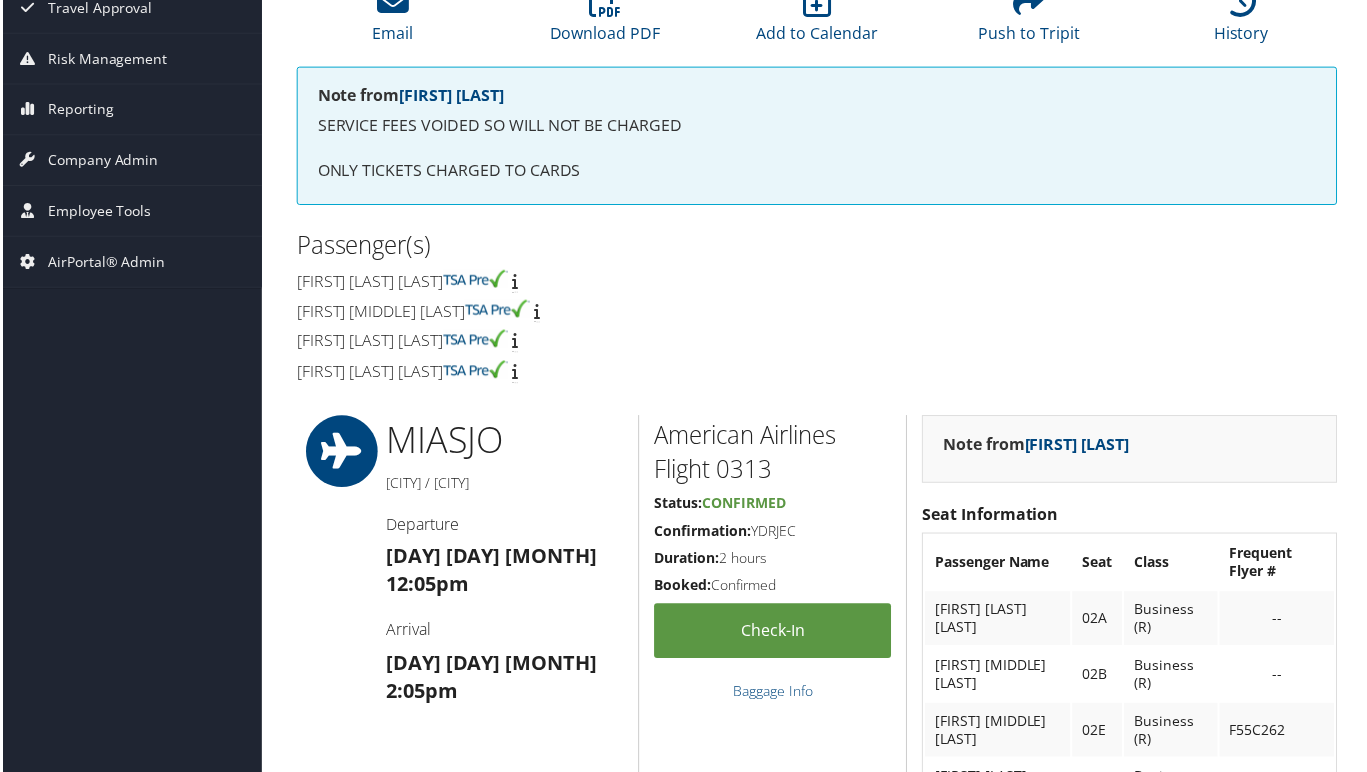scroll, scrollTop: 0, scrollLeft: 0, axis: both 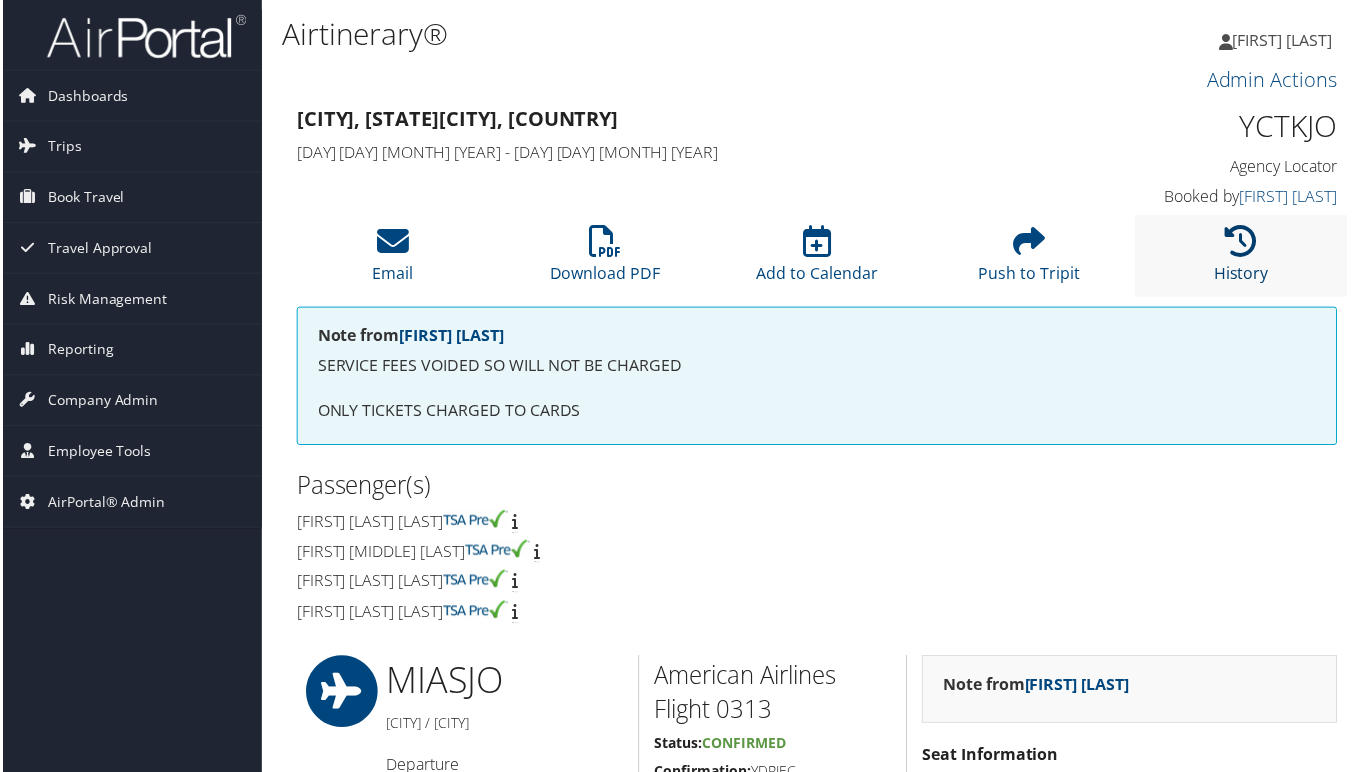 click at bounding box center [1244, 242] 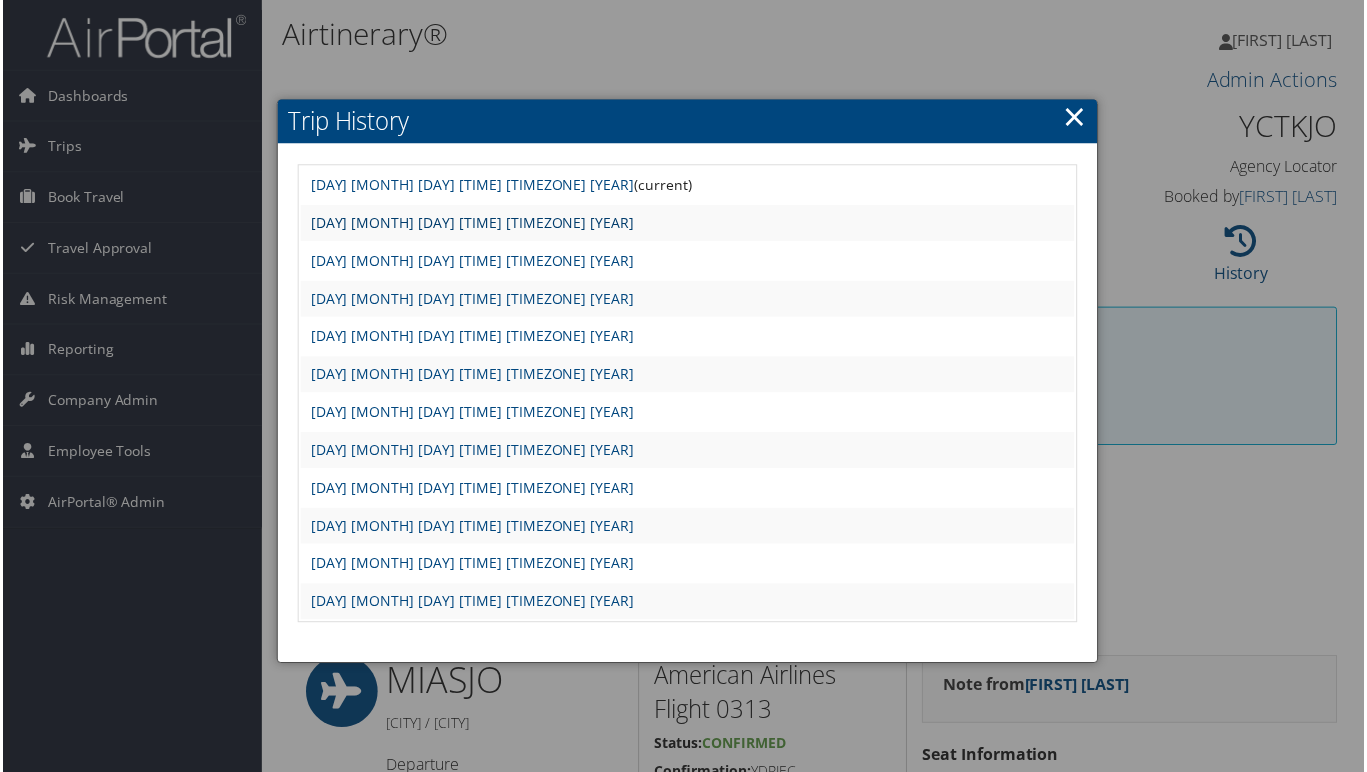 click on "[DAY] [MONTH] [DAY] [TIME] [TIMEZONE] [YEAR]" at bounding box center (471, 223) 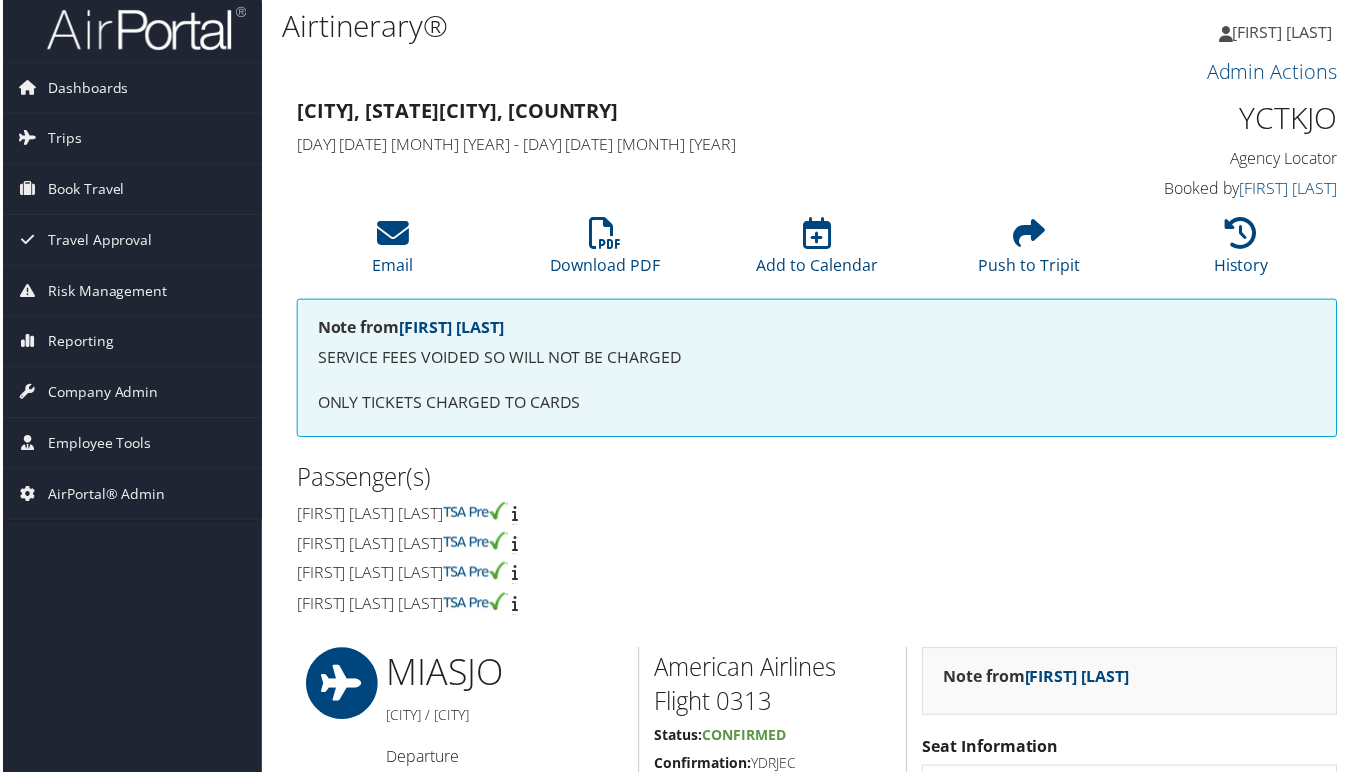 scroll, scrollTop: 0, scrollLeft: 0, axis: both 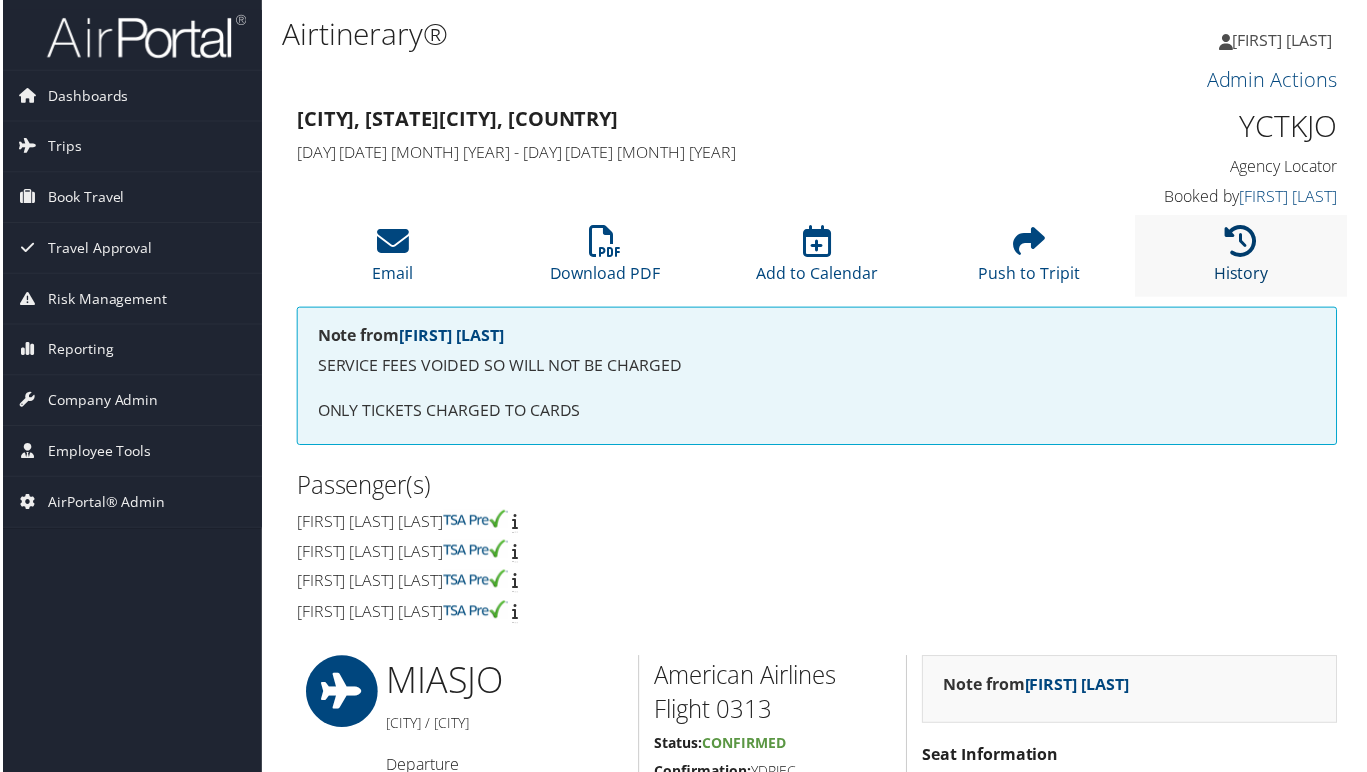 click at bounding box center (1244, 242) 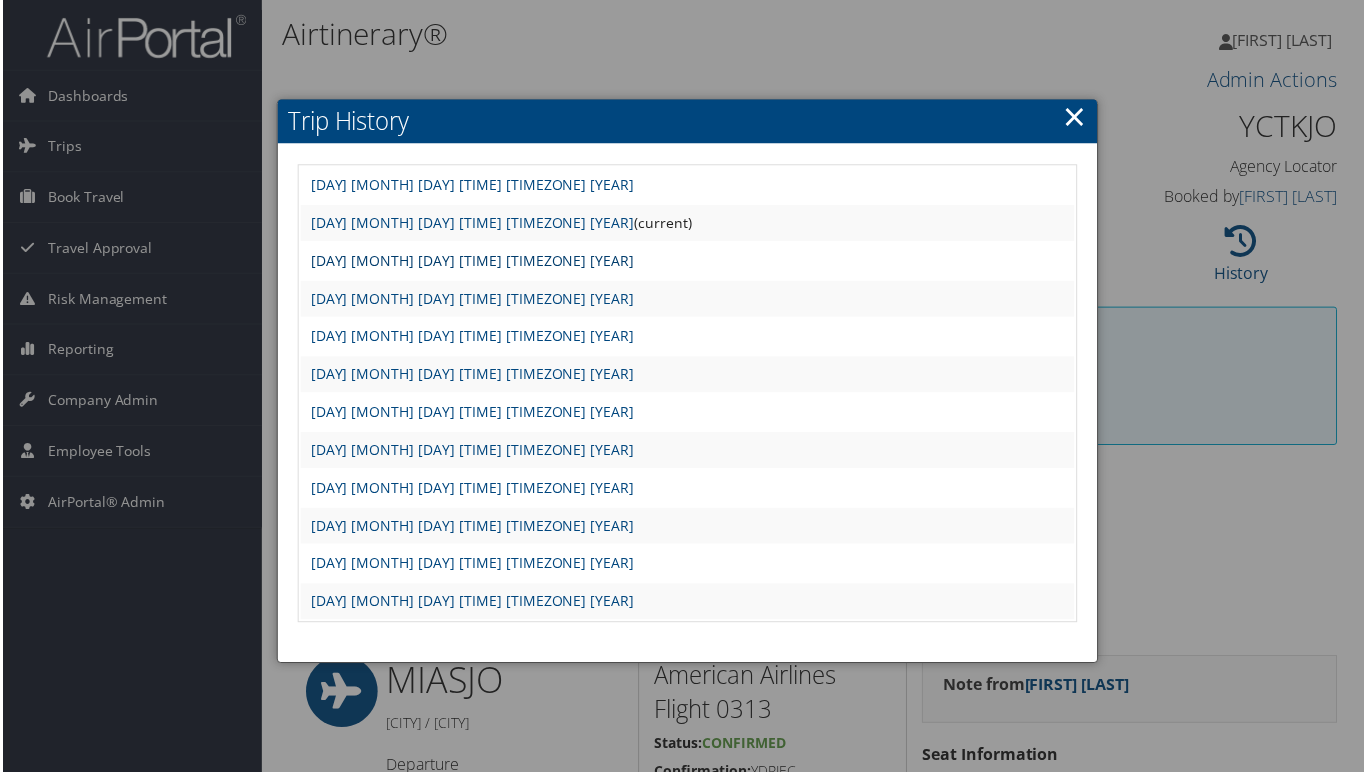 click on "[DAY] [MONTH] [DAY] [TIME] [TIMEZONE] [YEAR]" at bounding box center [471, 261] 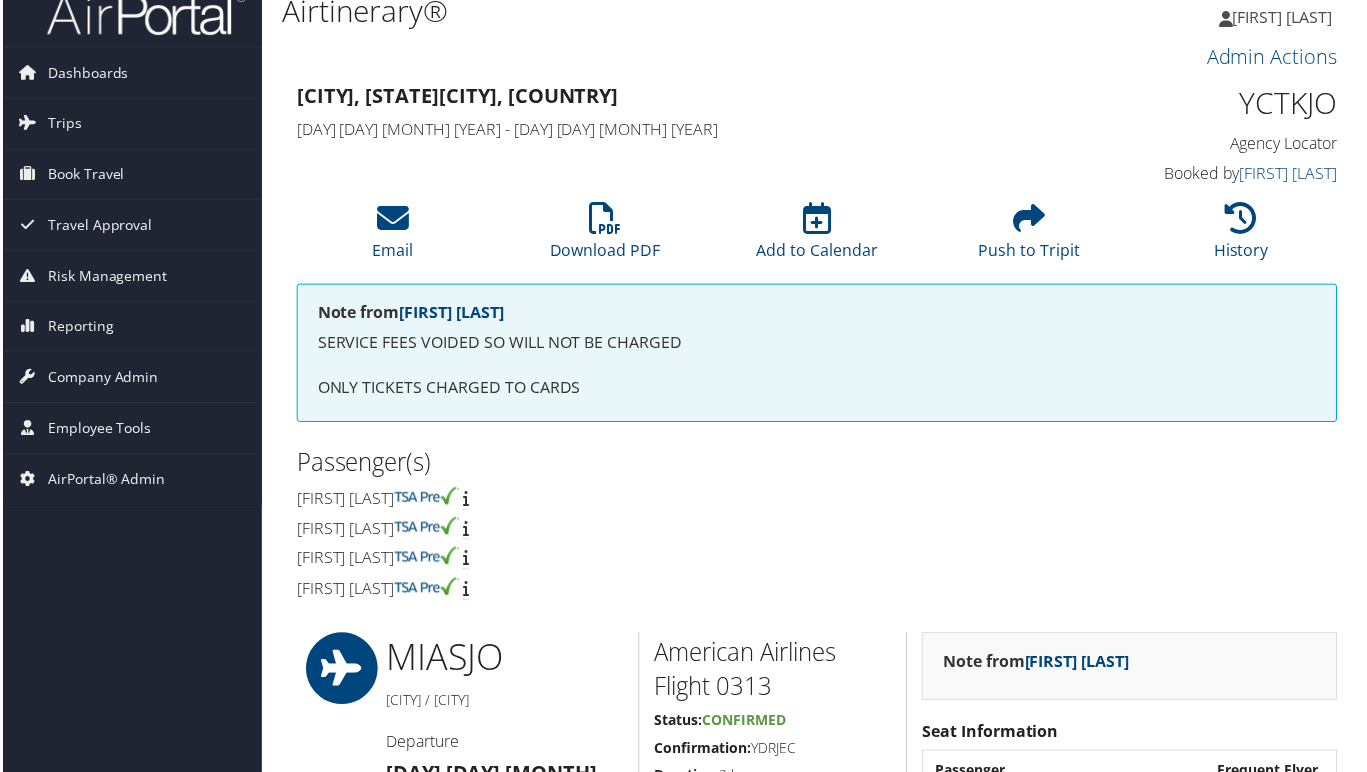 scroll, scrollTop: 0, scrollLeft: 0, axis: both 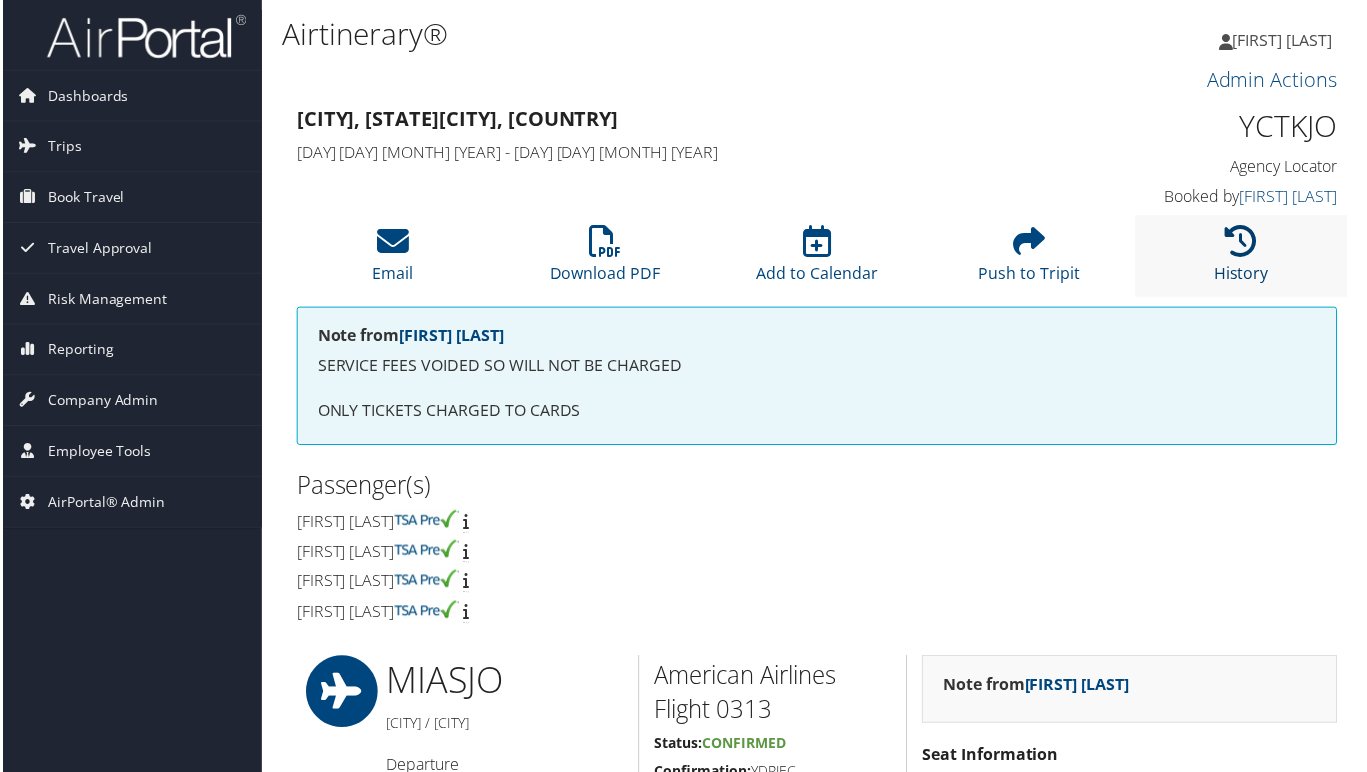 click at bounding box center [1244, 242] 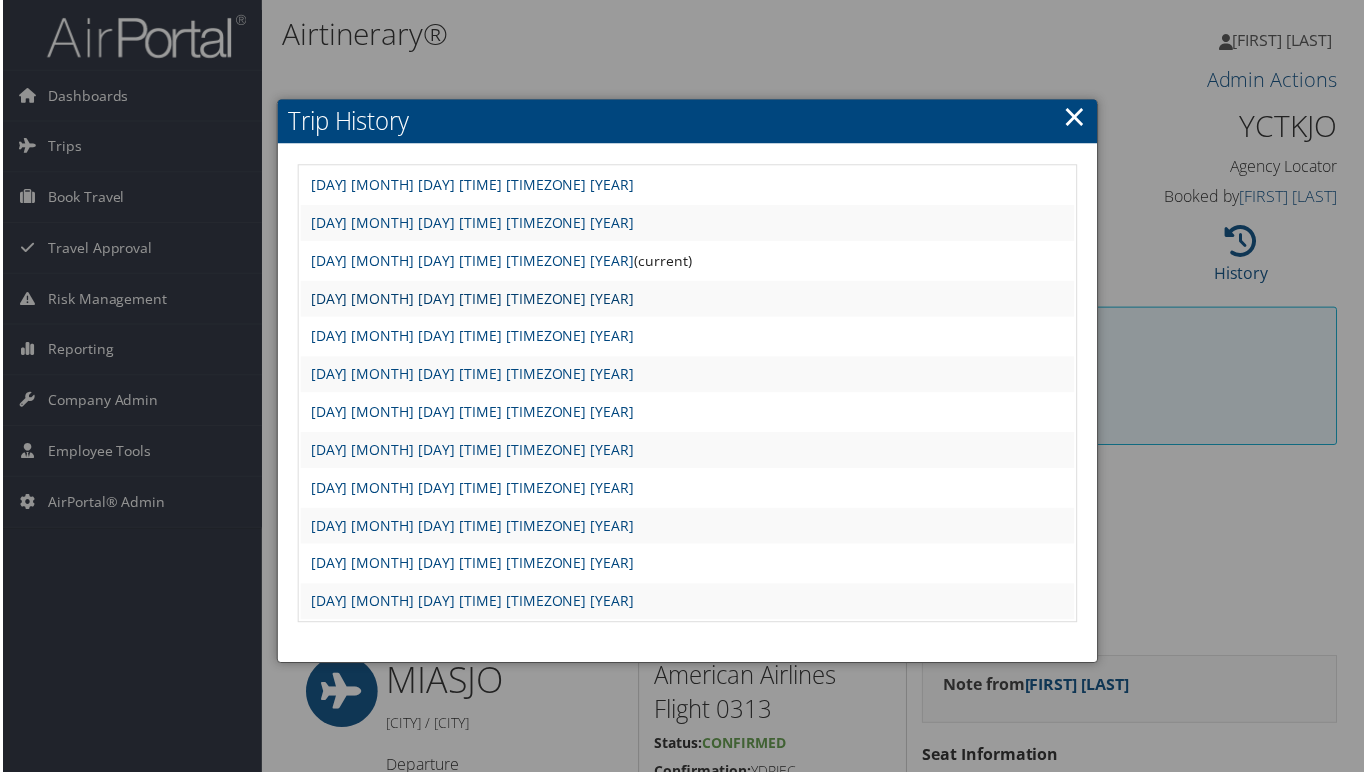 click on "[DAY] [MONTH] [DAY] [TIME] [TIMEZONE] [YEAR]" at bounding box center [471, 299] 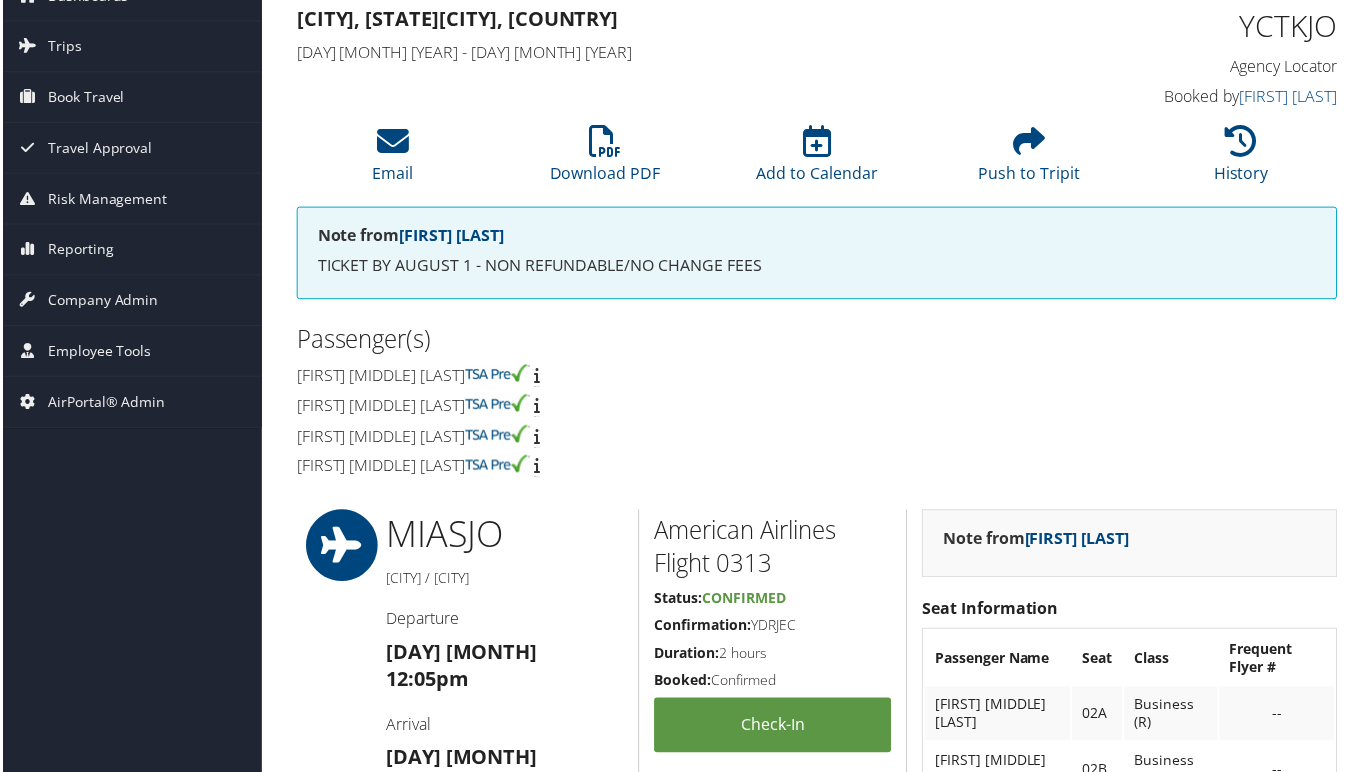 scroll, scrollTop: 0, scrollLeft: 0, axis: both 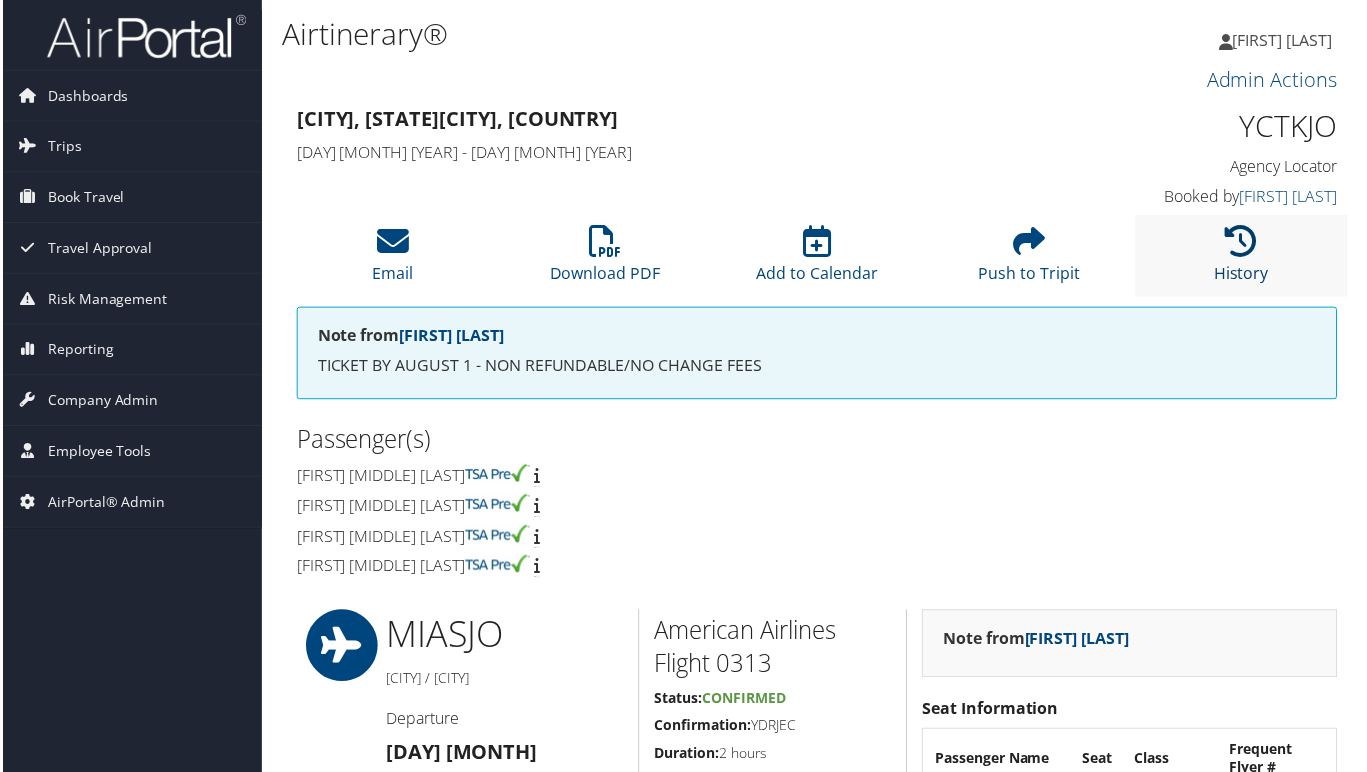 click at bounding box center [1244, 242] 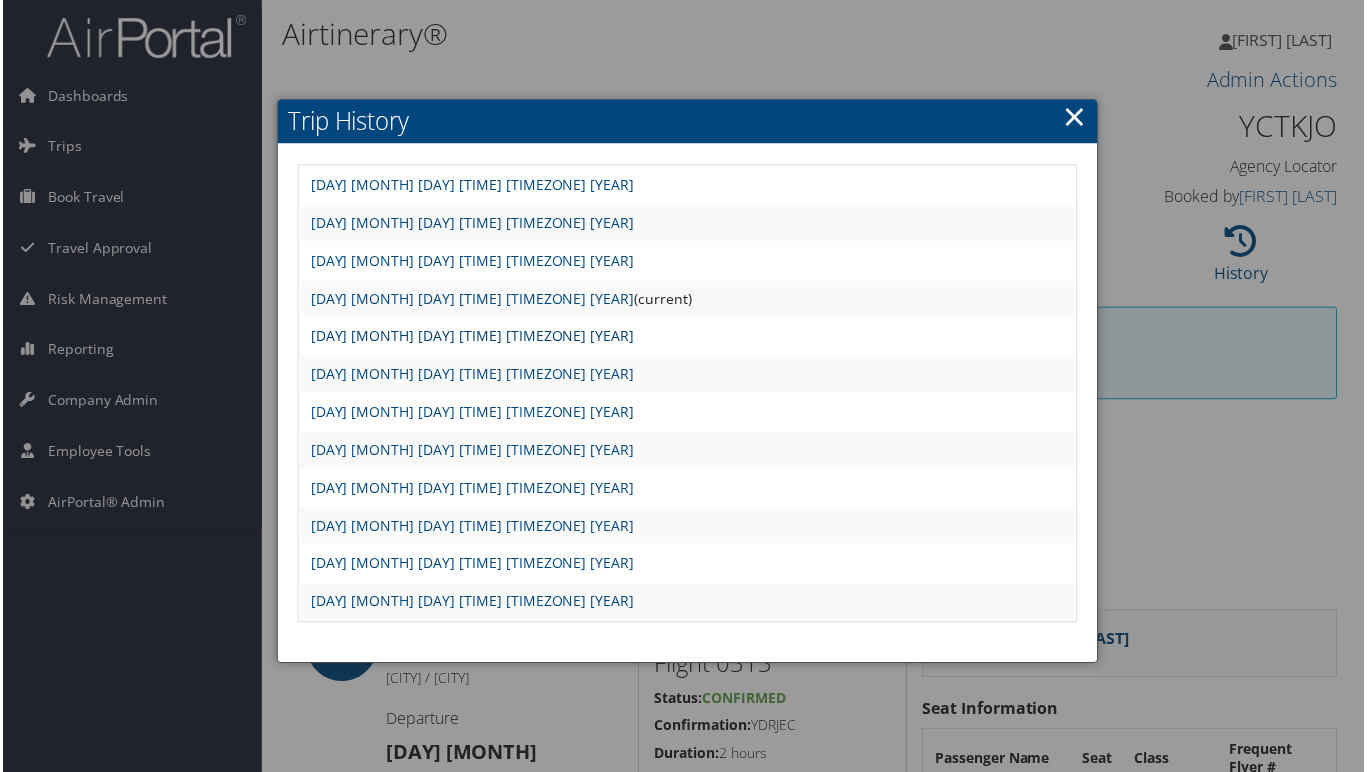 click on "[DATE] [TIME] [TIMEZONE] [YEAR]" at bounding box center (471, 337) 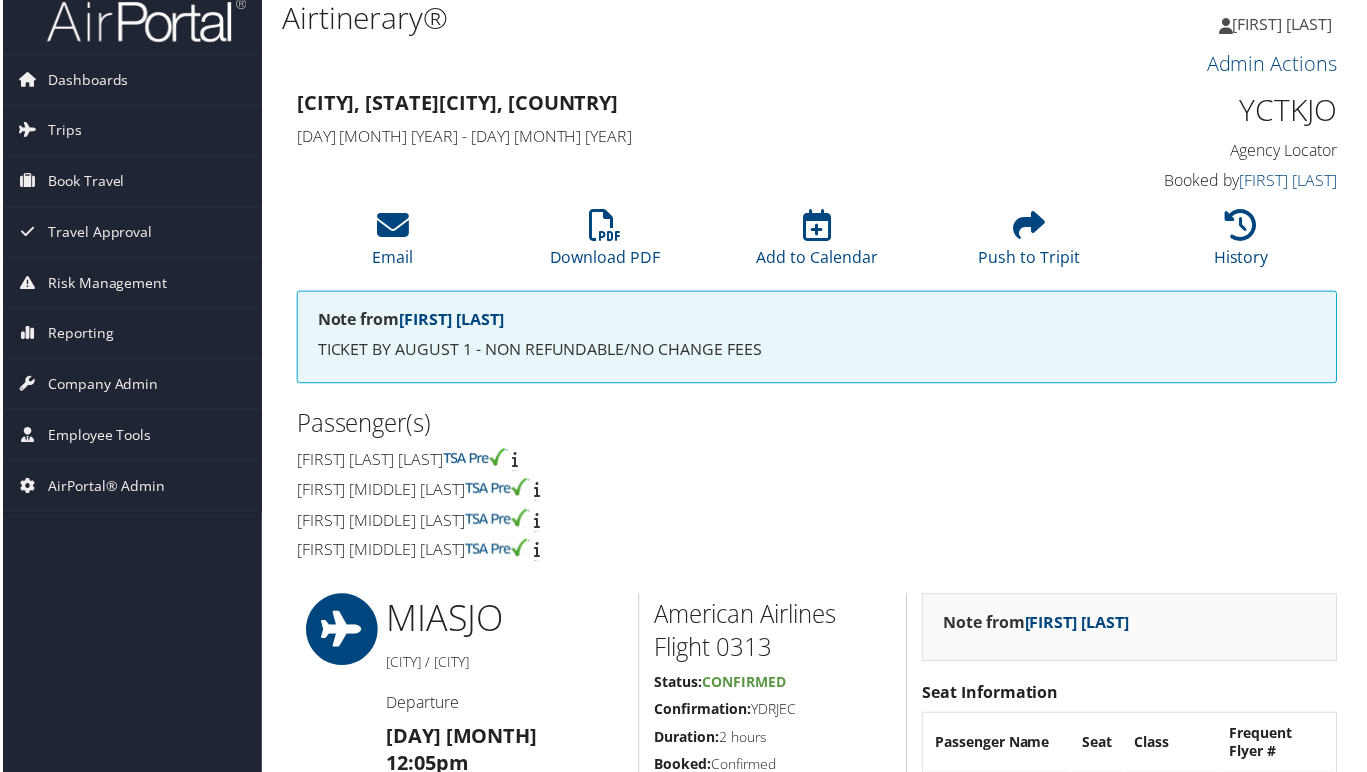 scroll, scrollTop: 0, scrollLeft: 0, axis: both 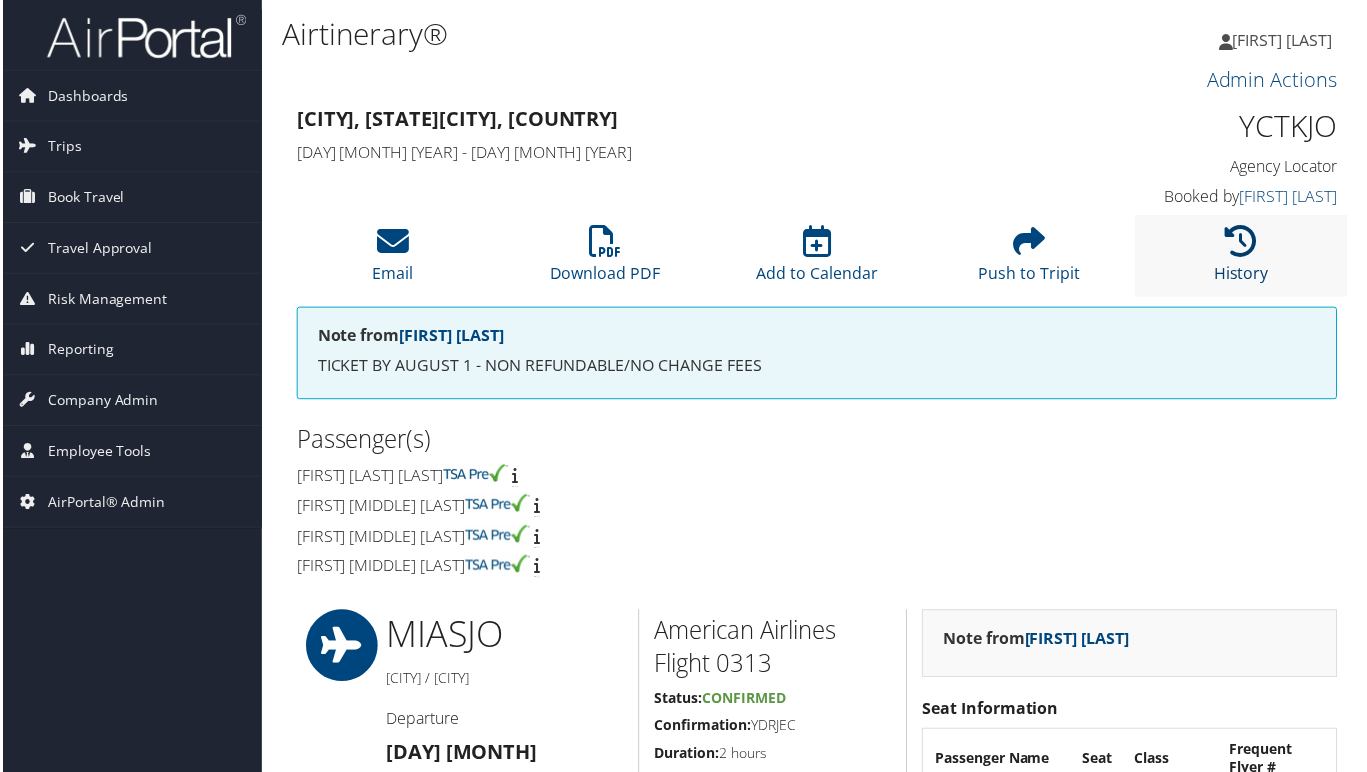 click at bounding box center [1244, 242] 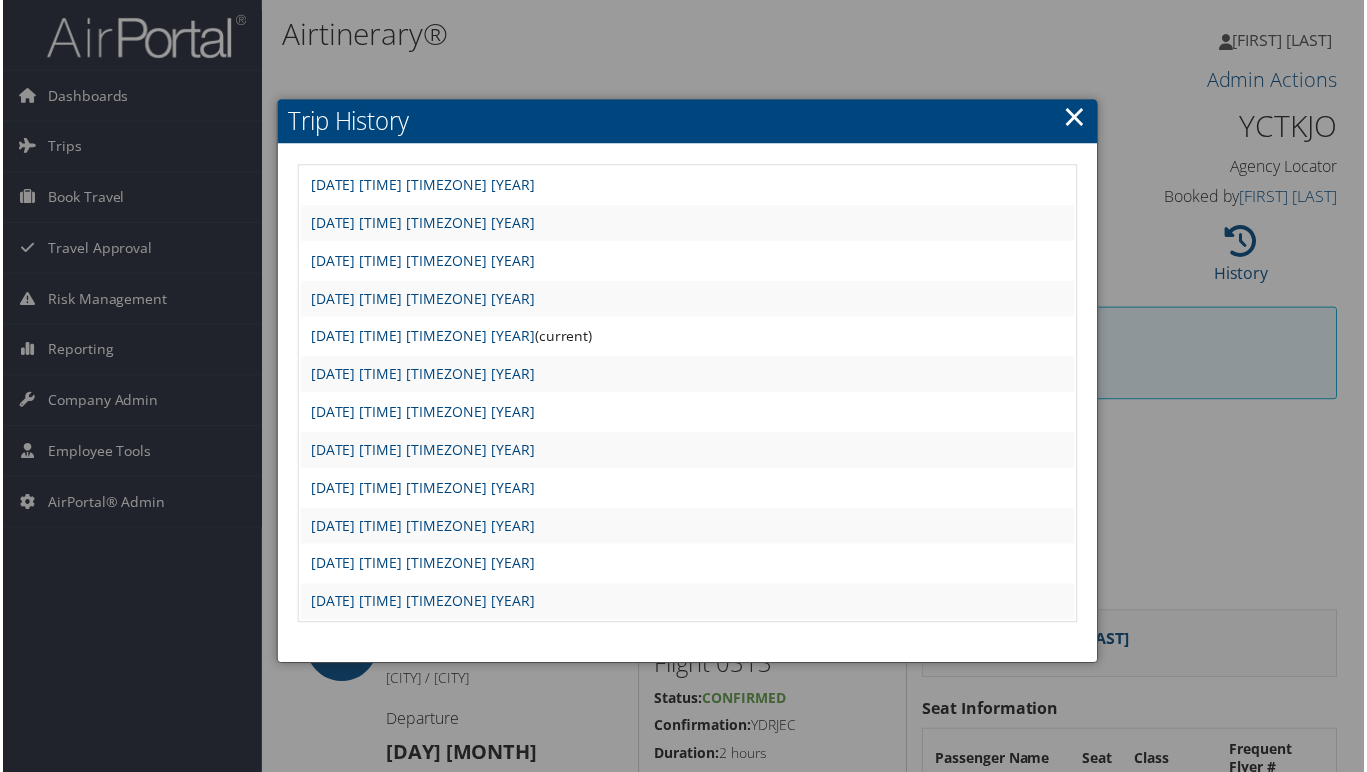click on "[DATE] [TIME] [TIMEZONE] [YEAR]" at bounding box center (687, 604) 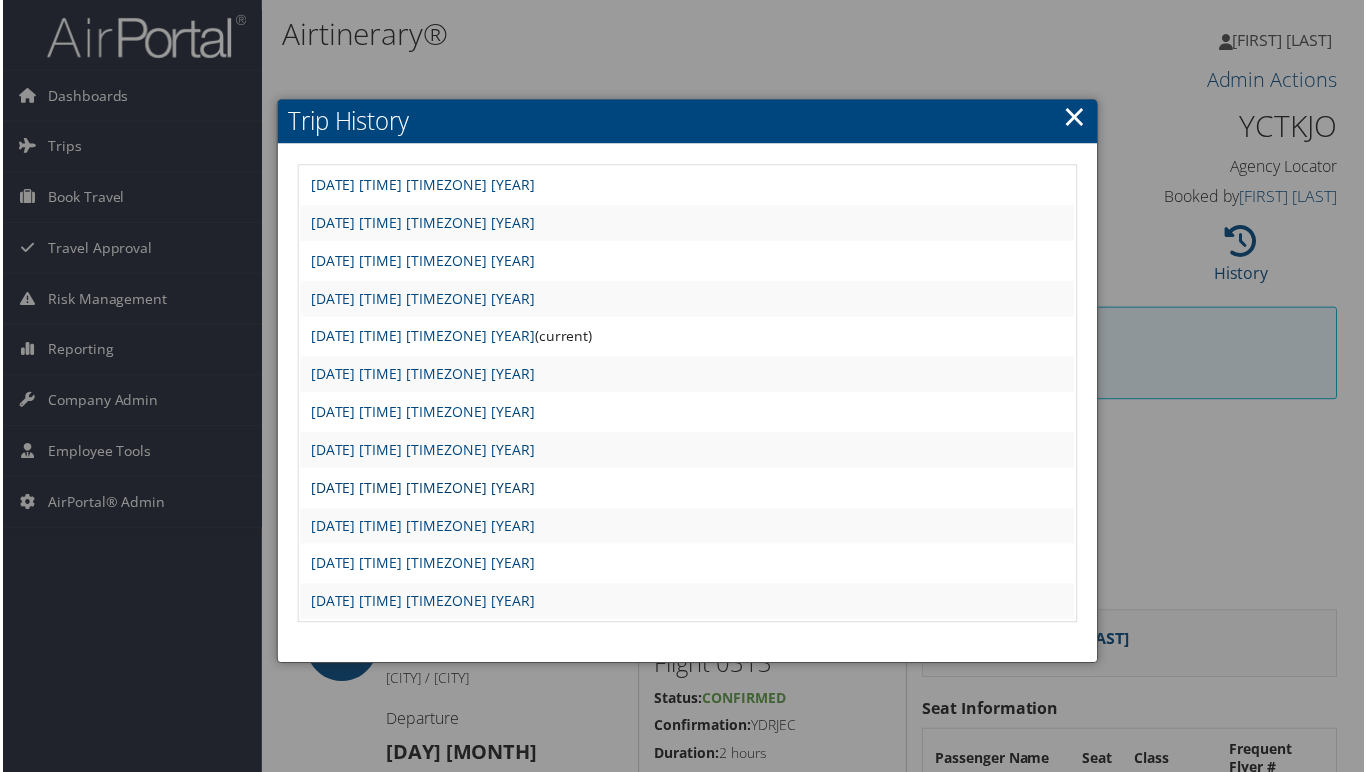 click on "[DATE] [TIME] [TIMEZONE] [YEAR]" at bounding box center (421, 489) 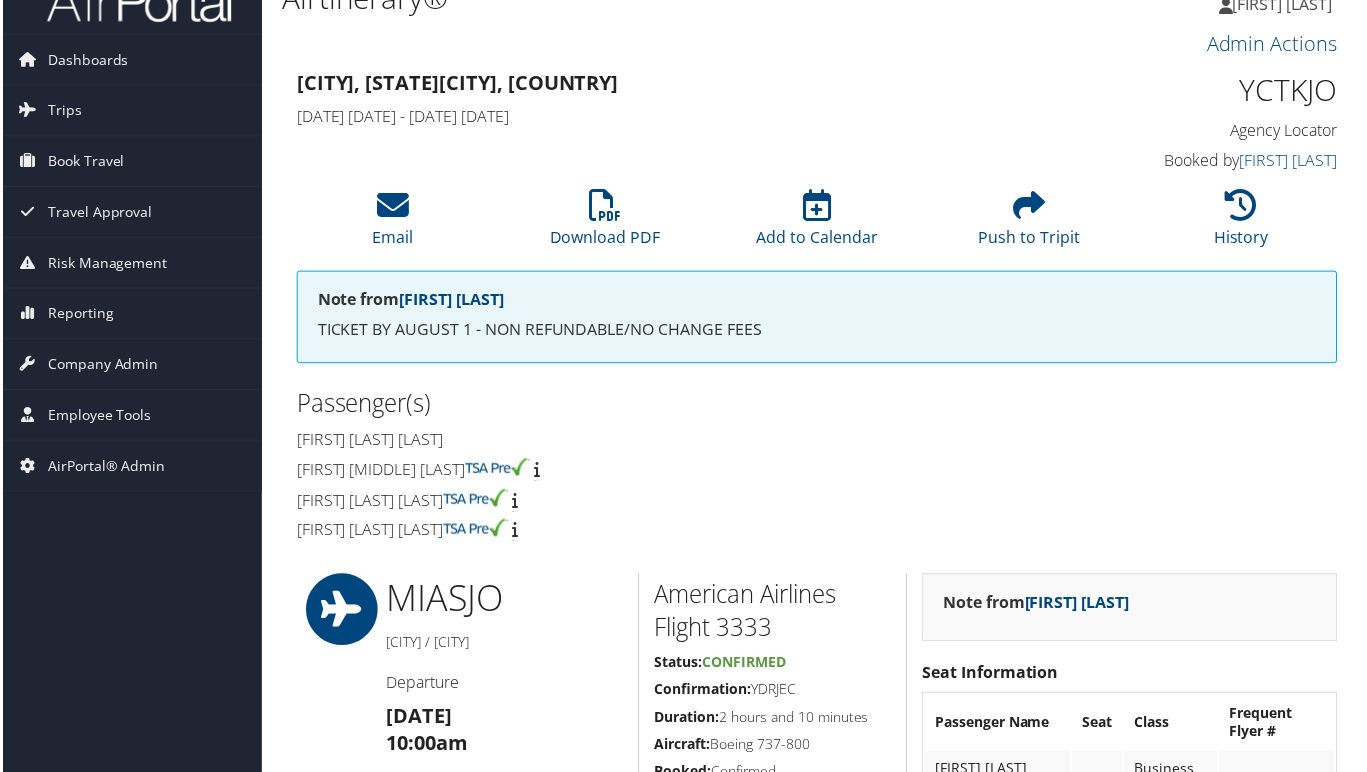 scroll, scrollTop: 0, scrollLeft: 0, axis: both 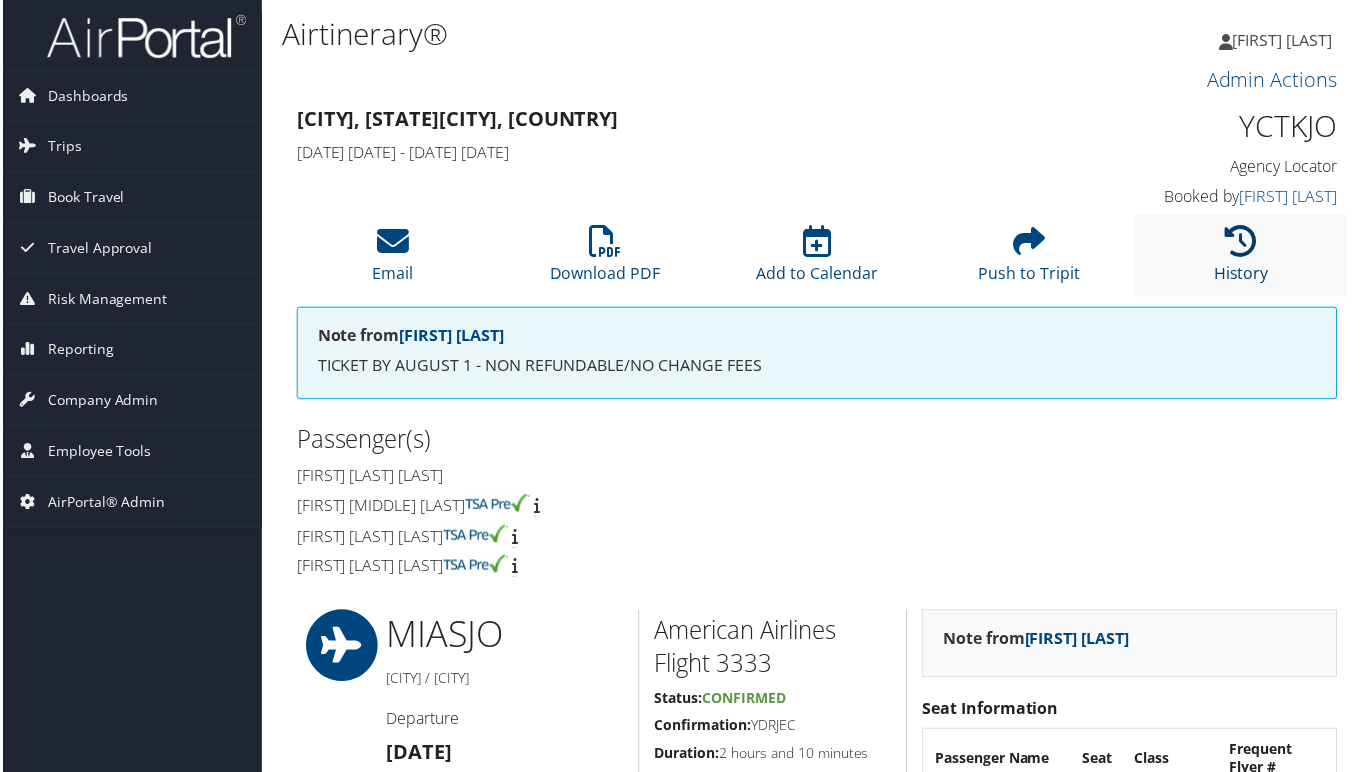 click at bounding box center (1244, 242) 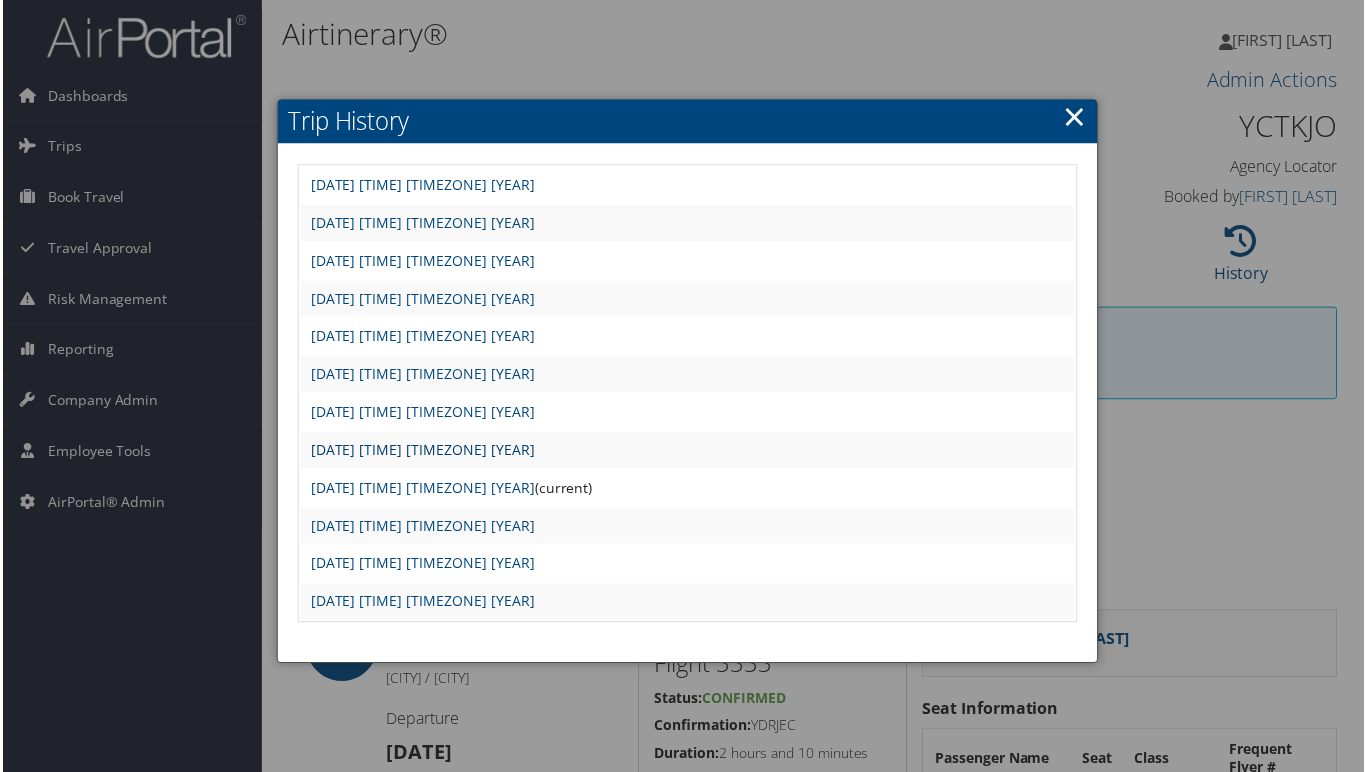 click on "[DATE] [TIME] [TIMEZONE] [YEAR]" at bounding box center [421, 451] 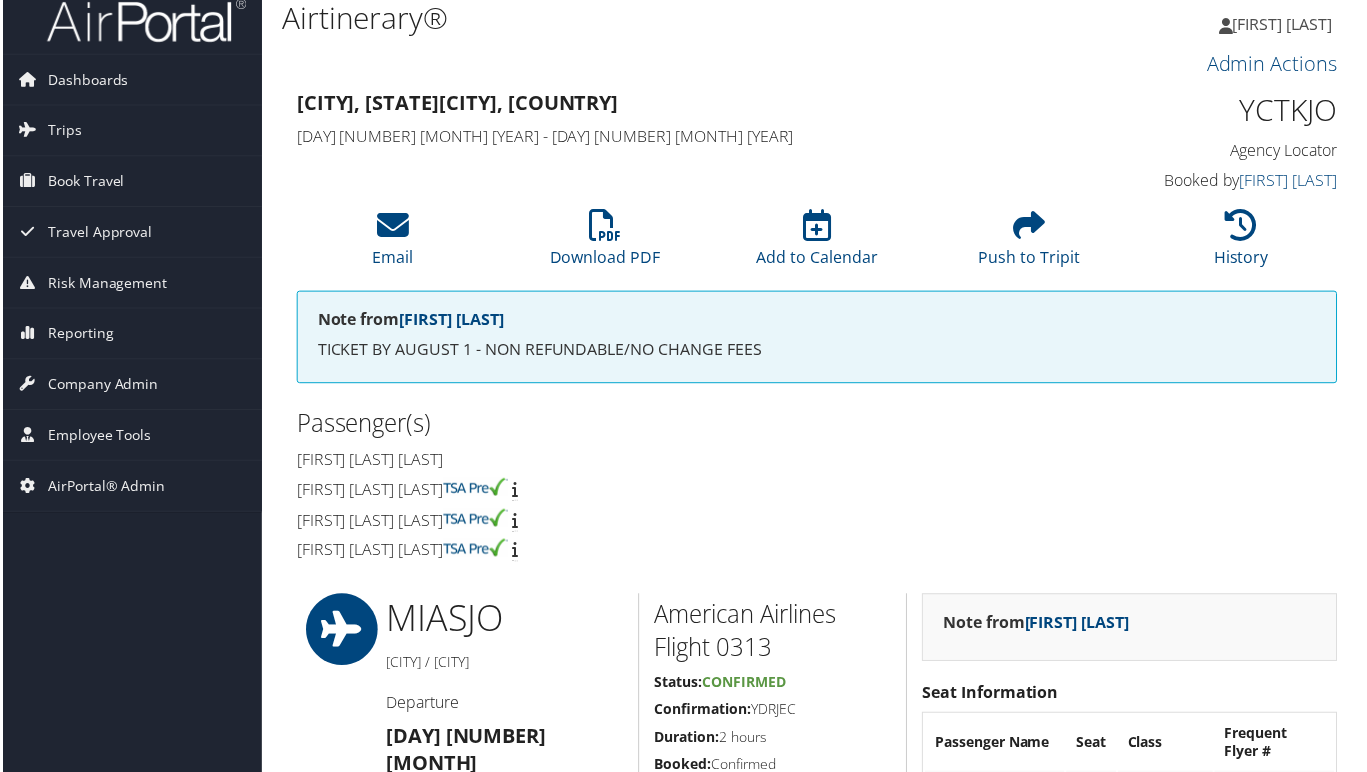 scroll, scrollTop: 0, scrollLeft: 0, axis: both 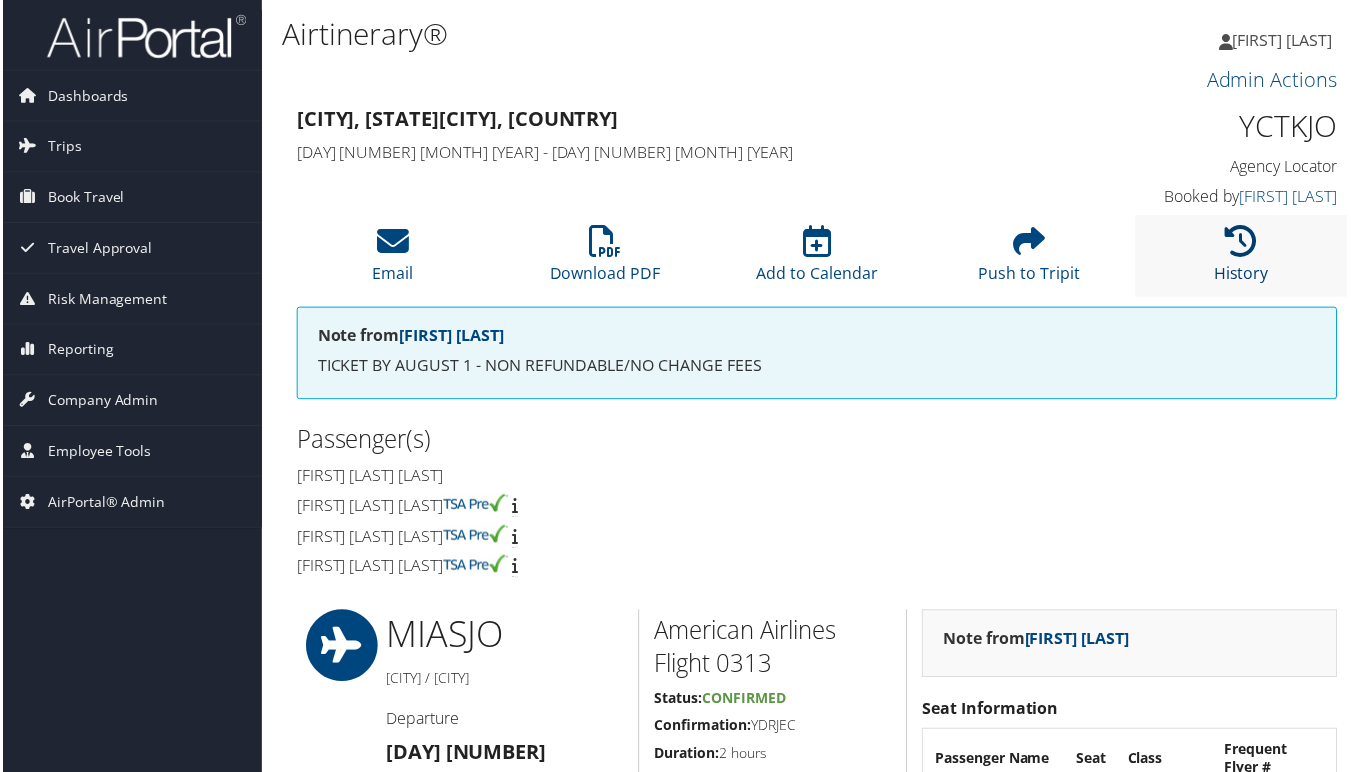 click at bounding box center [1244, 242] 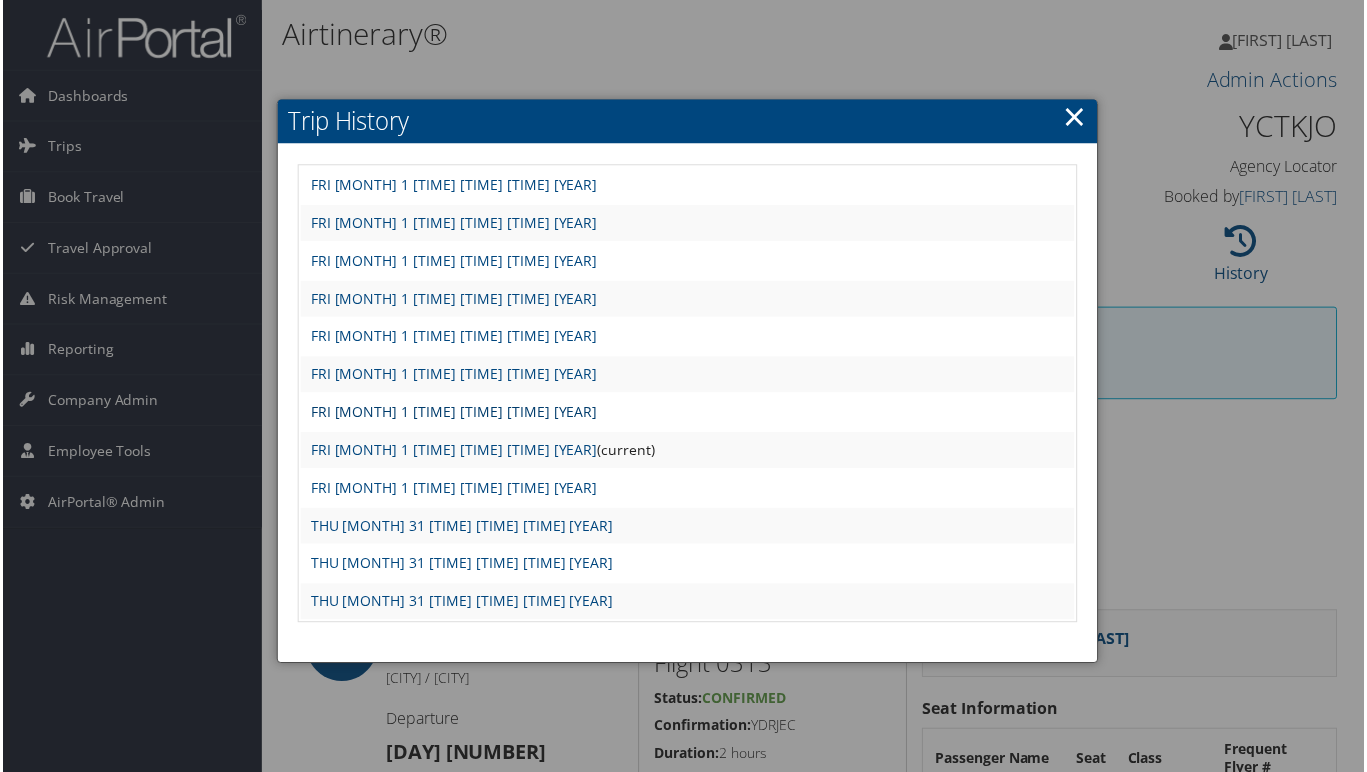 click on "FRI [MONTH] 1 [TIME] [TIME] [TIME] [YEAR]" at bounding box center [453, 413] 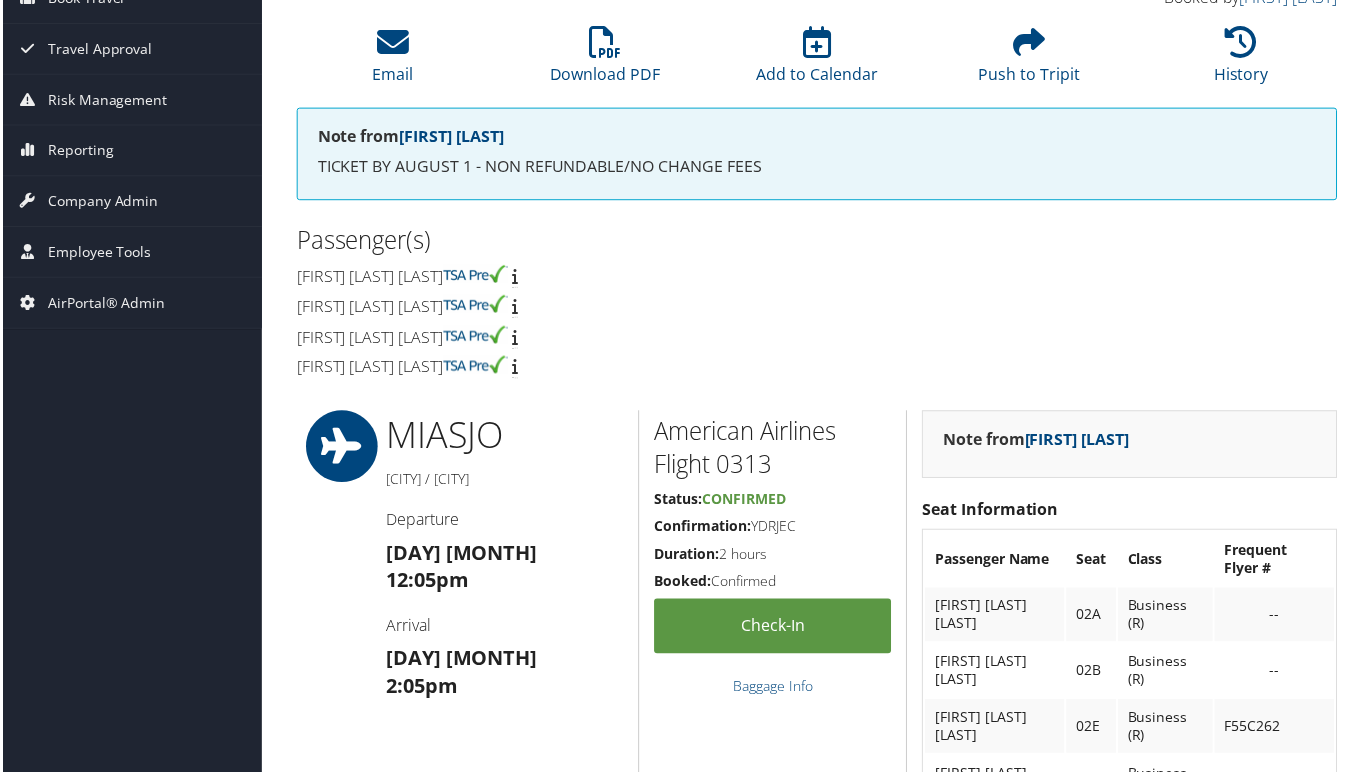 scroll, scrollTop: 0, scrollLeft: 0, axis: both 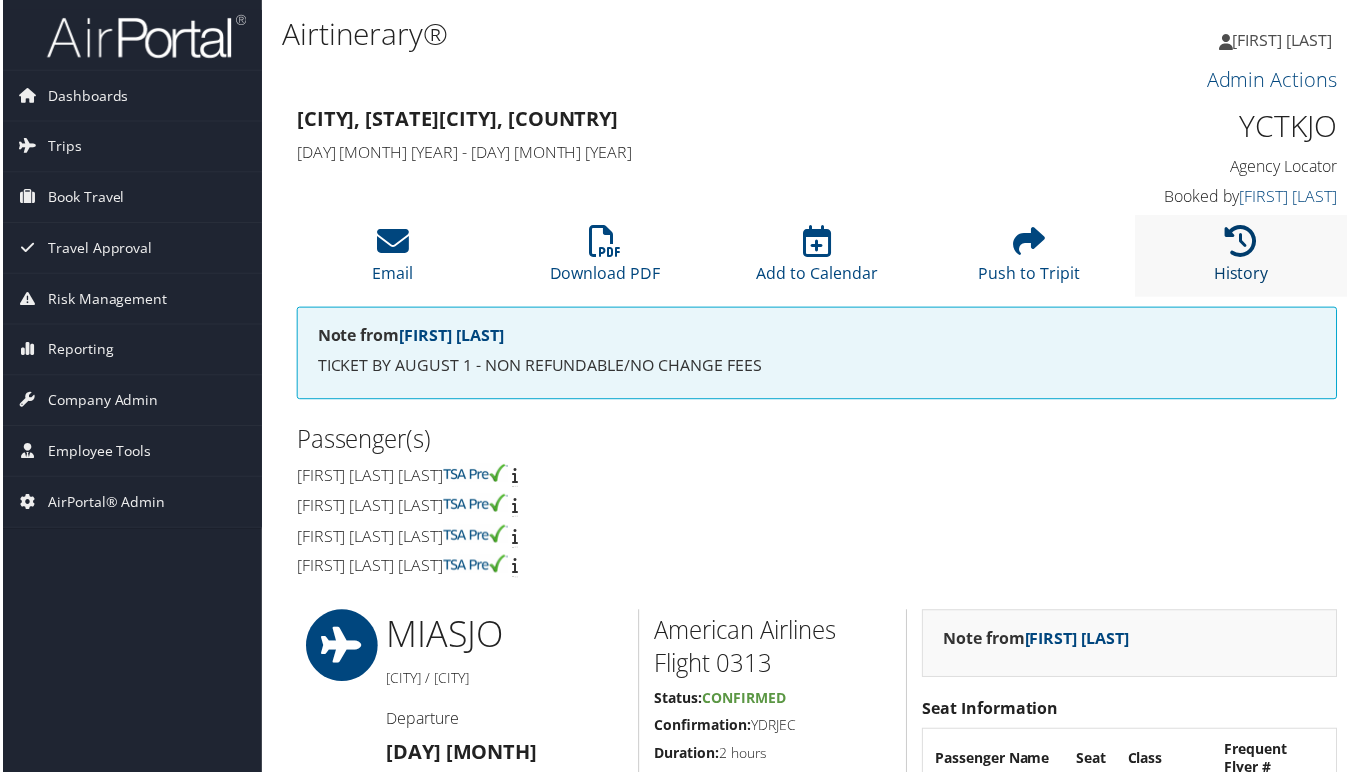 click at bounding box center (1244, 242) 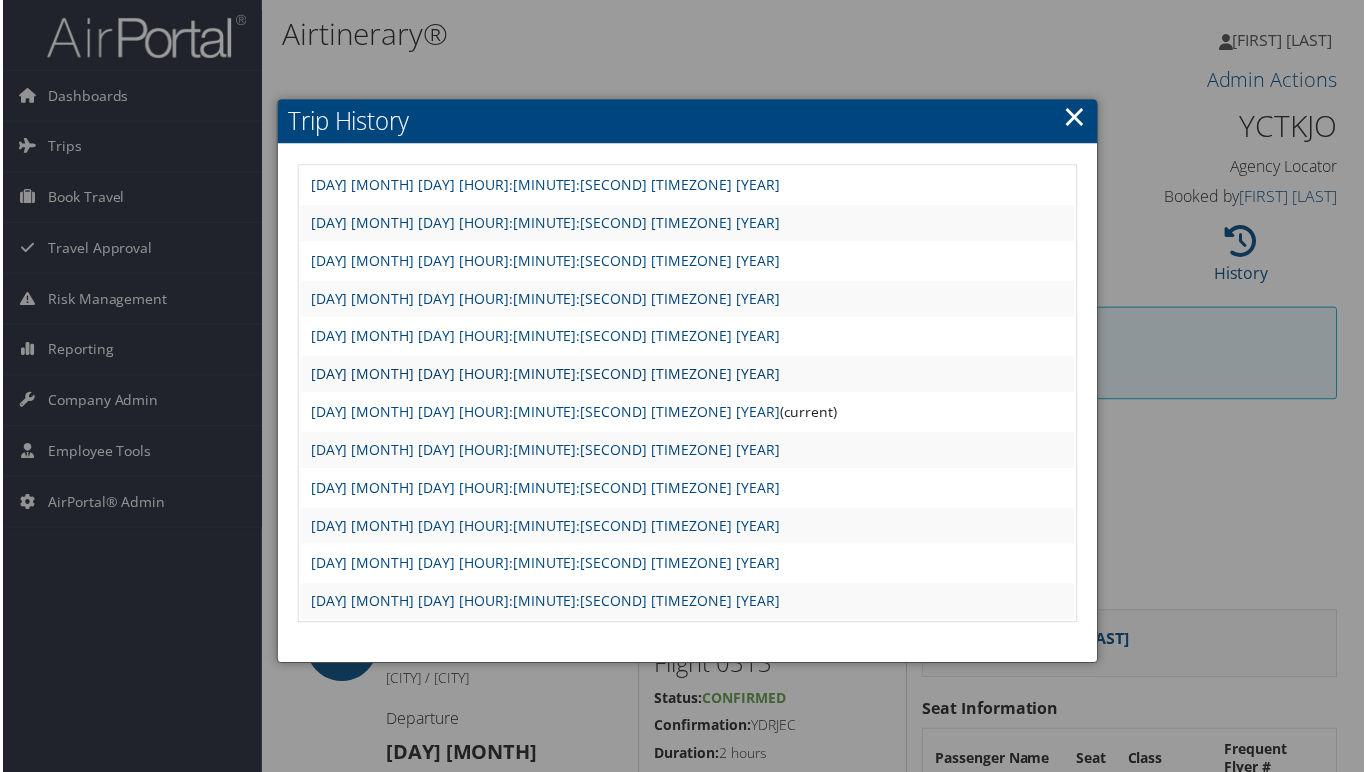 click on "Fri Aug 1 15:15:46 MDT 2025" at bounding box center (544, 375) 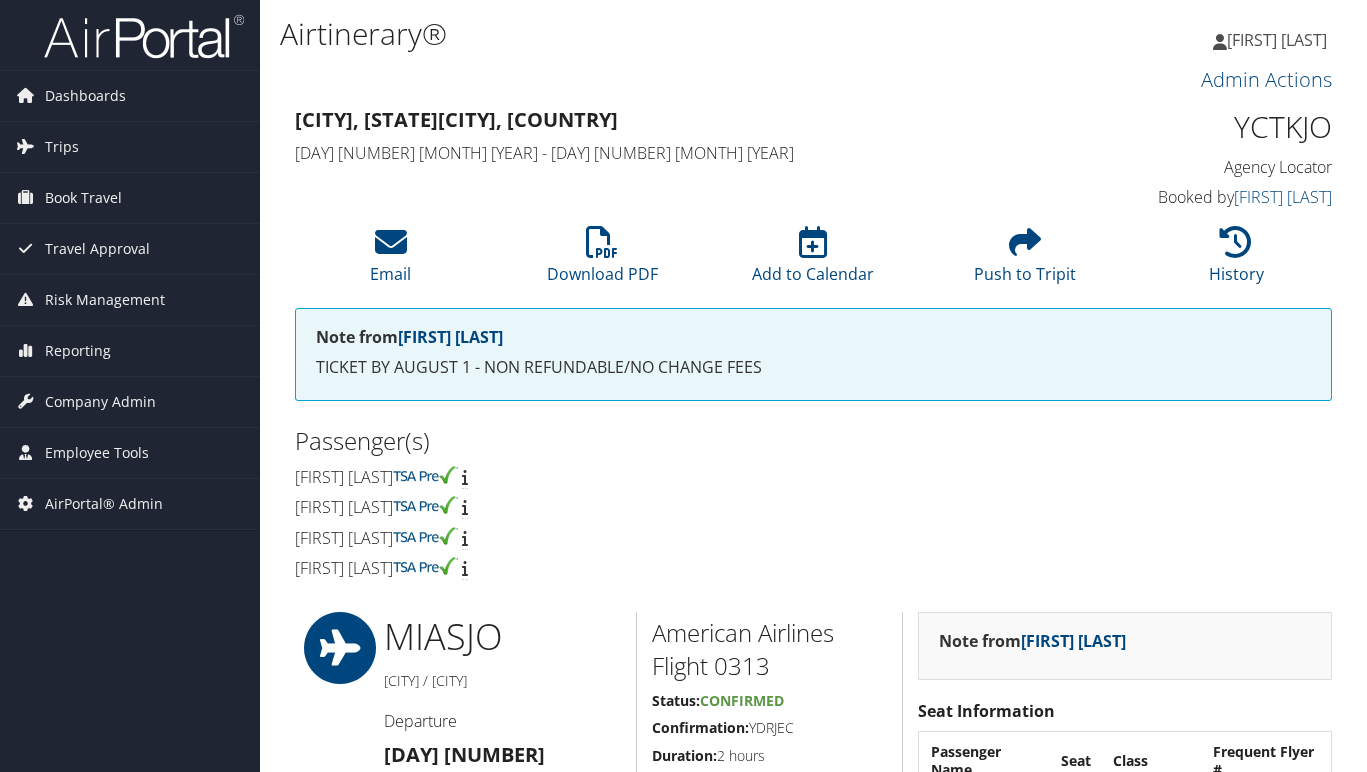 scroll, scrollTop: 0, scrollLeft: 0, axis: both 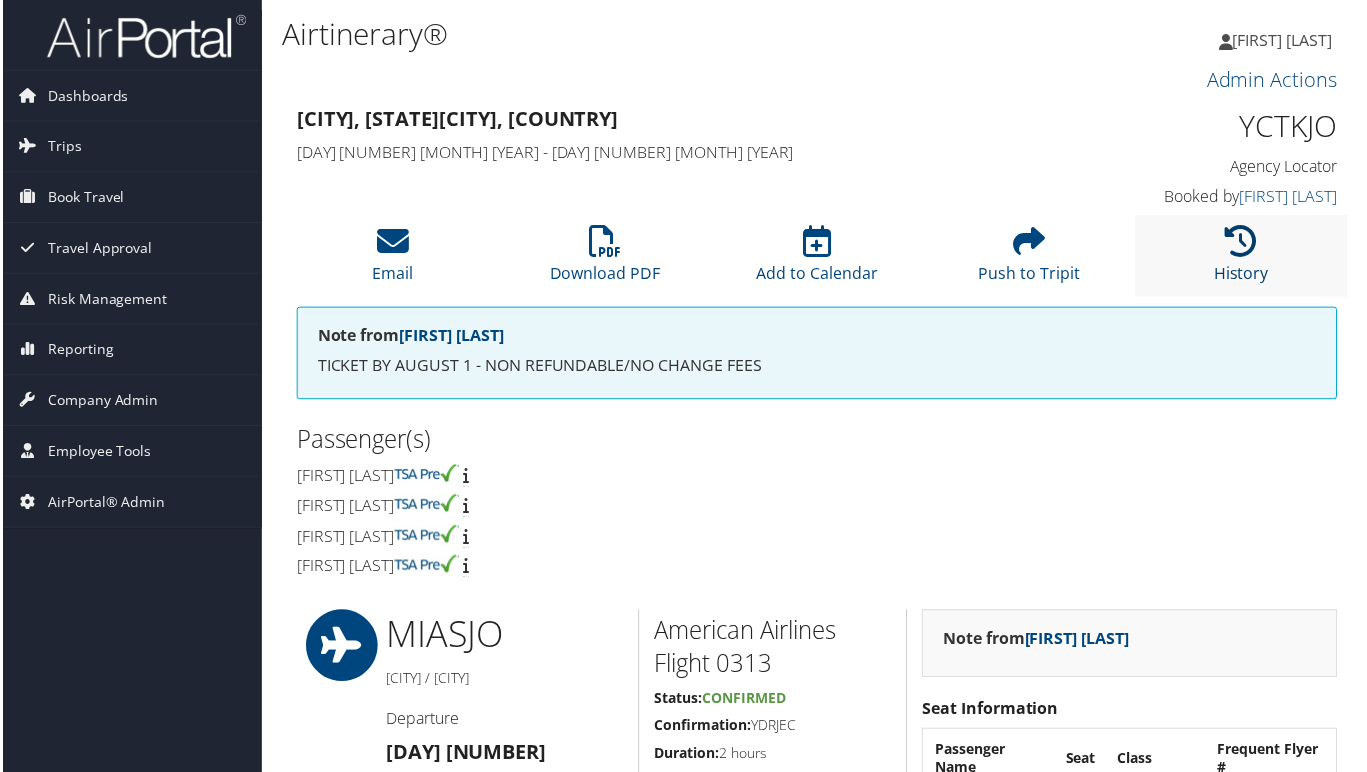 click at bounding box center (1244, 242) 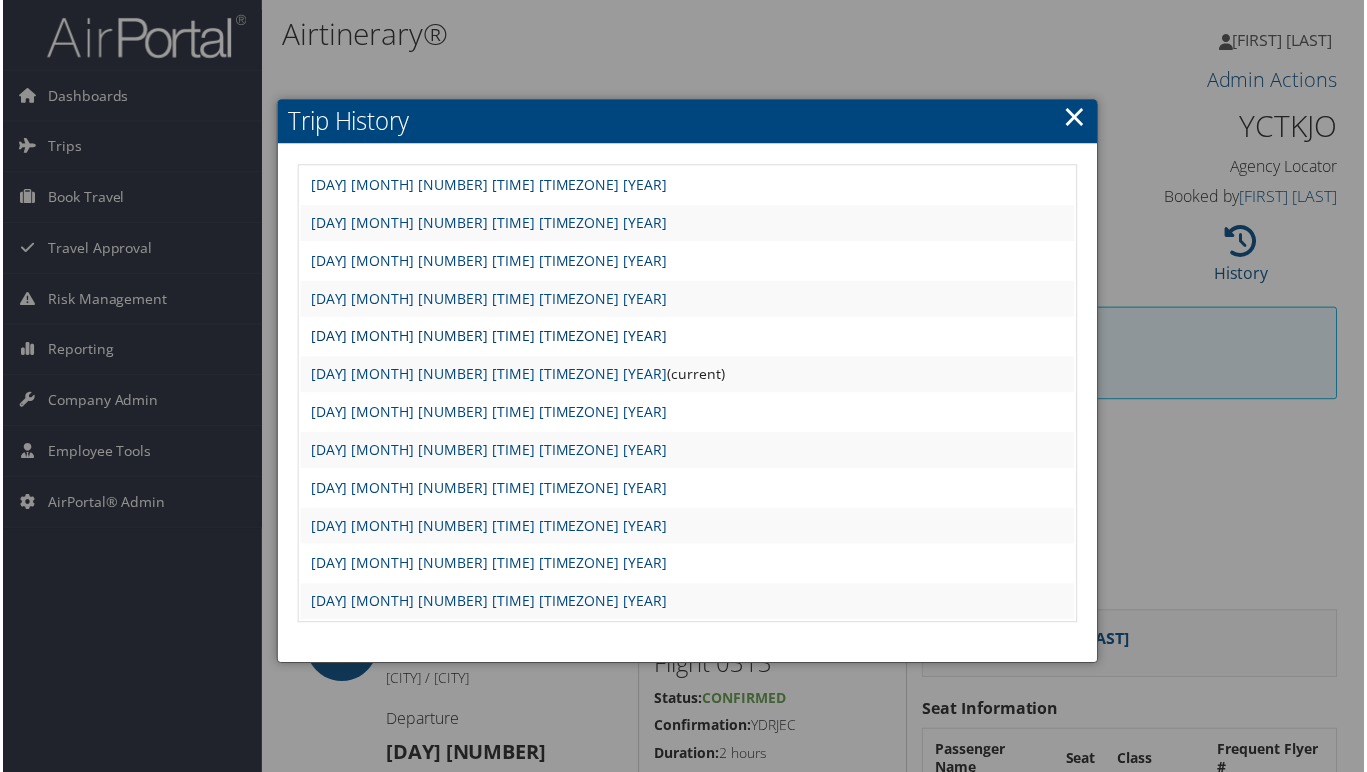 click on "Fri Aug 1 15:54:10 MDT 2025" at bounding box center (488, 337) 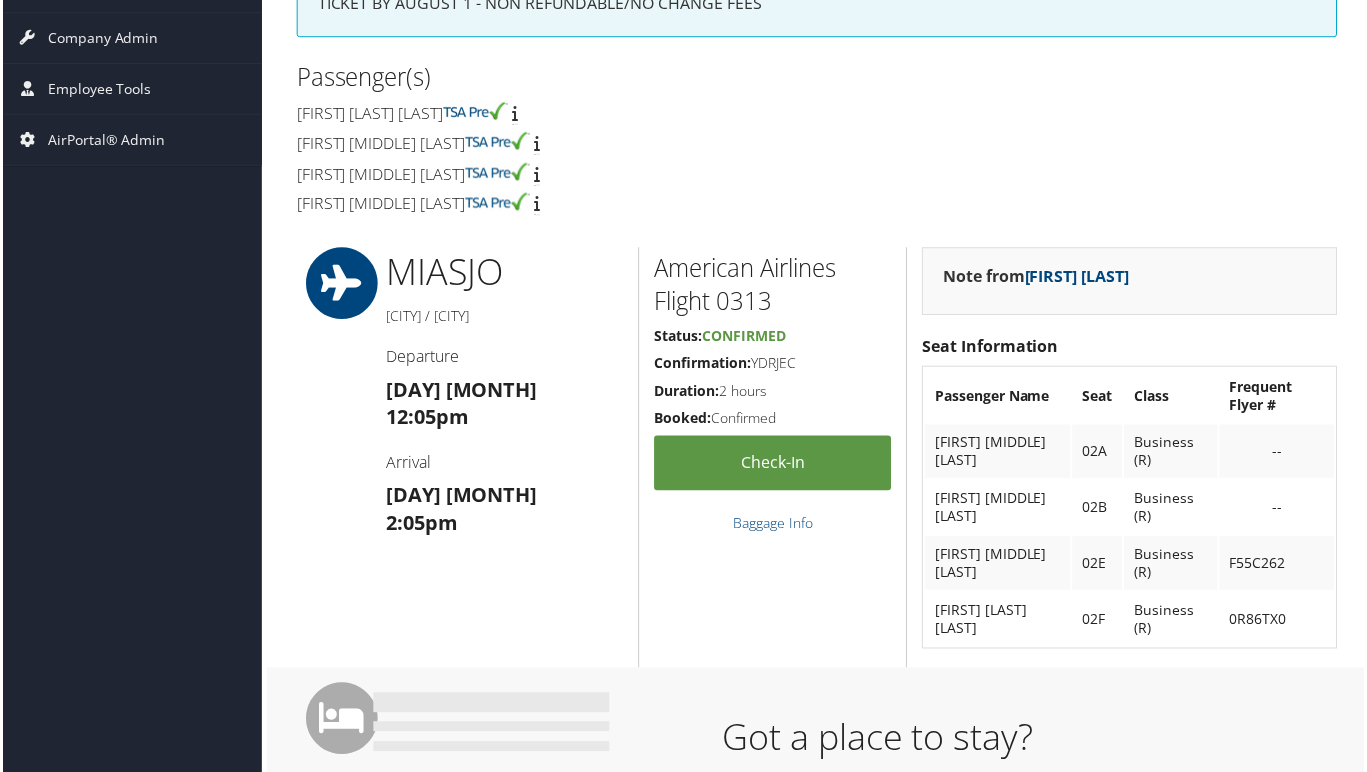 scroll, scrollTop: 0, scrollLeft: 0, axis: both 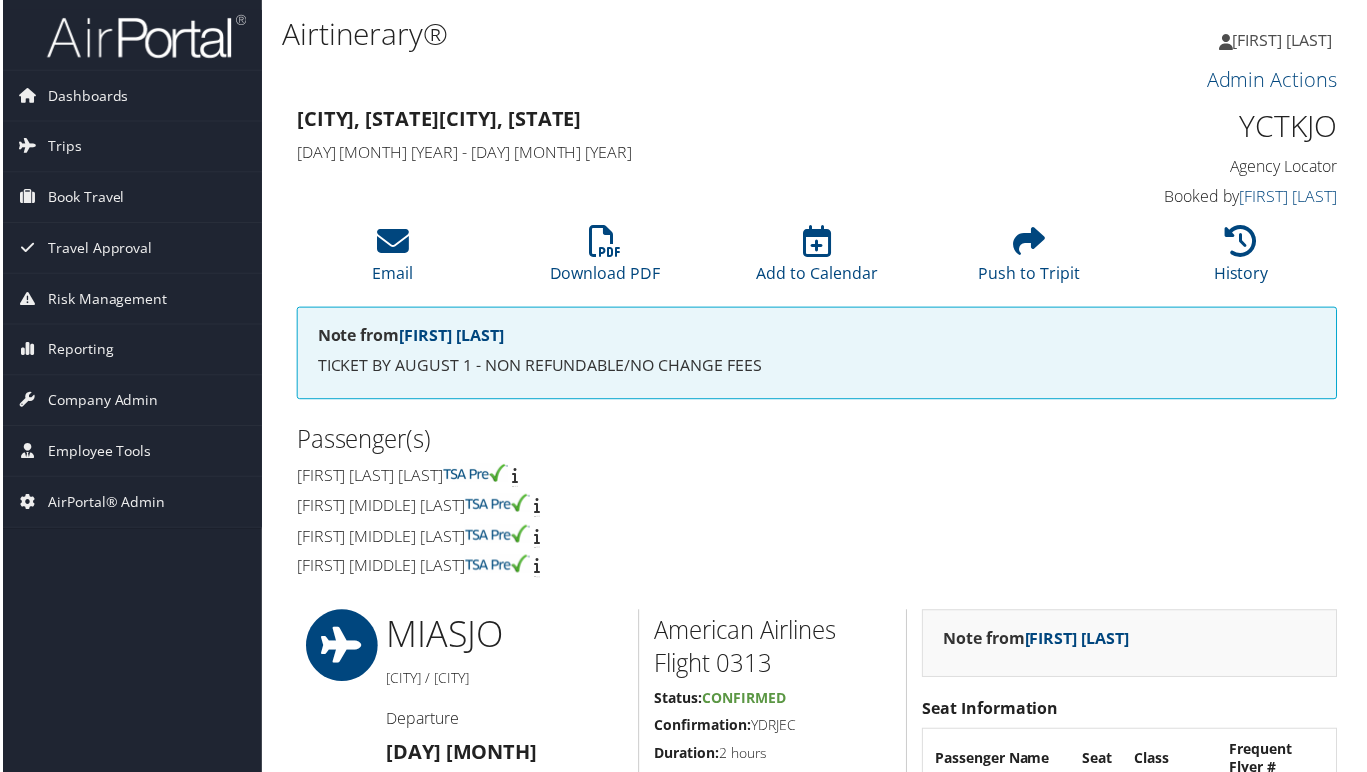 click on "Dashboards AirPortal 360™ (Manager) AirPortal 360™ (Agent) My Travel Dashboard   Trips Airtinerary® Lookup Current/Future Trips Past Trips Trips Missing Hotels Hotel Check-ins   Book Travel Agent Booking Request Approval Request (Beta) Book/Manage Online Trips   Travel Approval Pending Trip Approvals Approved Trips Canceled Trips Approvals (Beta)   Risk Management SecurityLogic® Map Assistance Requests Travel Alerts Notifications   Reporting Unused Tickets Savings Tracker Virtual Pay Lookup Domo   Company Admin Company Information Configure Approval Types (Beta) People Users (Beta) Vendor Contracts Travel Agency Contacts Help Desk Travel Policy Forms Of Payment Service Fees  Reporting Fields (Beta) Report Settings Technology Settings Airtinerary® Settings Virtual Pay Settings Consultative Services Notes Activity Log   Employee Tools Agent Lookup" at bounding box center (687, 1420) 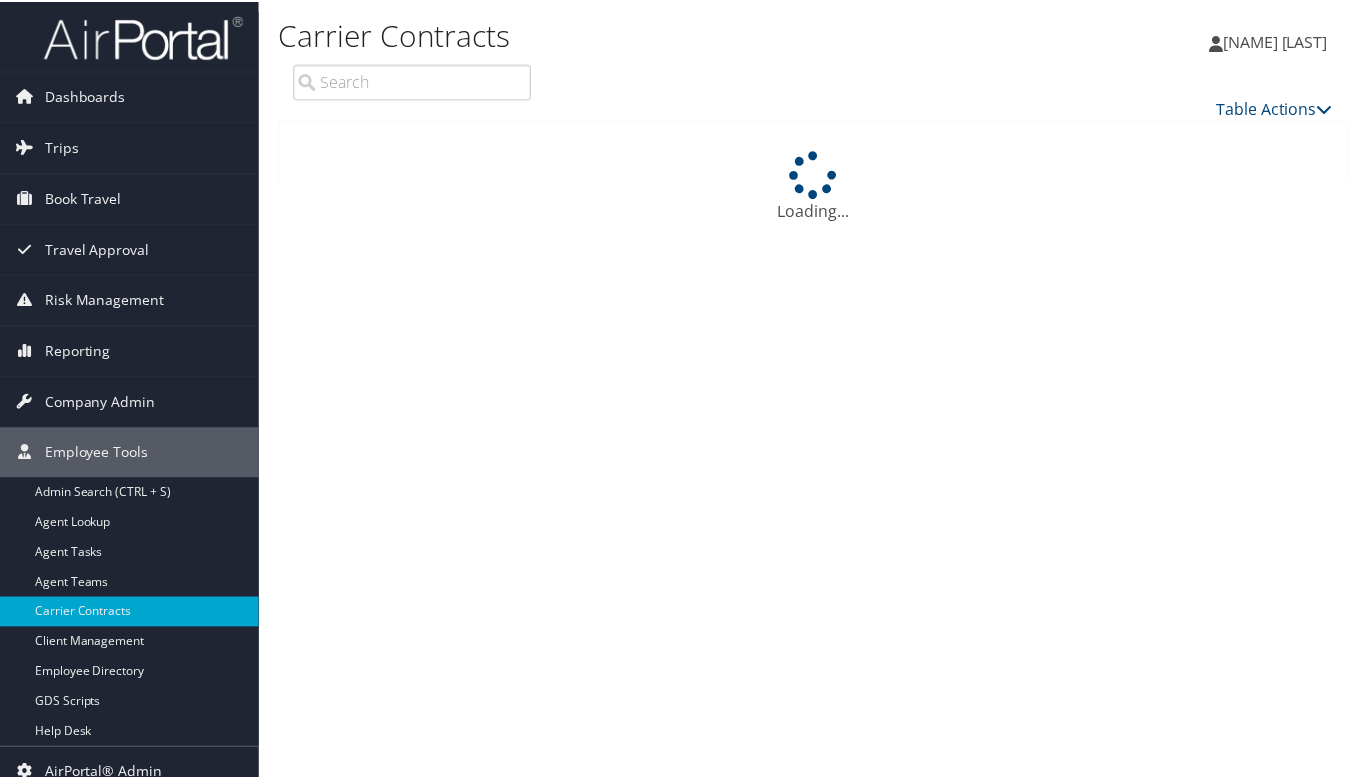 scroll, scrollTop: 0, scrollLeft: 0, axis: both 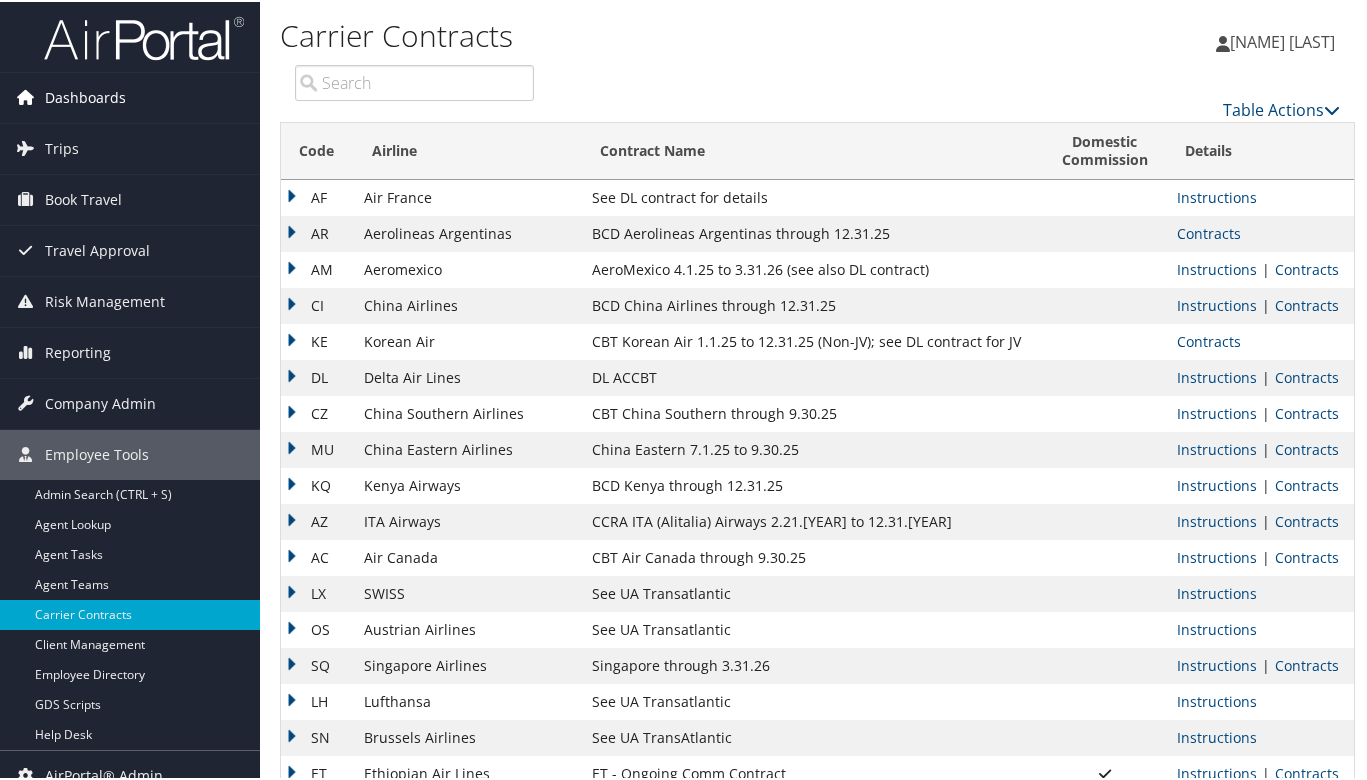 click on "Dashboards" at bounding box center (130, 96) 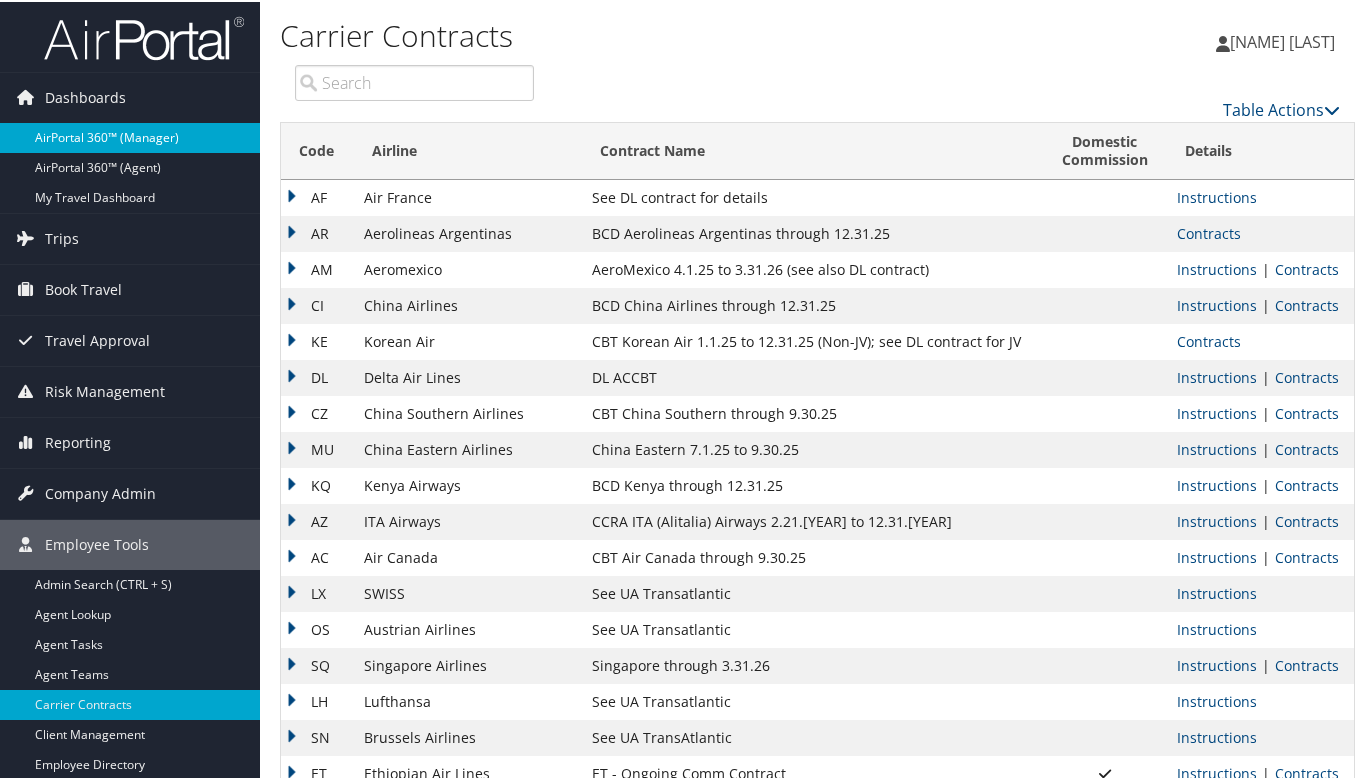click on "AirPortal 360™ (Manager)" at bounding box center (130, 136) 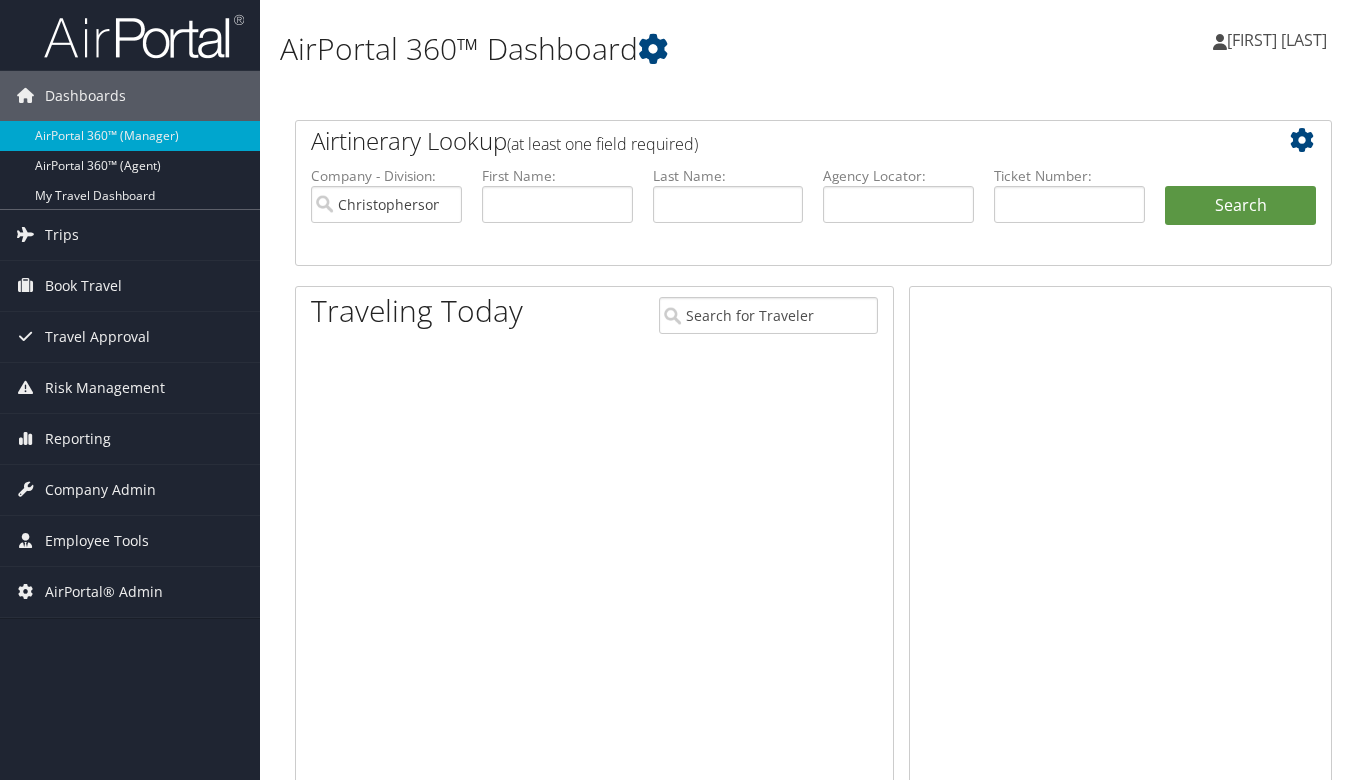 scroll, scrollTop: 0, scrollLeft: 0, axis: both 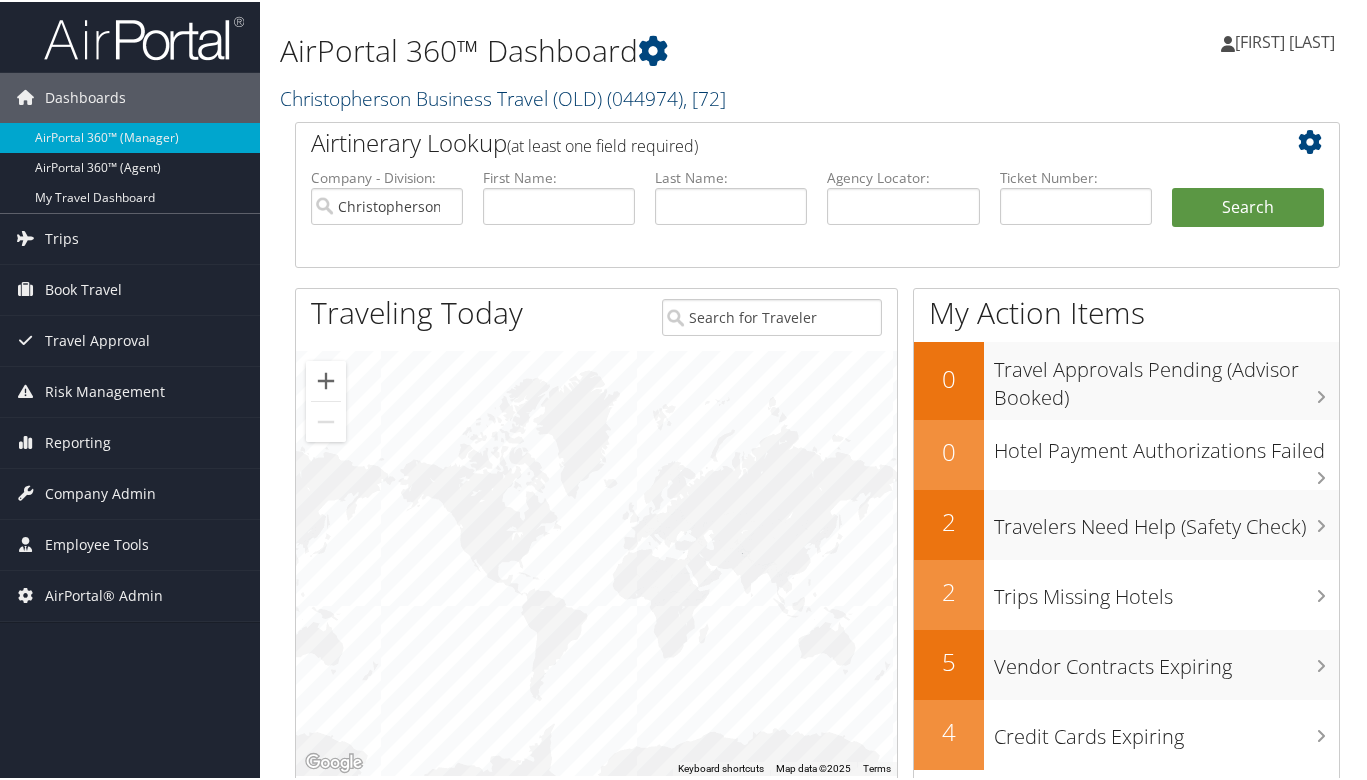 click on "Christopherson Business Travel (OLD)   ( 044974 )  , [ 72 ]" at bounding box center (503, 96) 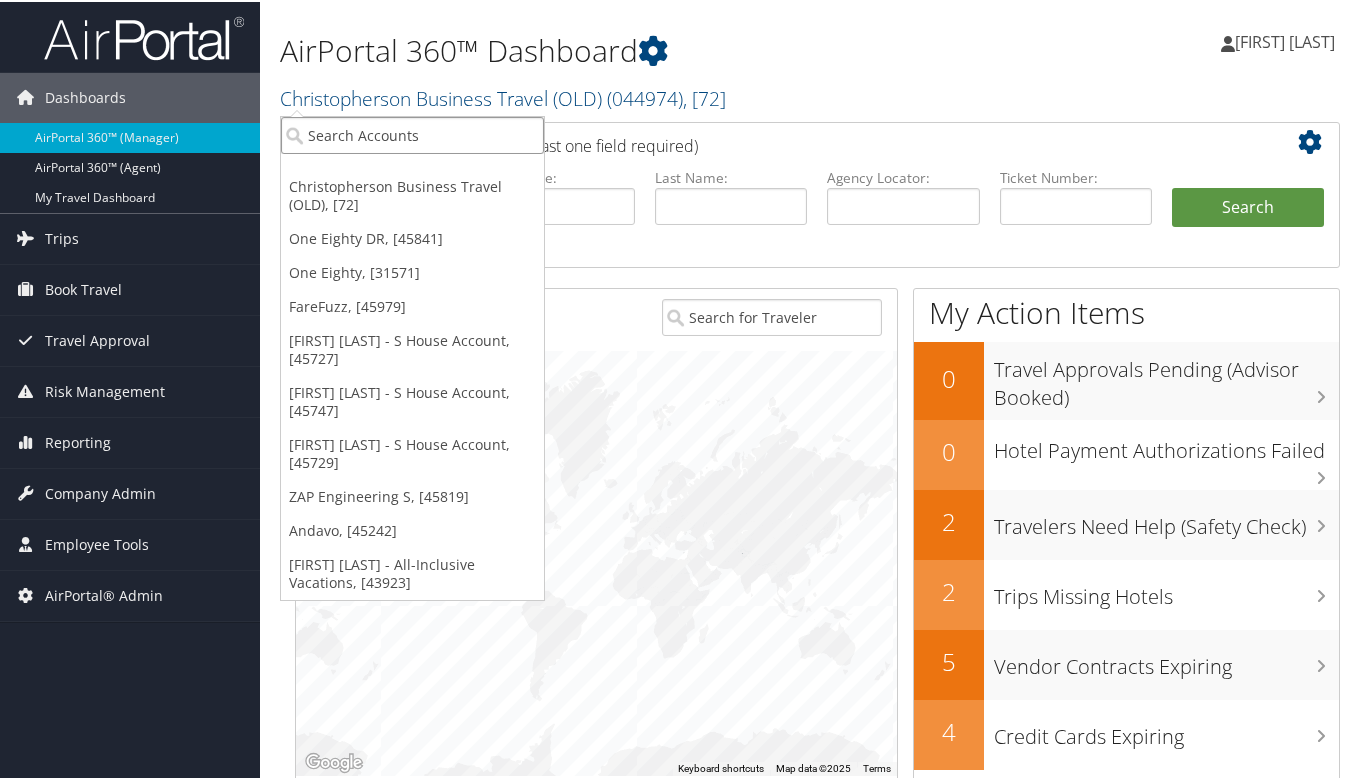 click at bounding box center [412, 133] 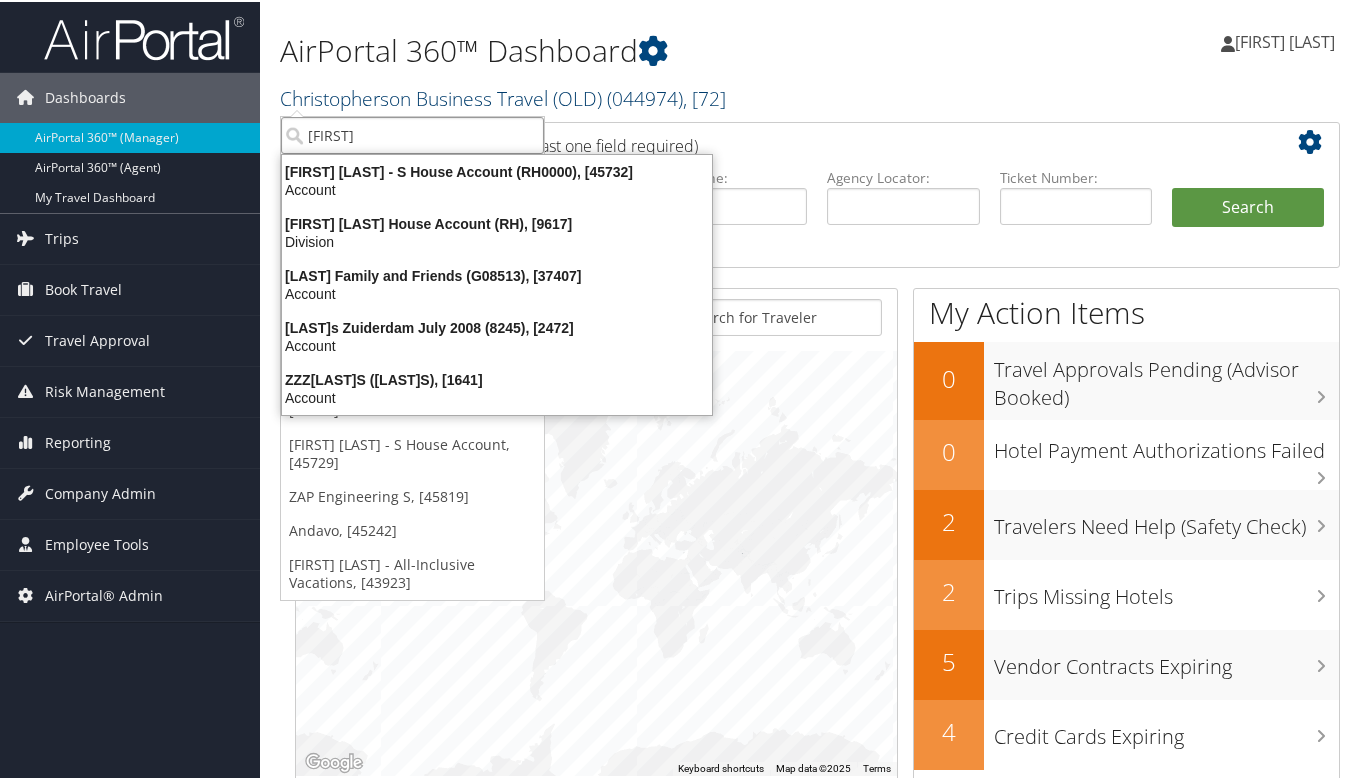 type on "rosie h" 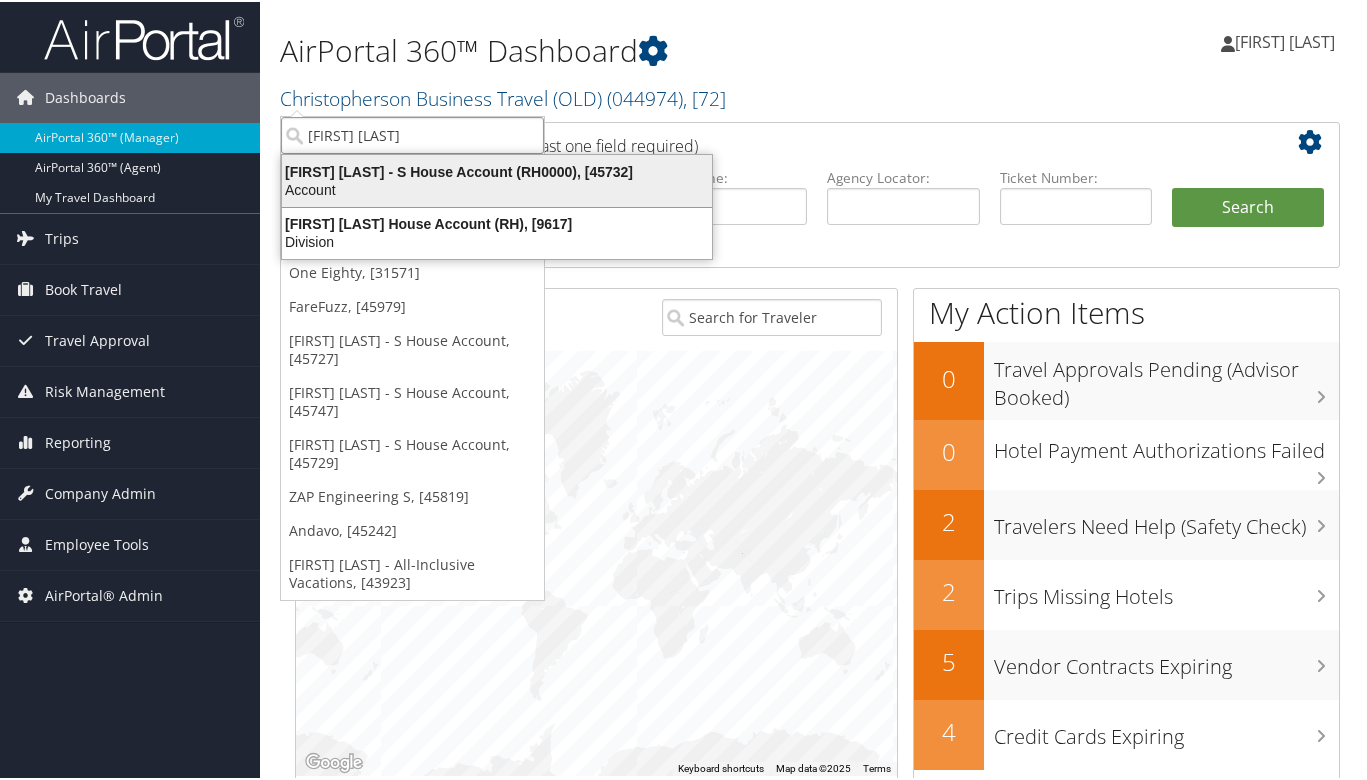 click on "Rosie Holliday - S House Account (RH0000), [45732]" at bounding box center (497, 170) 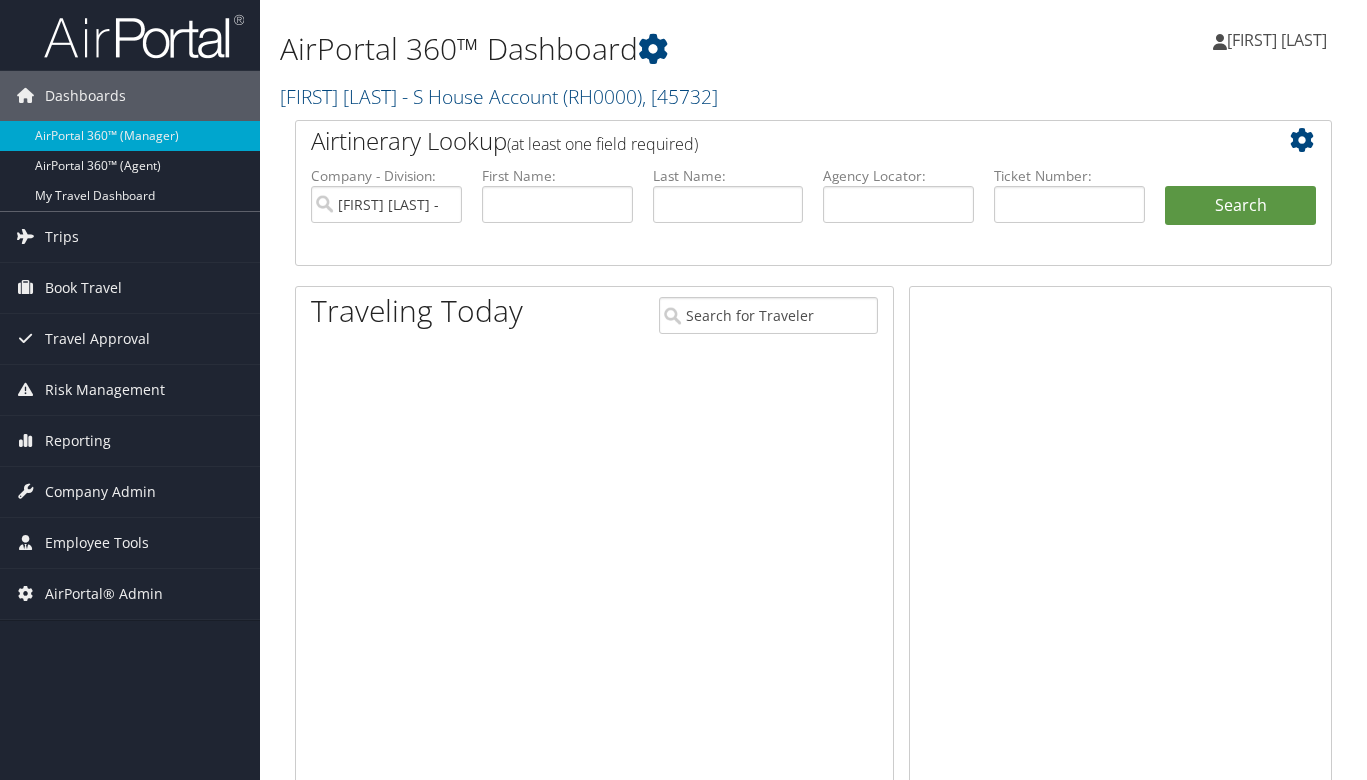 scroll, scrollTop: 0, scrollLeft: 0, axis: both 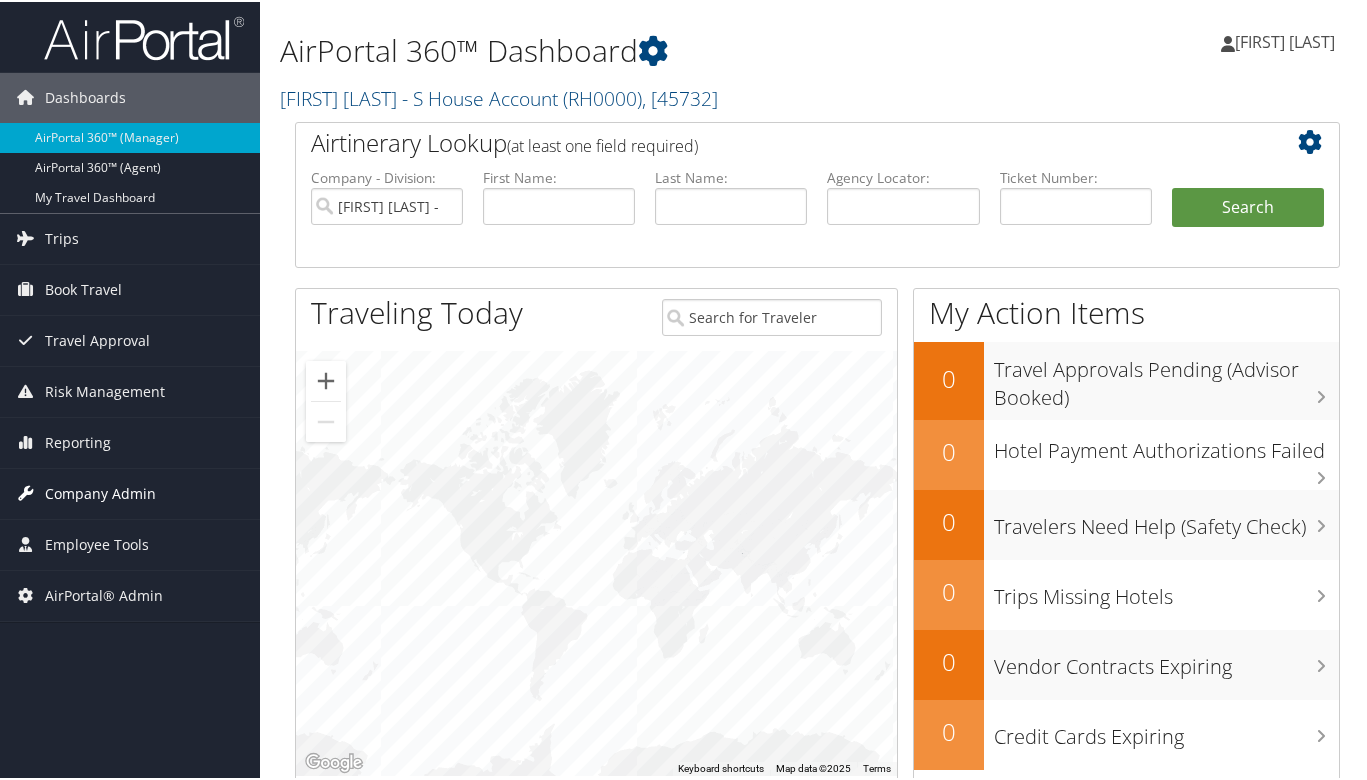click on "Company Admin" at bounding box center (100, 492) 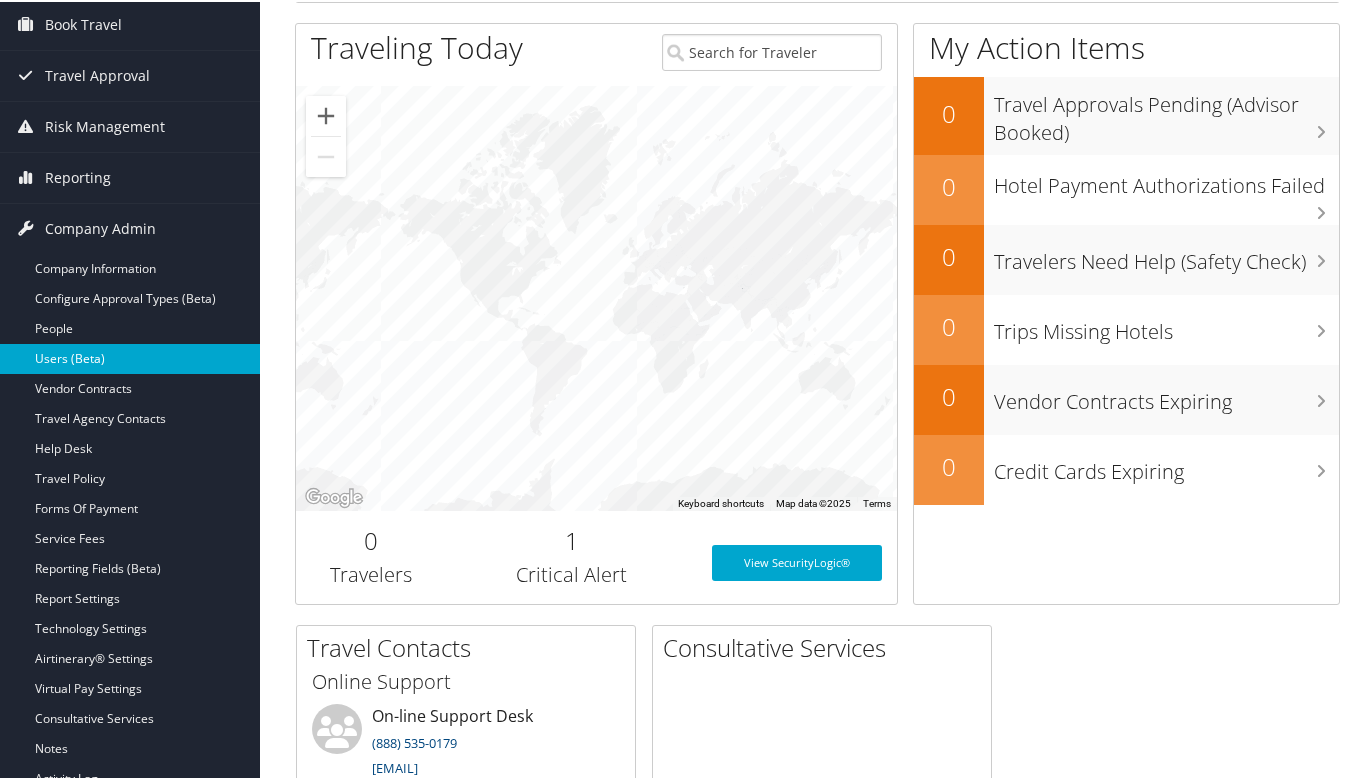 scroll, scrollTop: 300, scrollLeft: 0, axis: vertical 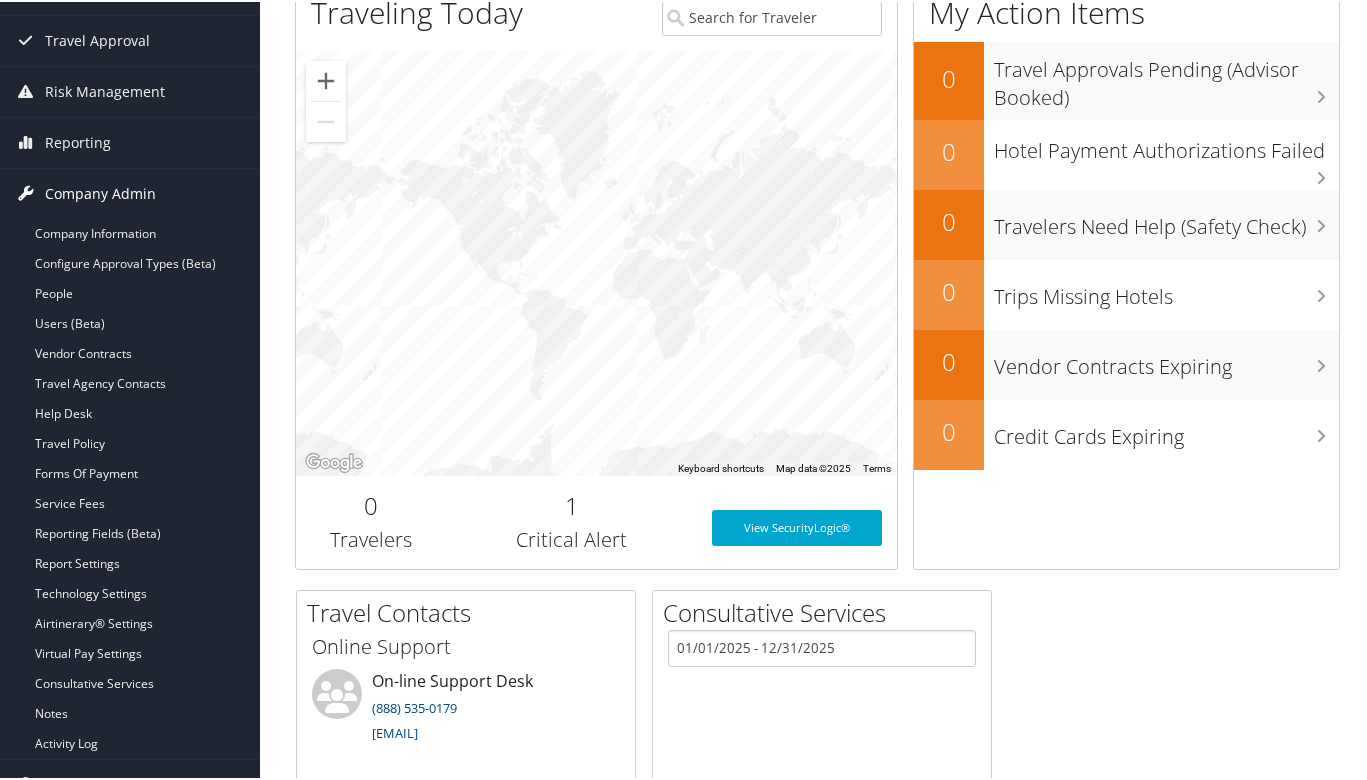 click on "Company Admin" at bounding box center [100, 192] 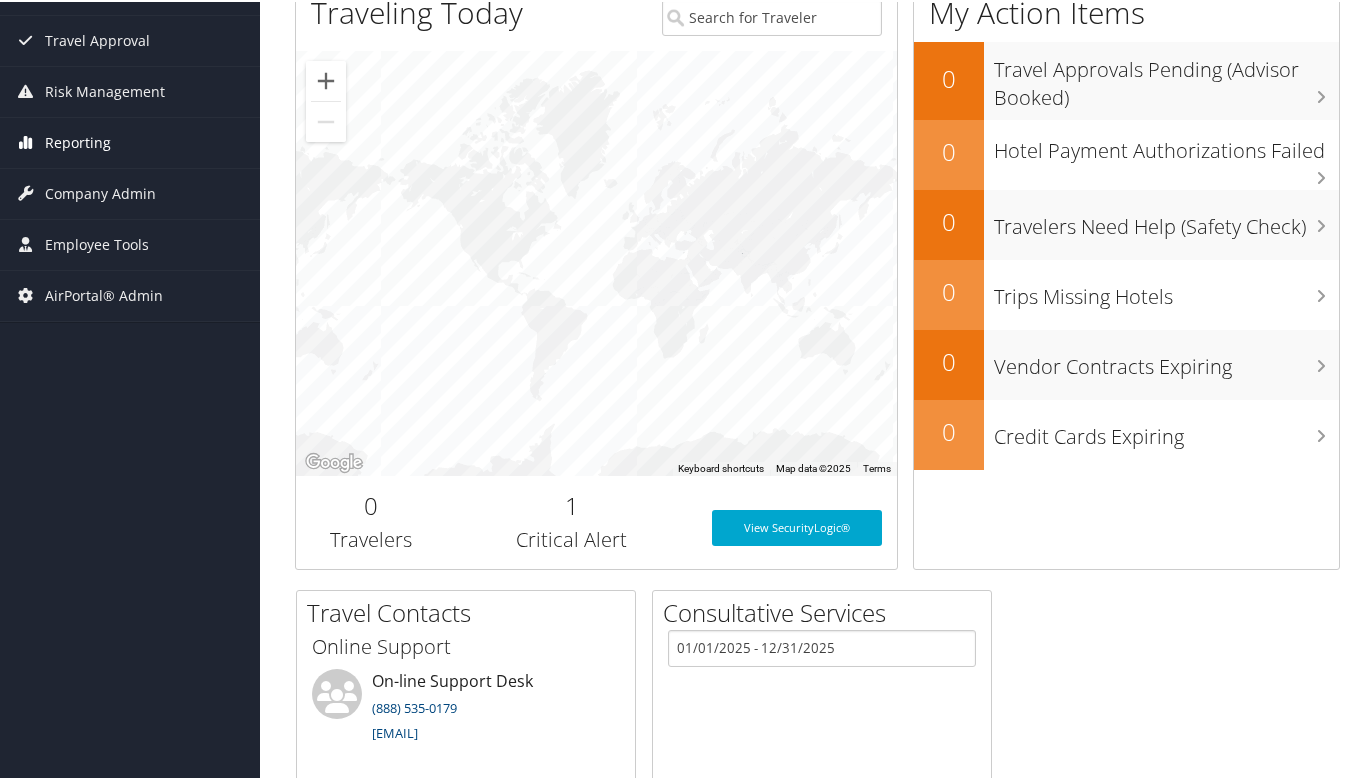 click on "Reporting" at bounding box center (78, 141) 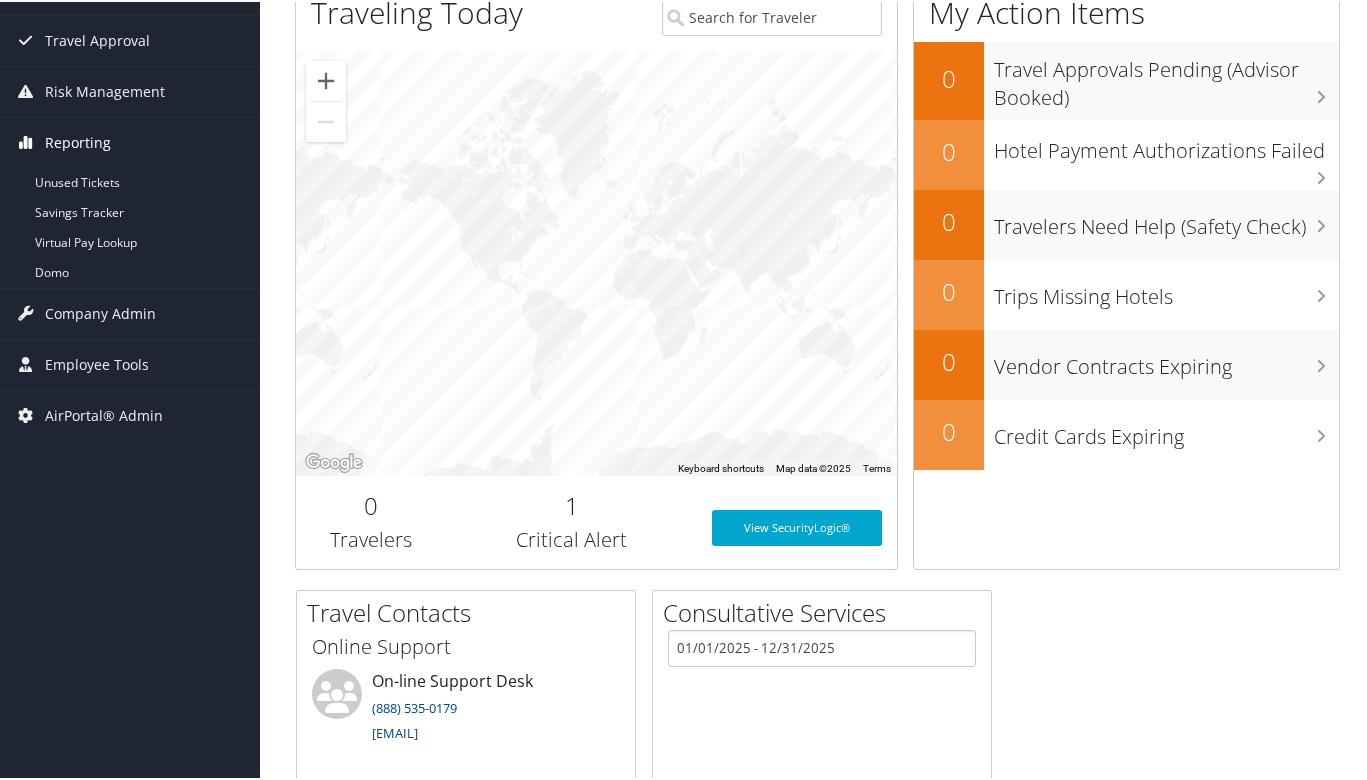 click on "Reporting" at bounding box center (78, 141) 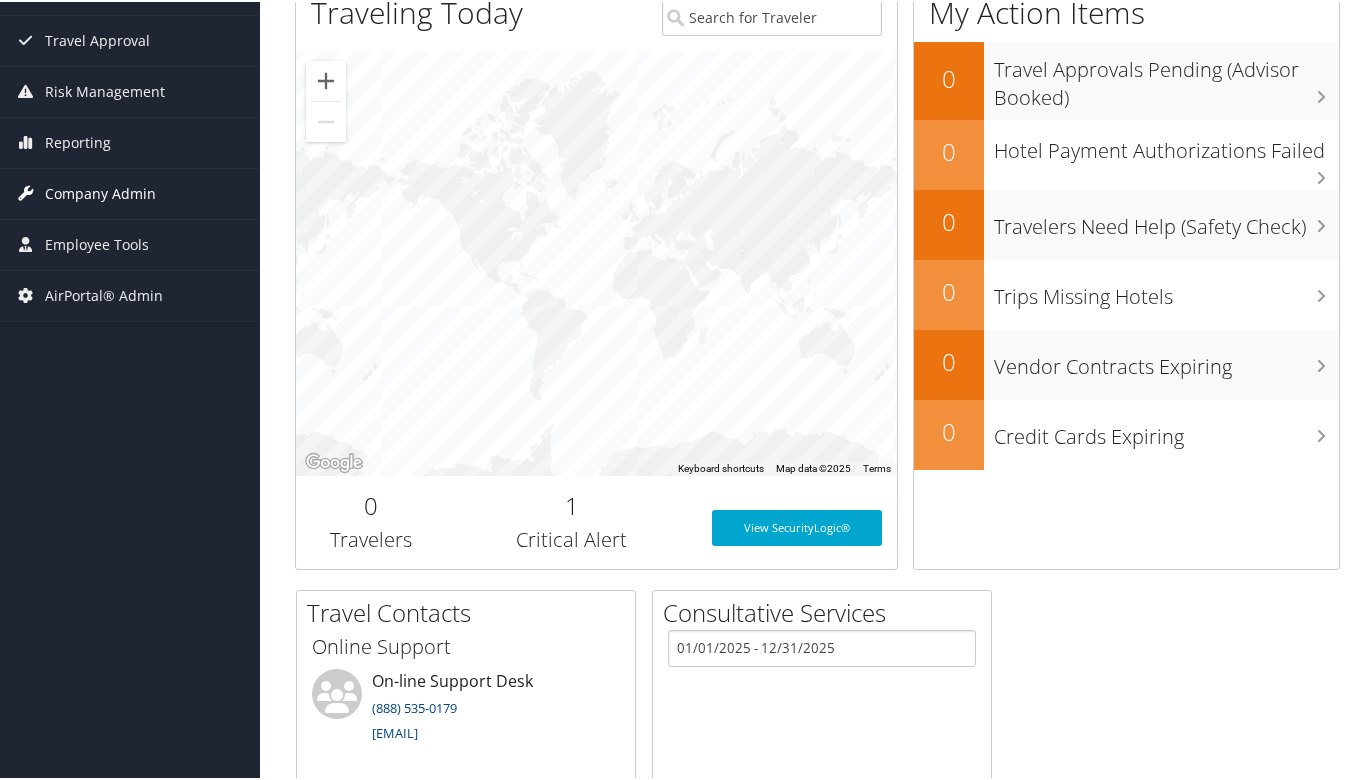click on "Company Admin" at bounding box center [100, 192] 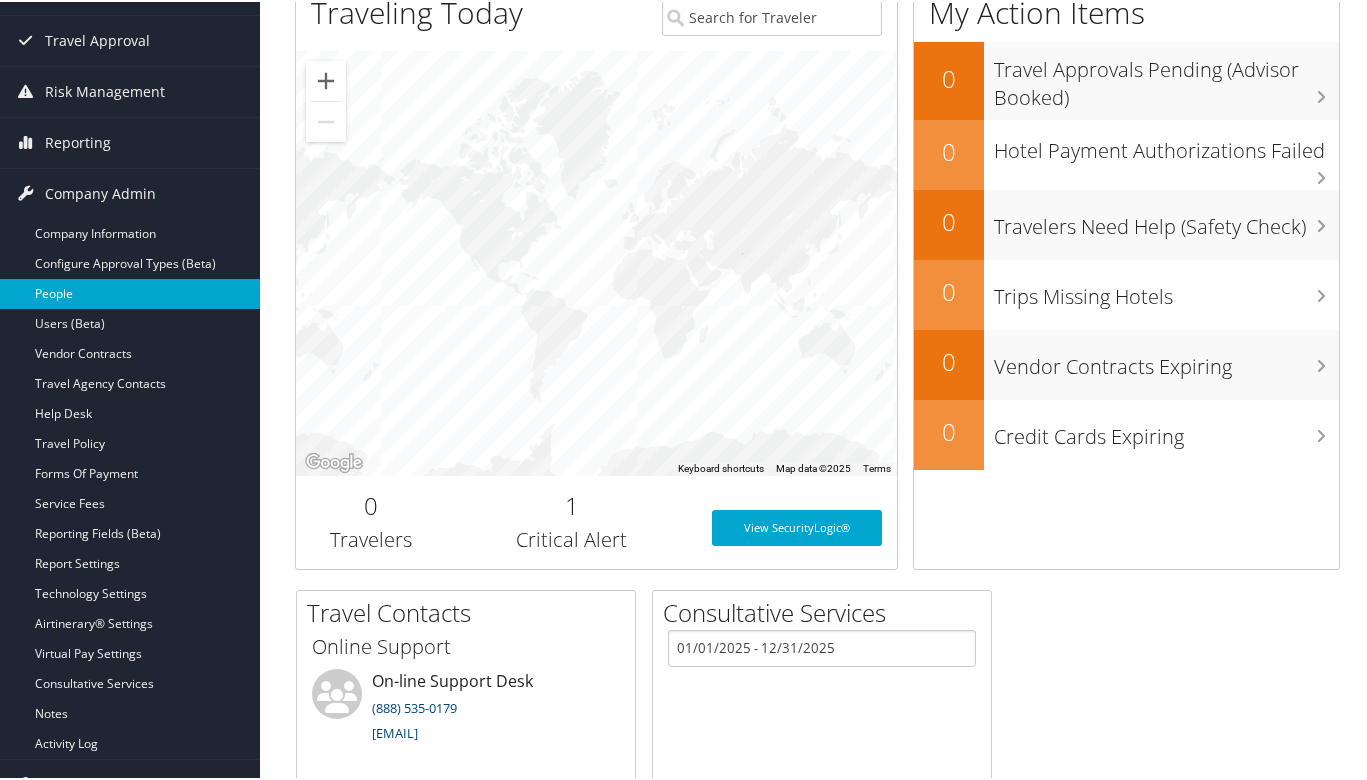 click on "People" at bounding box center [130, 292] 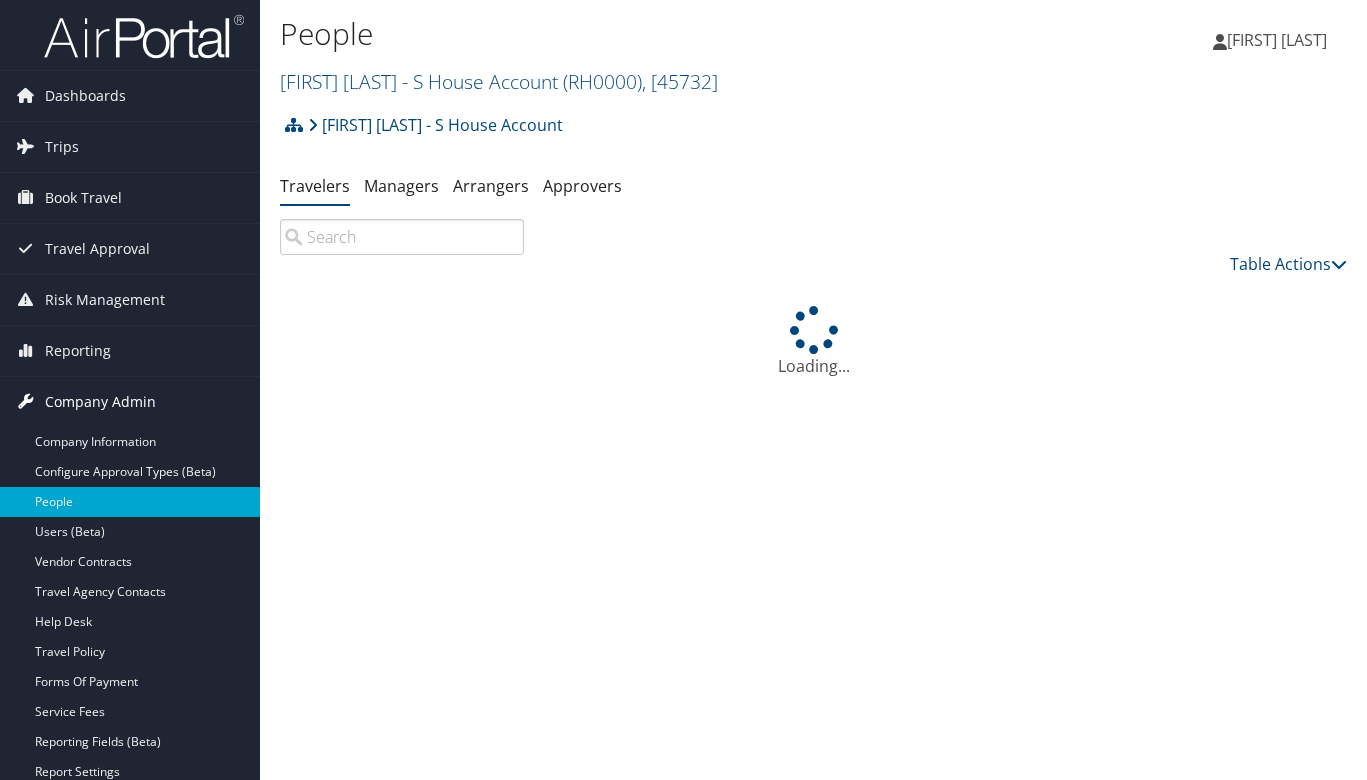 scroll, scrollTop: 0, scrollLeft: 0, axis: both 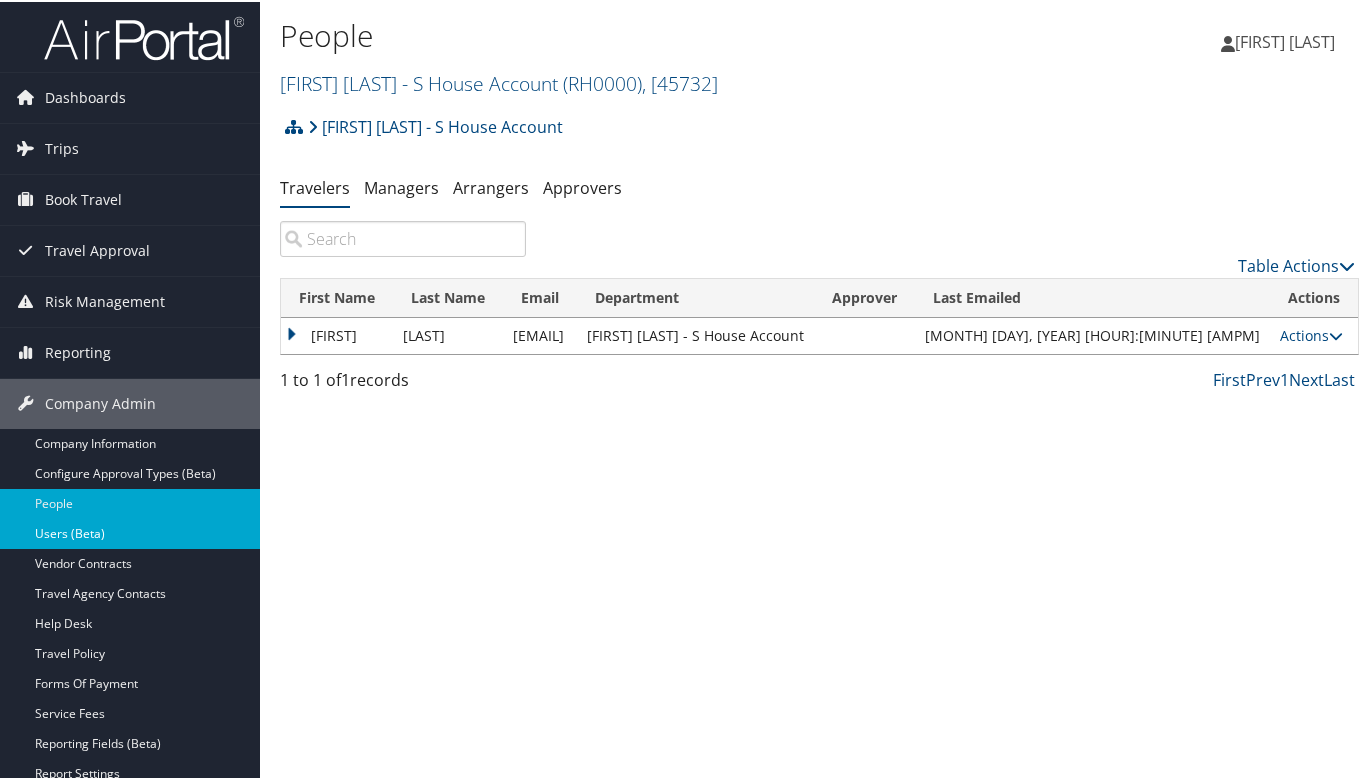 click on "Users (Beta)" at bounding box center (130, 532) 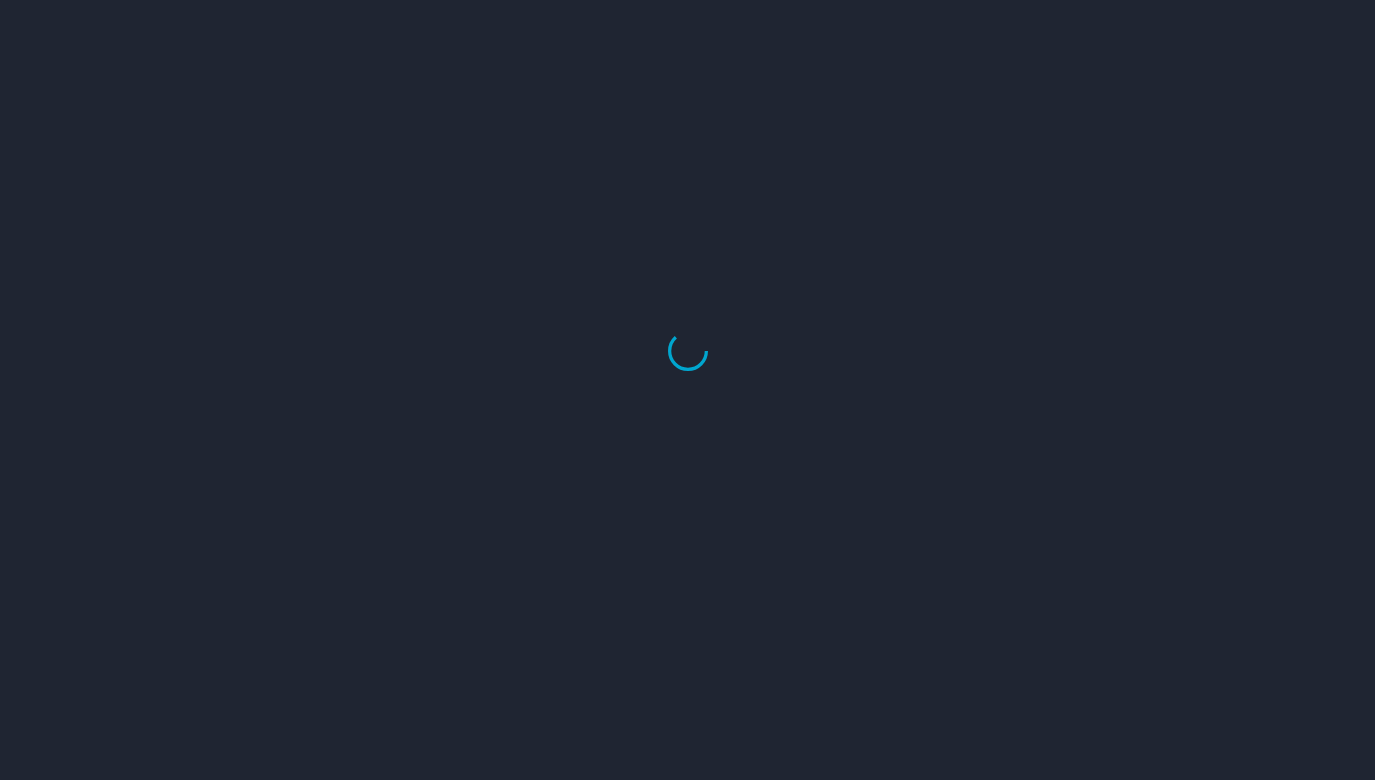 scroll, scrollTop: 0, scrollLeft: 0, axis: both 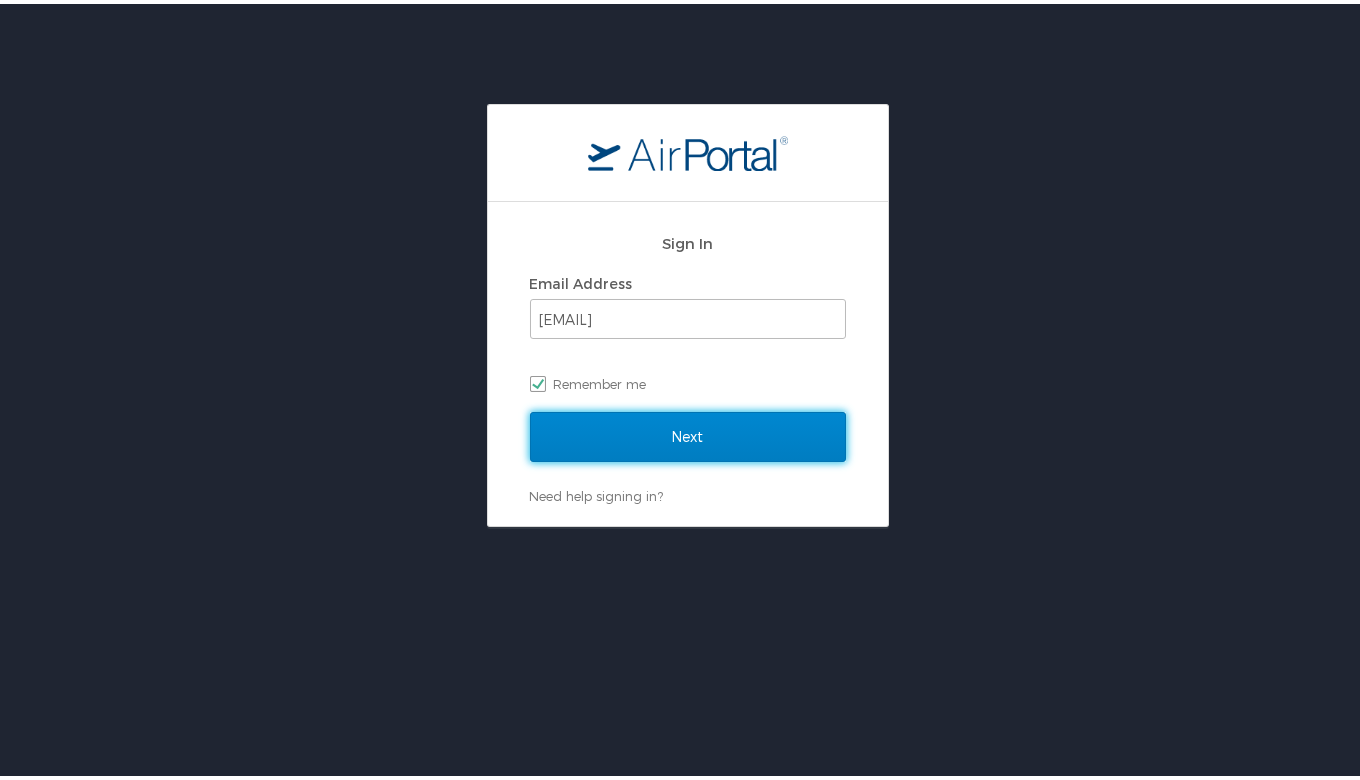 click on "Next" at bounding box center [688, 433] 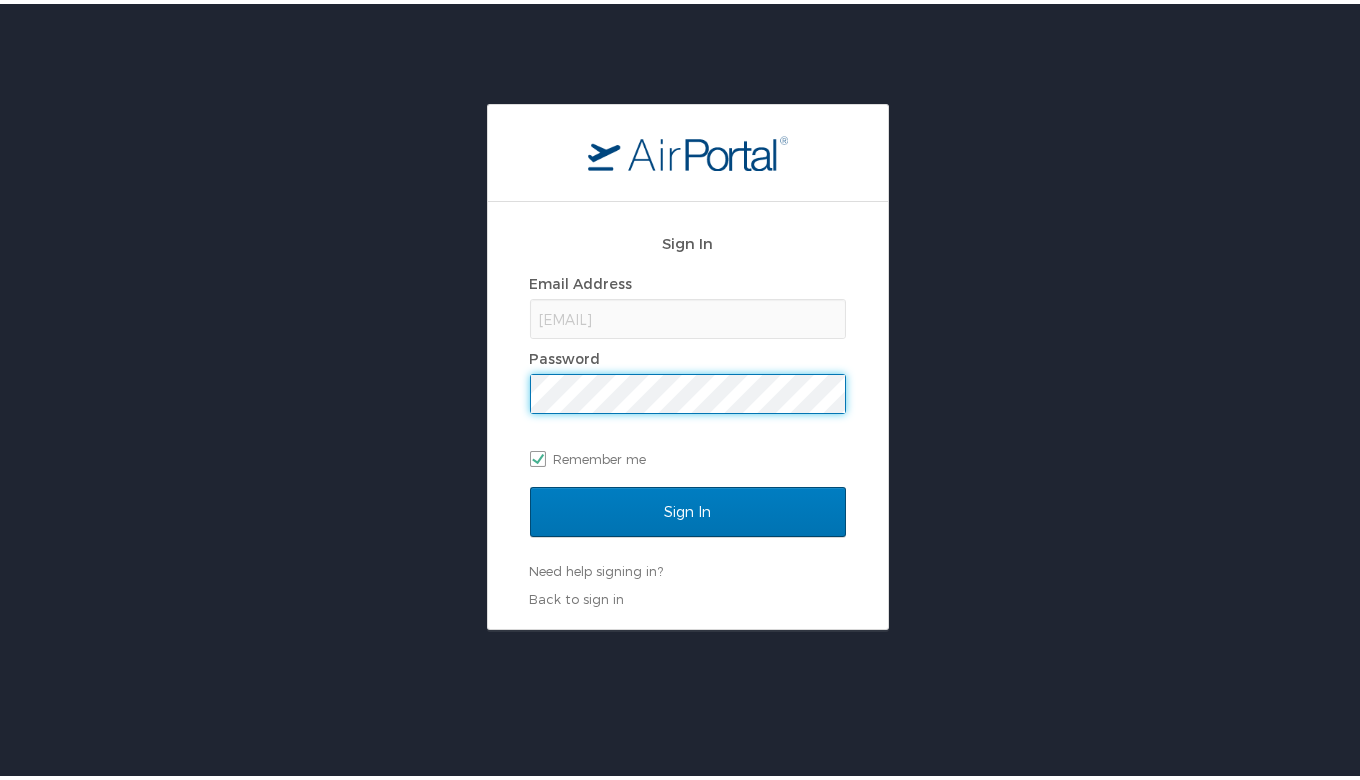scroll, scrollTop: 0, scrollLeft: 0, axis: both 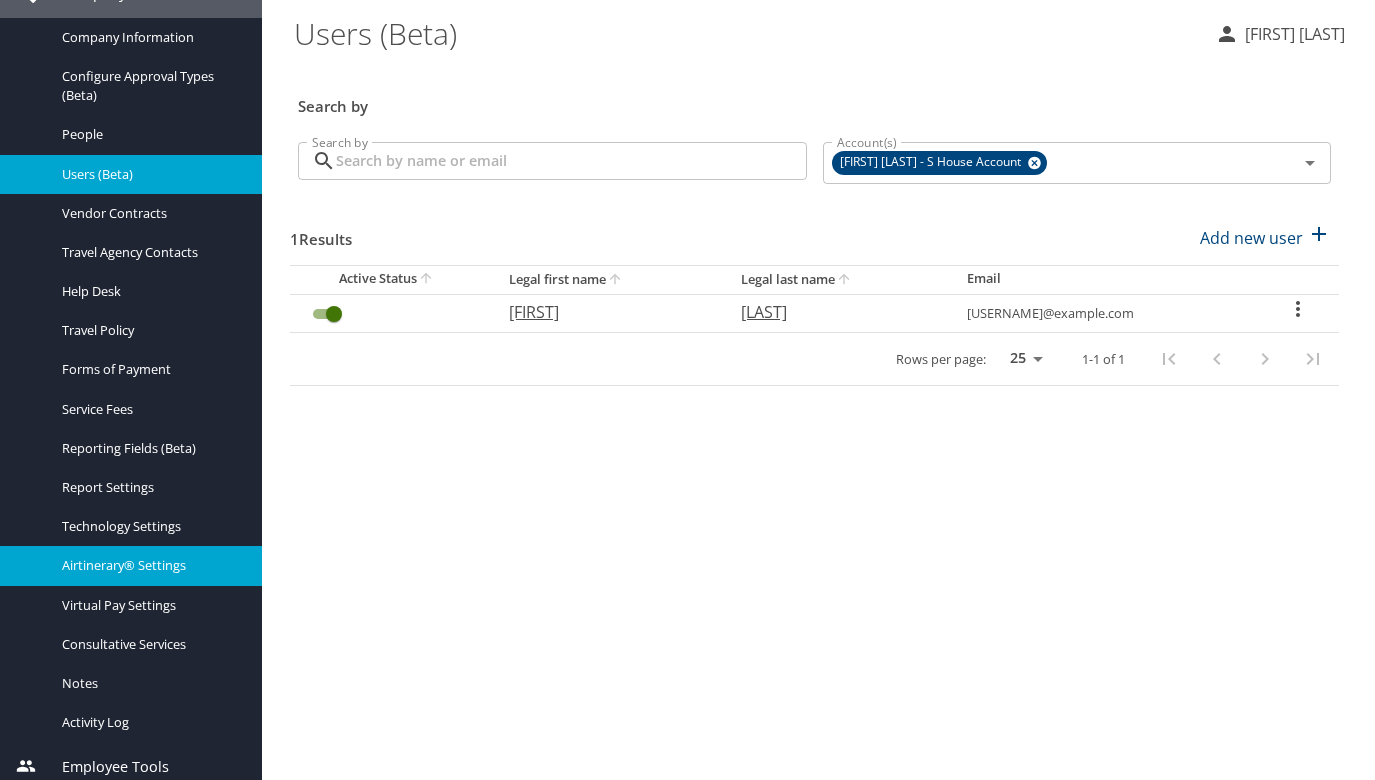 click on "Airtinerary® Settings" at bounding box center [150, 565] 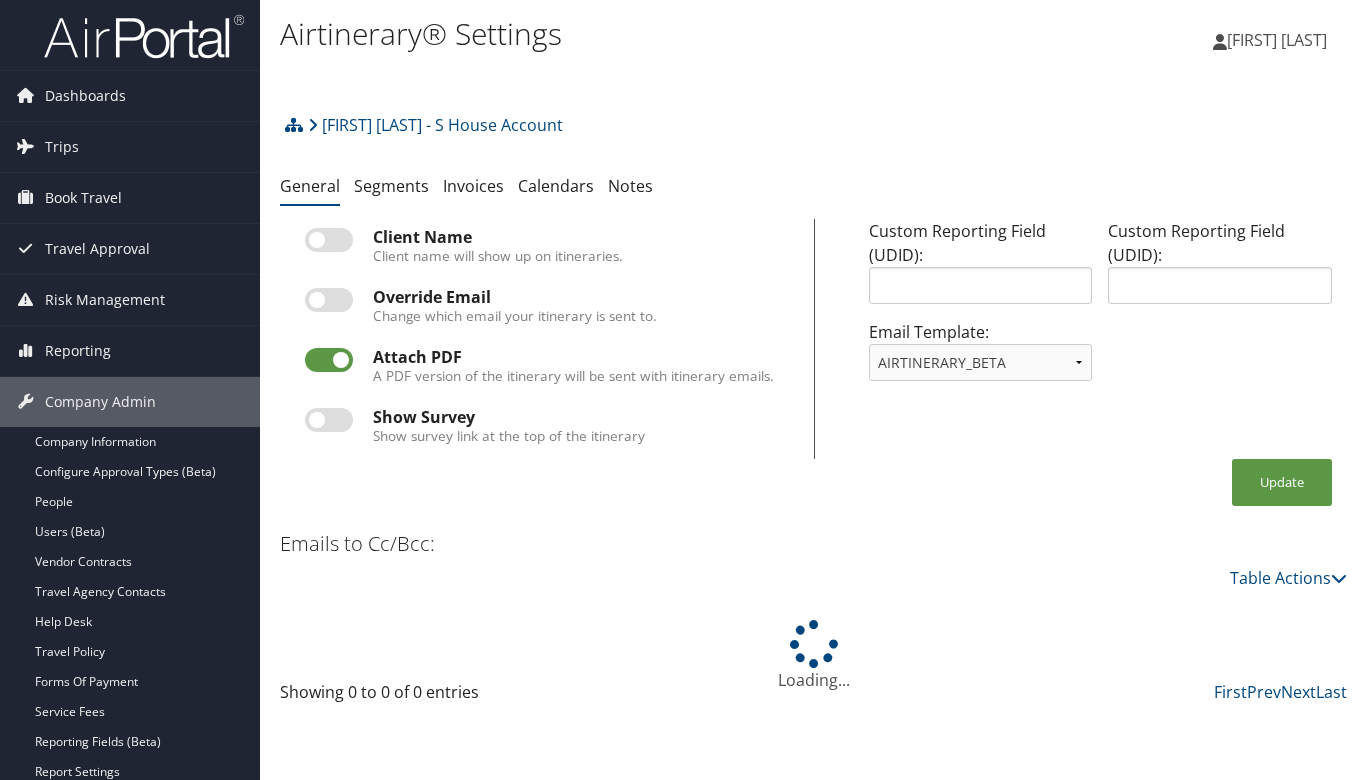 scroll, scrollTop: 0, scrollLeft: 0, axis: both 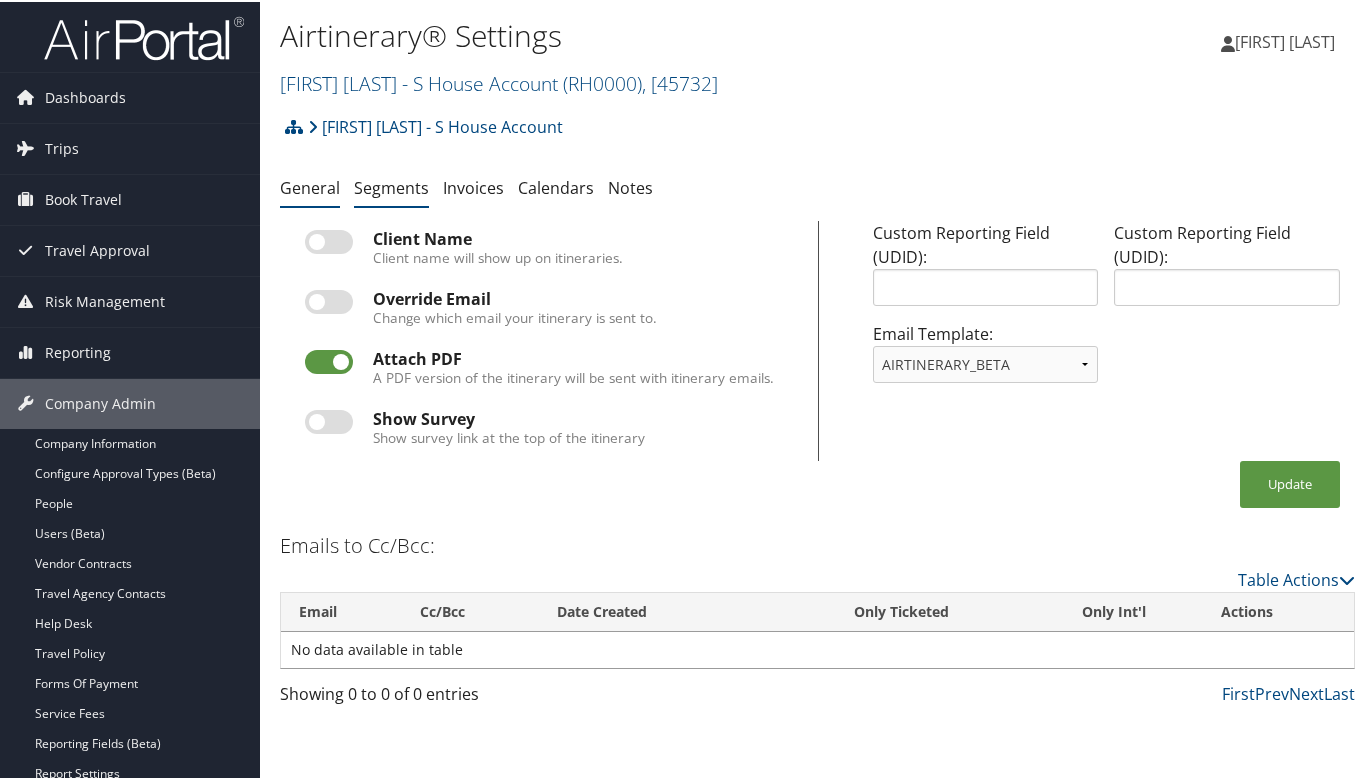 click on "Segments" at bounding box center [391, 186] 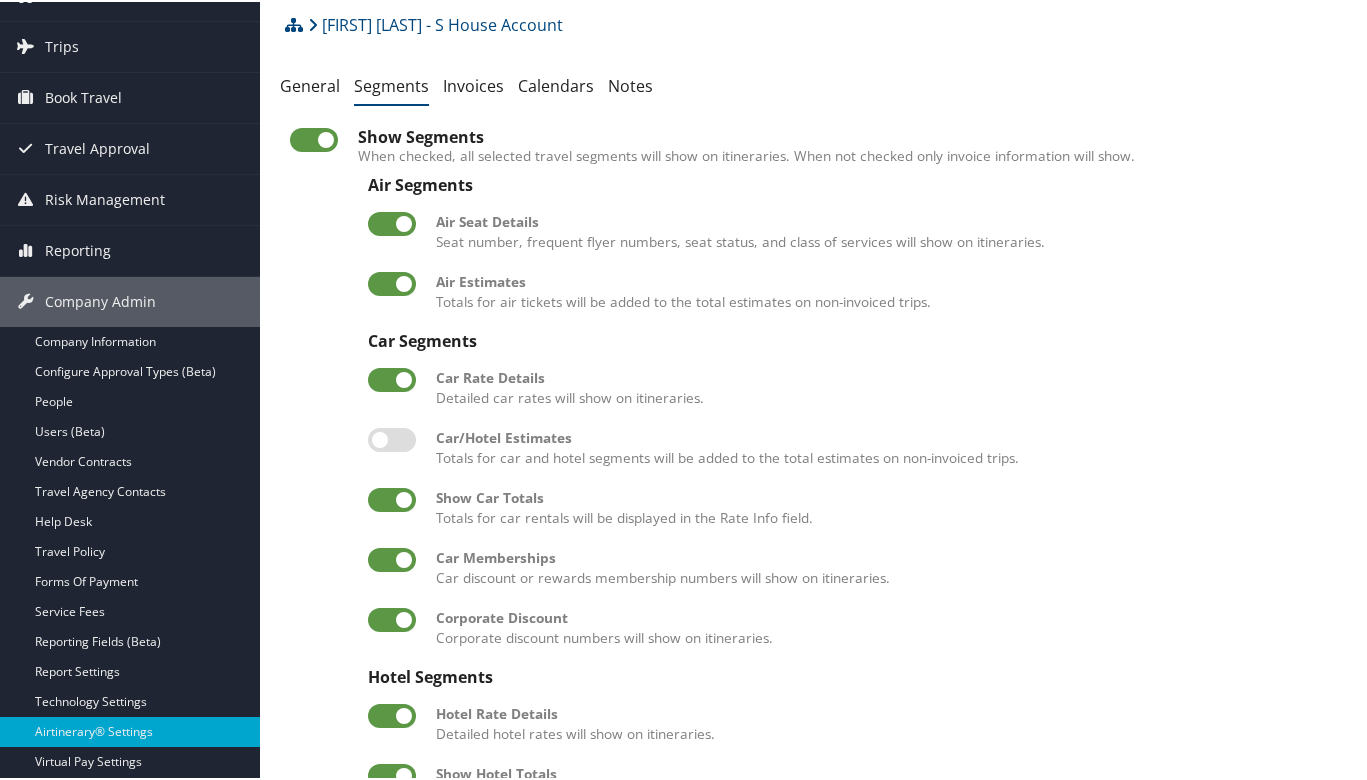 scroll, scrollTop: 0, scrollLeft: 0, axis: both 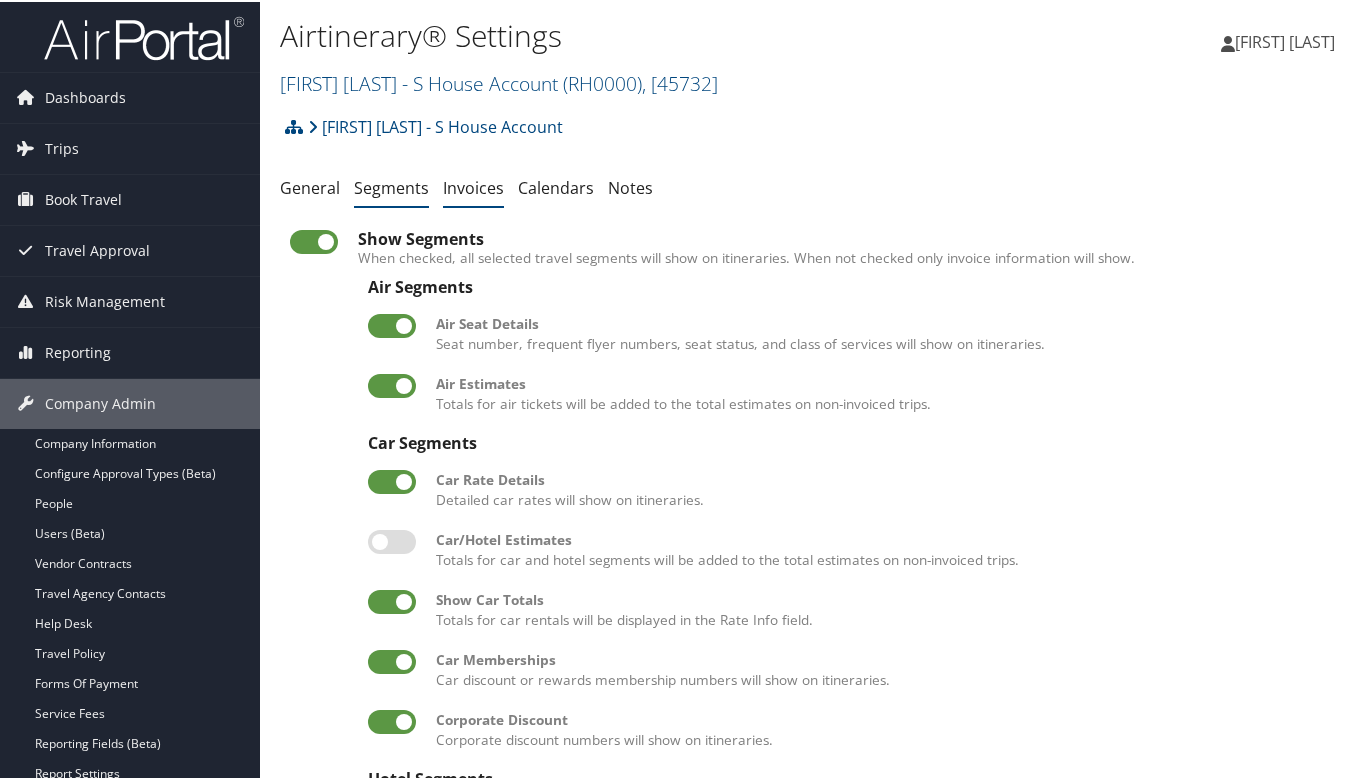 click on "Invoices" at bounding box center [473, 186] 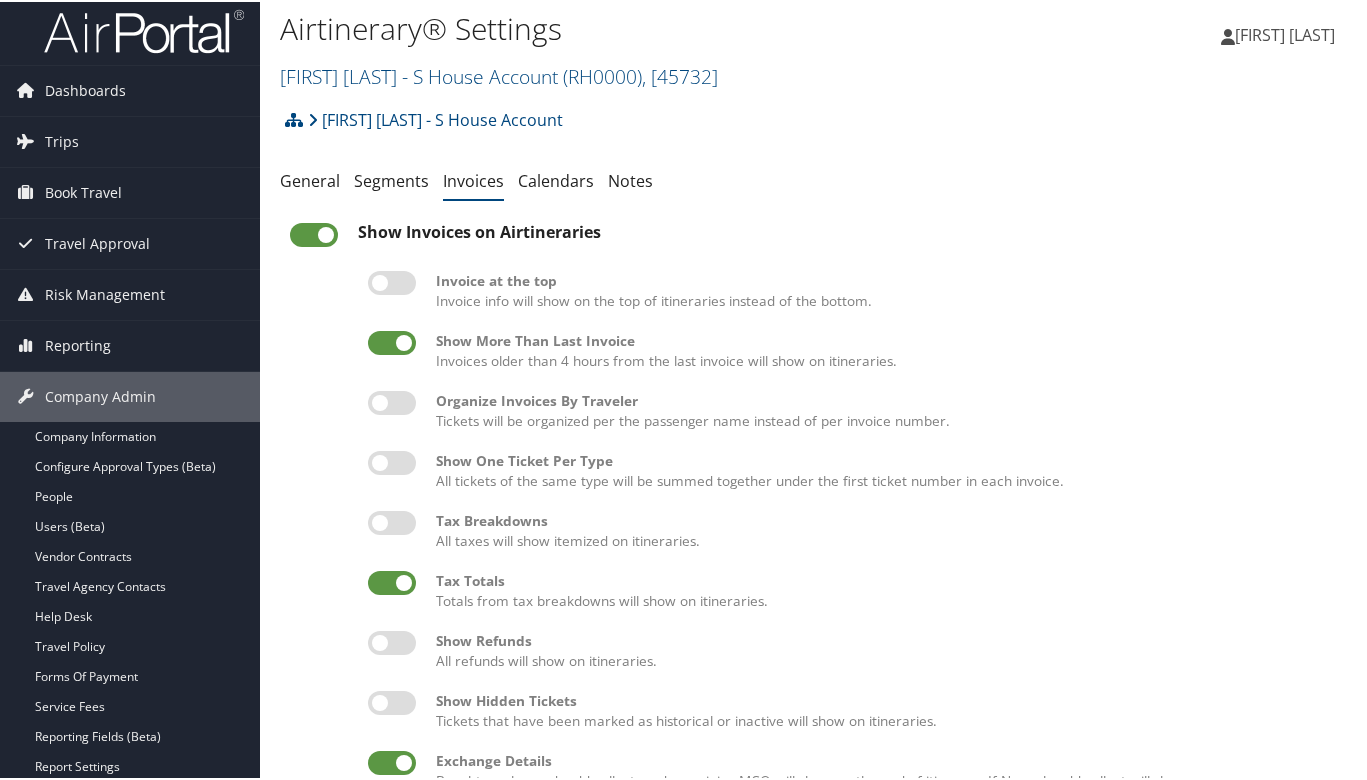 scroll, scrollTop: 0, scrollLeft: 0, axis: both 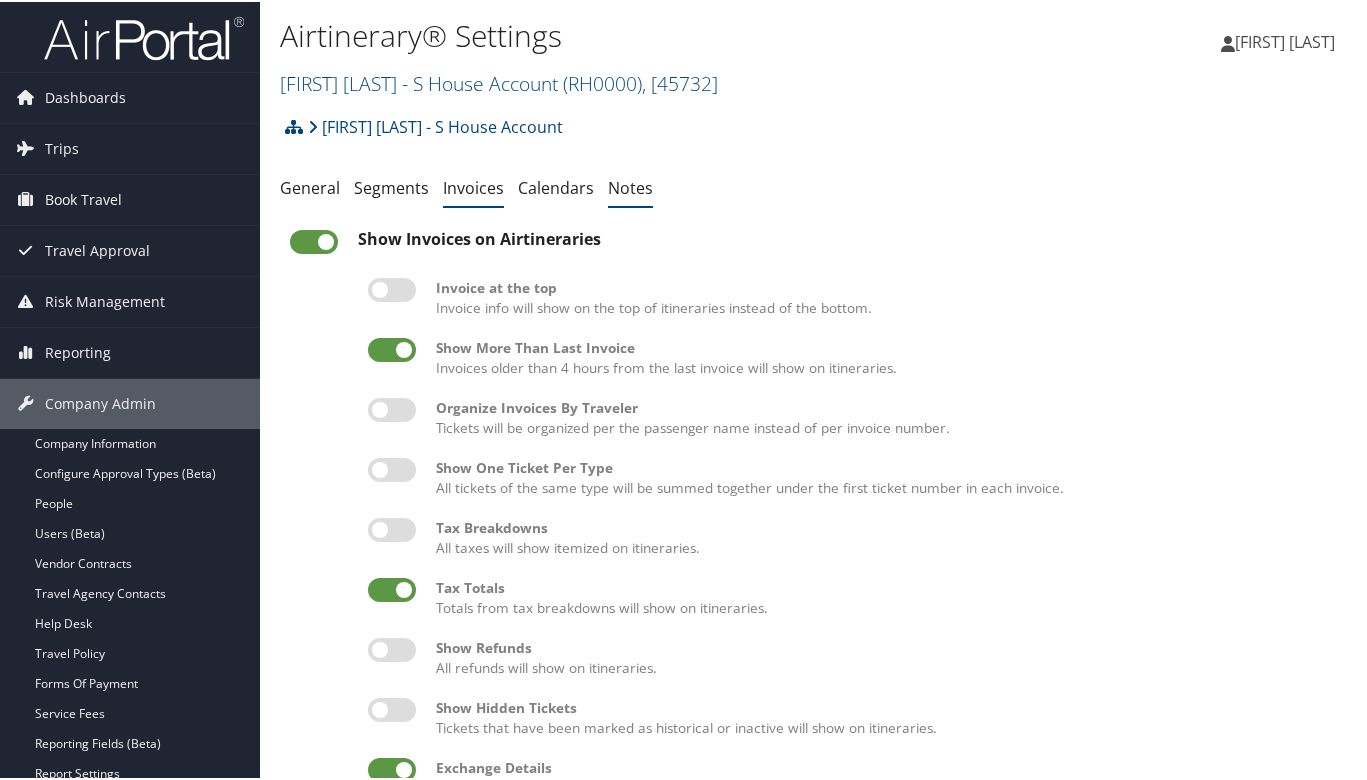 click on "Notes" at bounding box center (630, 186) 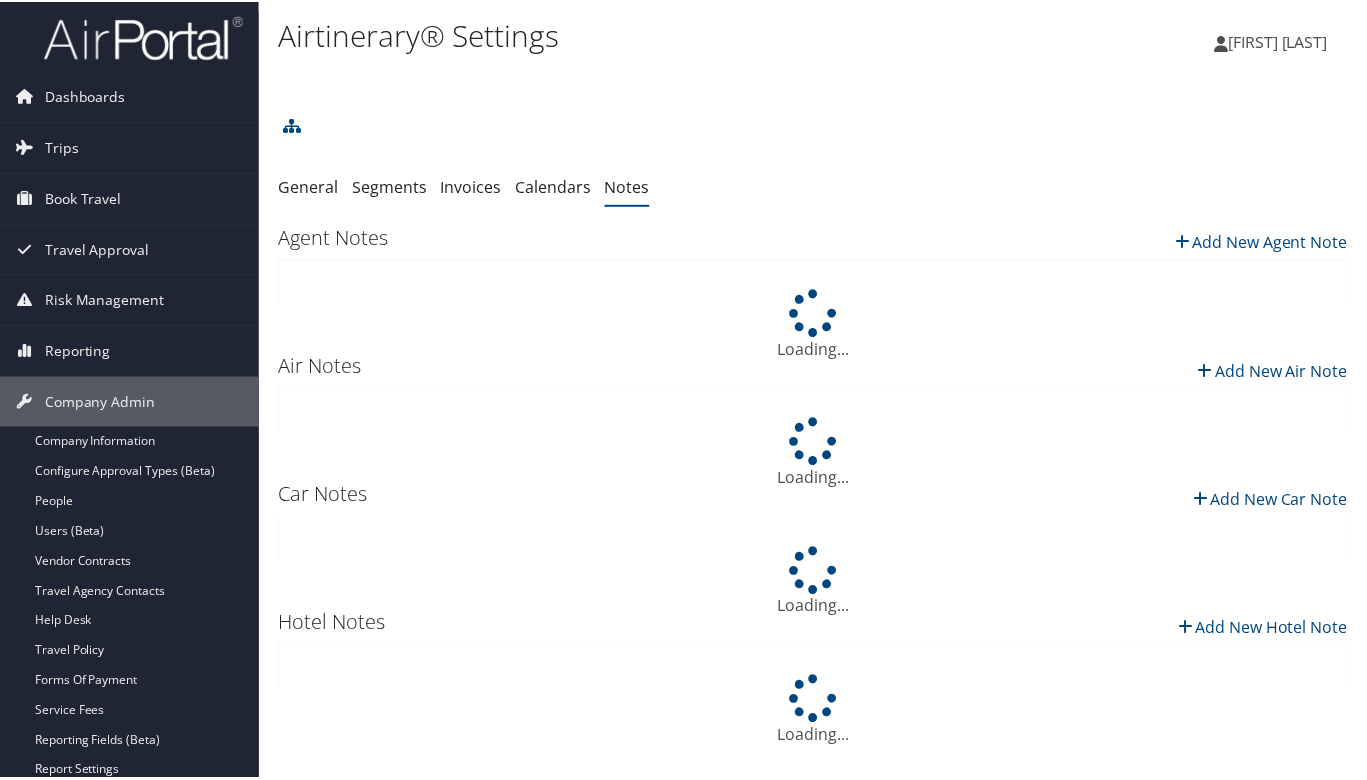 scroll, scrollTop: 0, scrollLeft: 0, axis: both 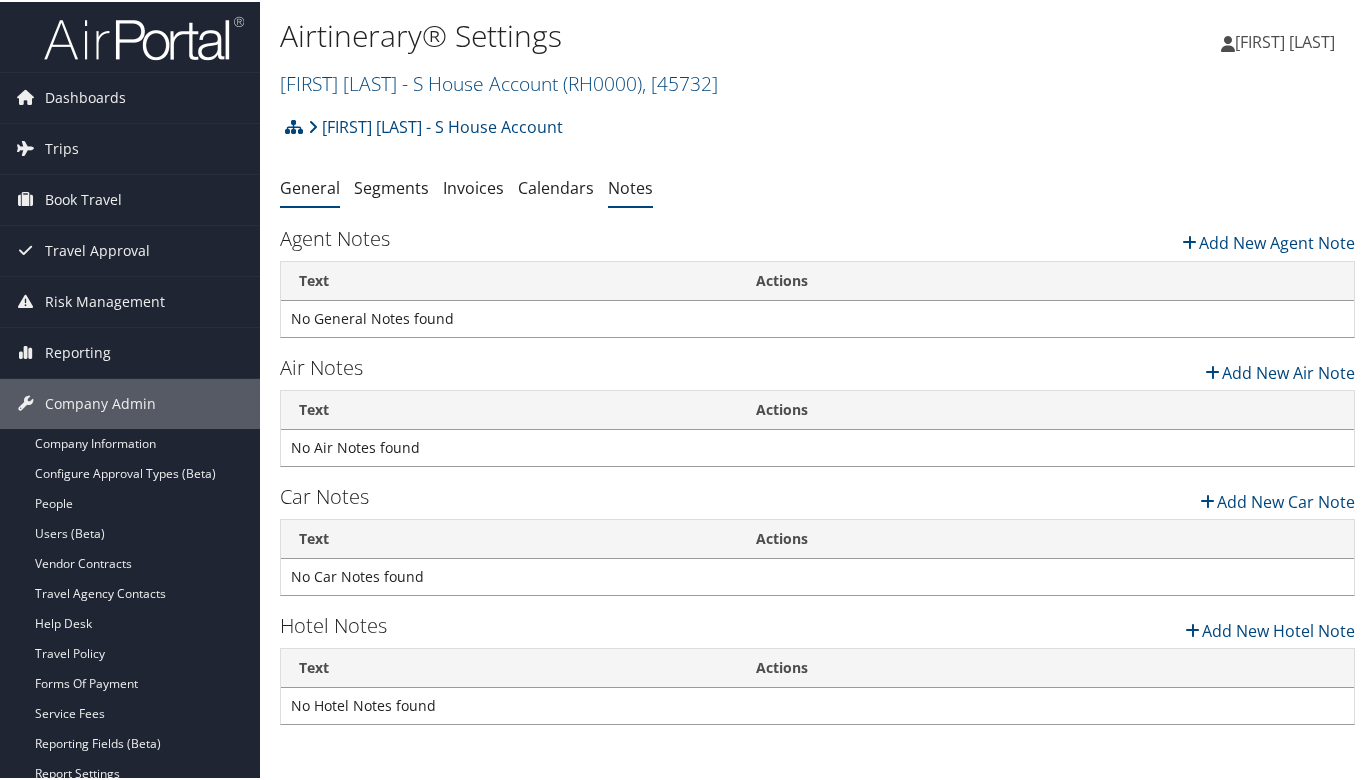 click on "General" at bounding box center [310, 186] 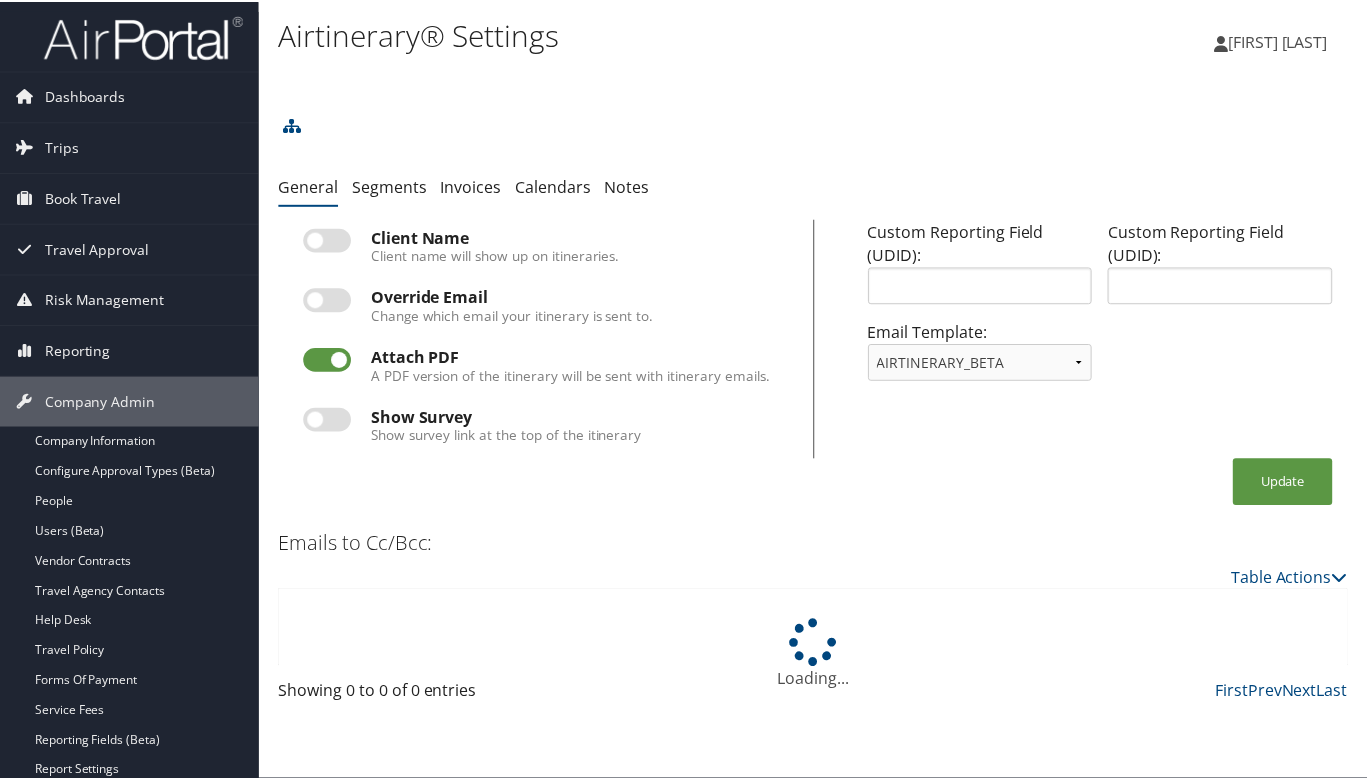 scroll, scrollTop: 0, scrollLeft: 0, axis: both 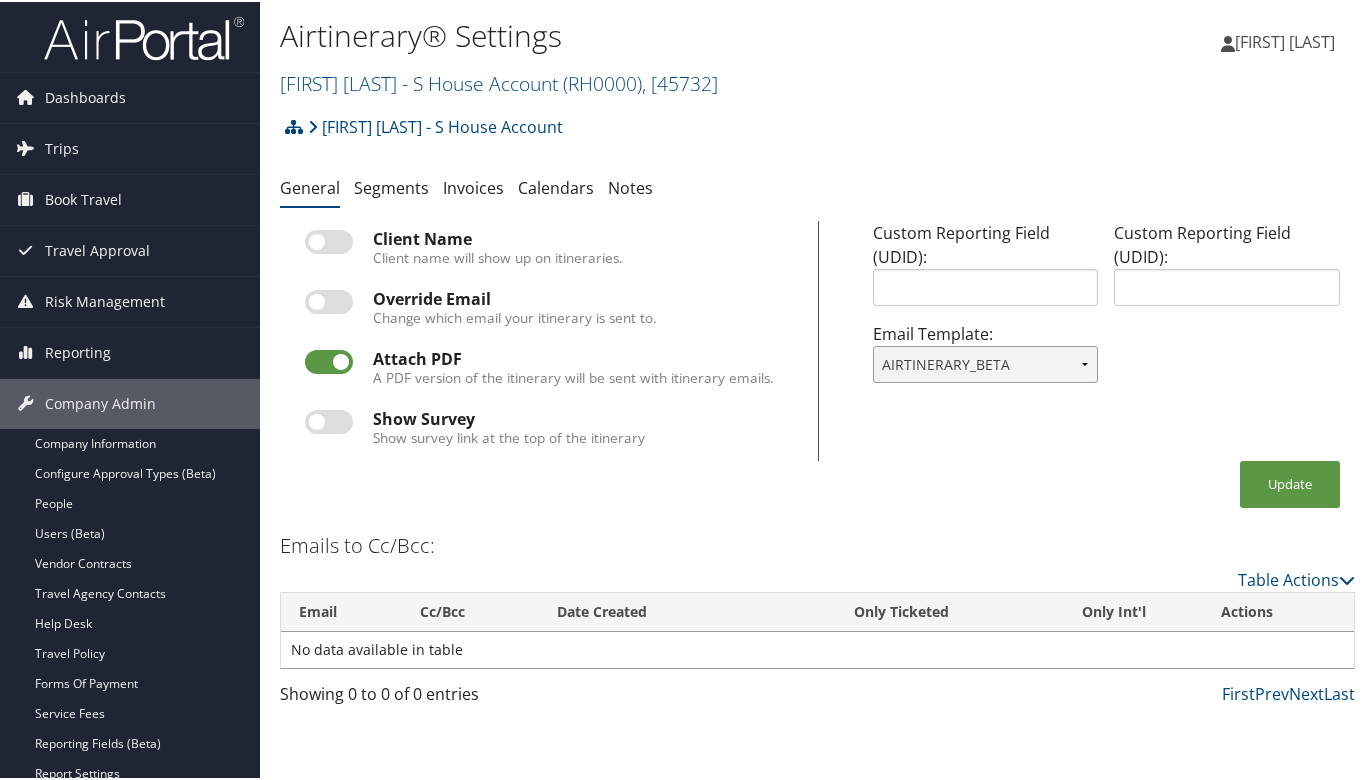 click on "Select Template...
VALUELOGIC_MONTHLY_REPORT
HELP_DESK_PROGRESS_REPORT
HELP_DESK_UPDATE_EMAIL
HELP_DESK_CREATE_EMAIL
JIRA_PROGRESS_REPORT
JIRA_RELEASE_NOTES
AIRTINERARY
RESET_PASSWORD
NEW_USER_EMAIL" at bounding box center [986, 362] 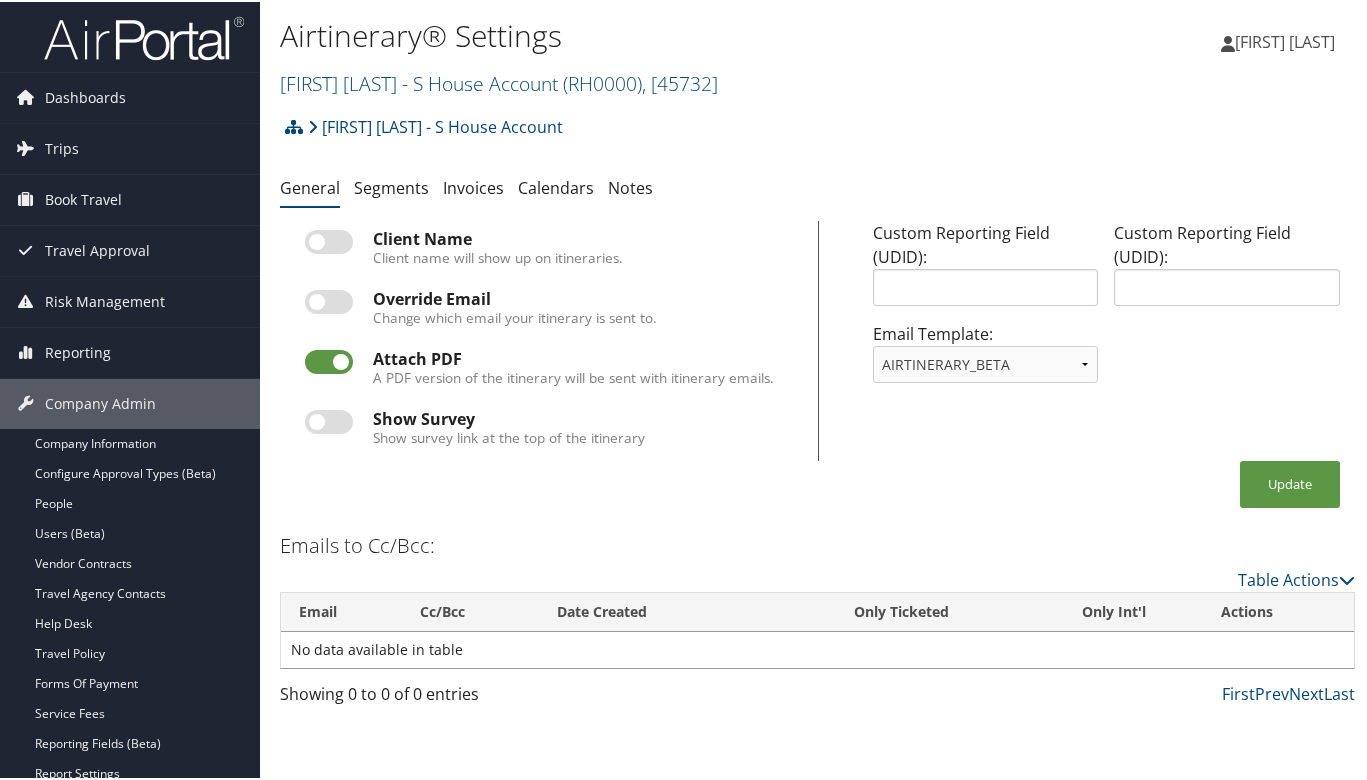 click on "Custom Reporting Field (UDID):
Custom Reporting Field (UDID):
Email Template:
Select Template...
VALUELOGIC_MONTHLY_REPORT
HELP_DESK_PROGRESS_REPORT
HELP_DESK_UPDATE_EMAIL
HELP_DESK_CREATE_EMAIL
JIRA_PROGRESS_REPORT" at bounding box center (1087, 339) 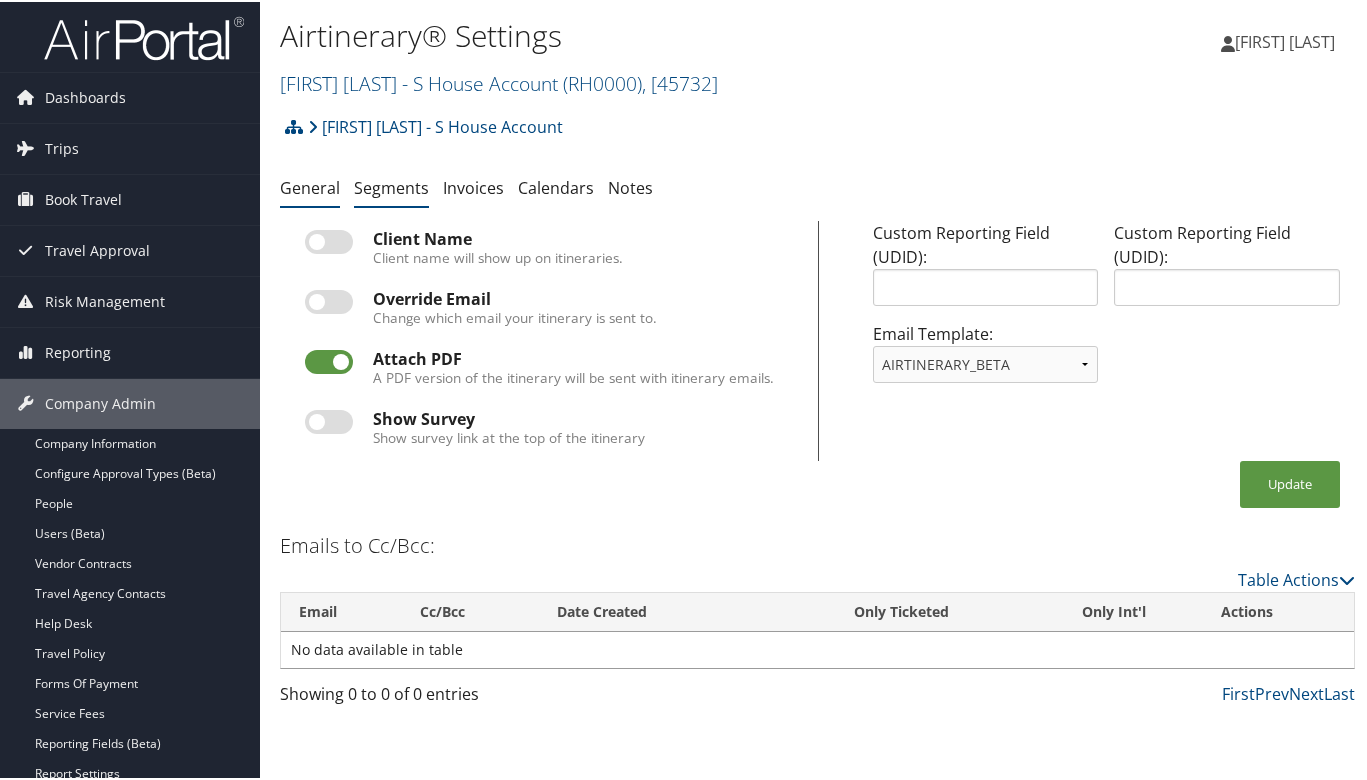 click on "Segments" at bounding box center (391, 186) 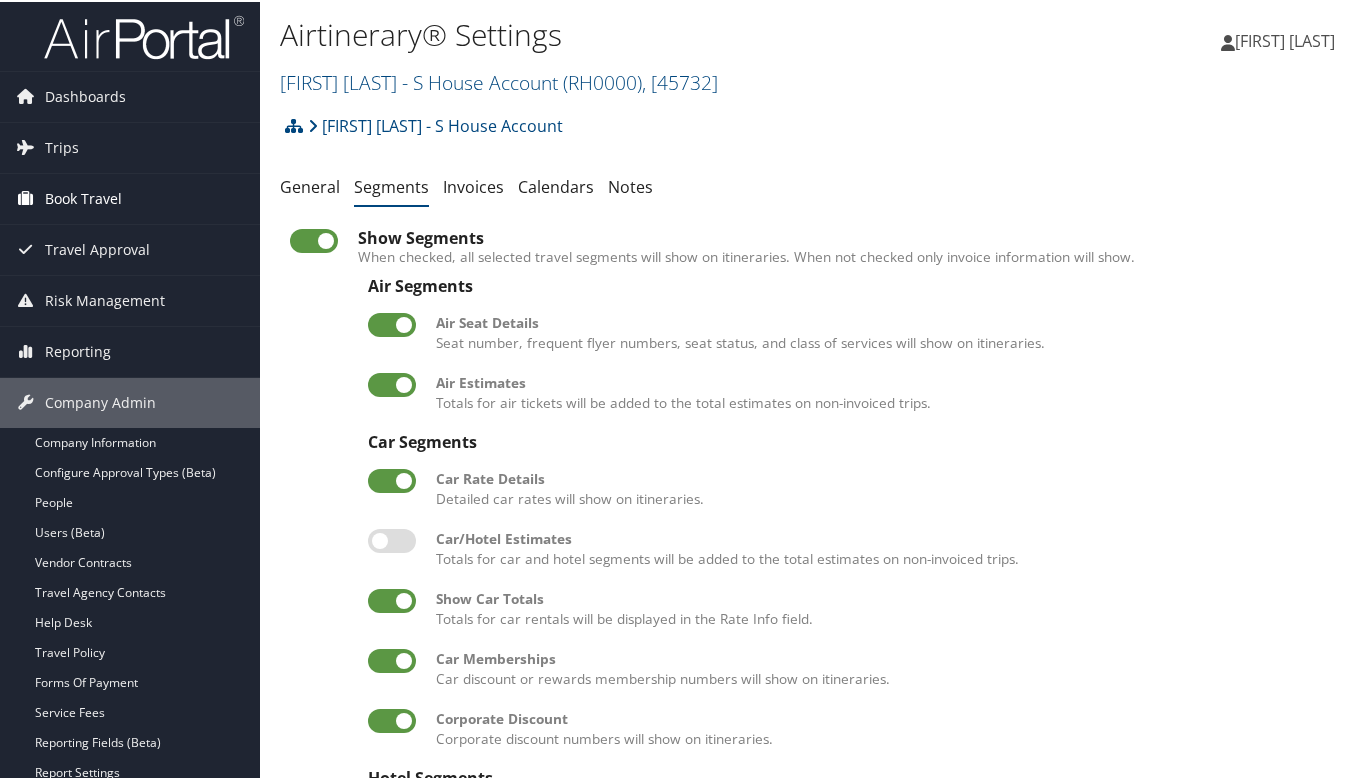 scroll, scrollTop: 0, scrollLeft: 0, axis: both 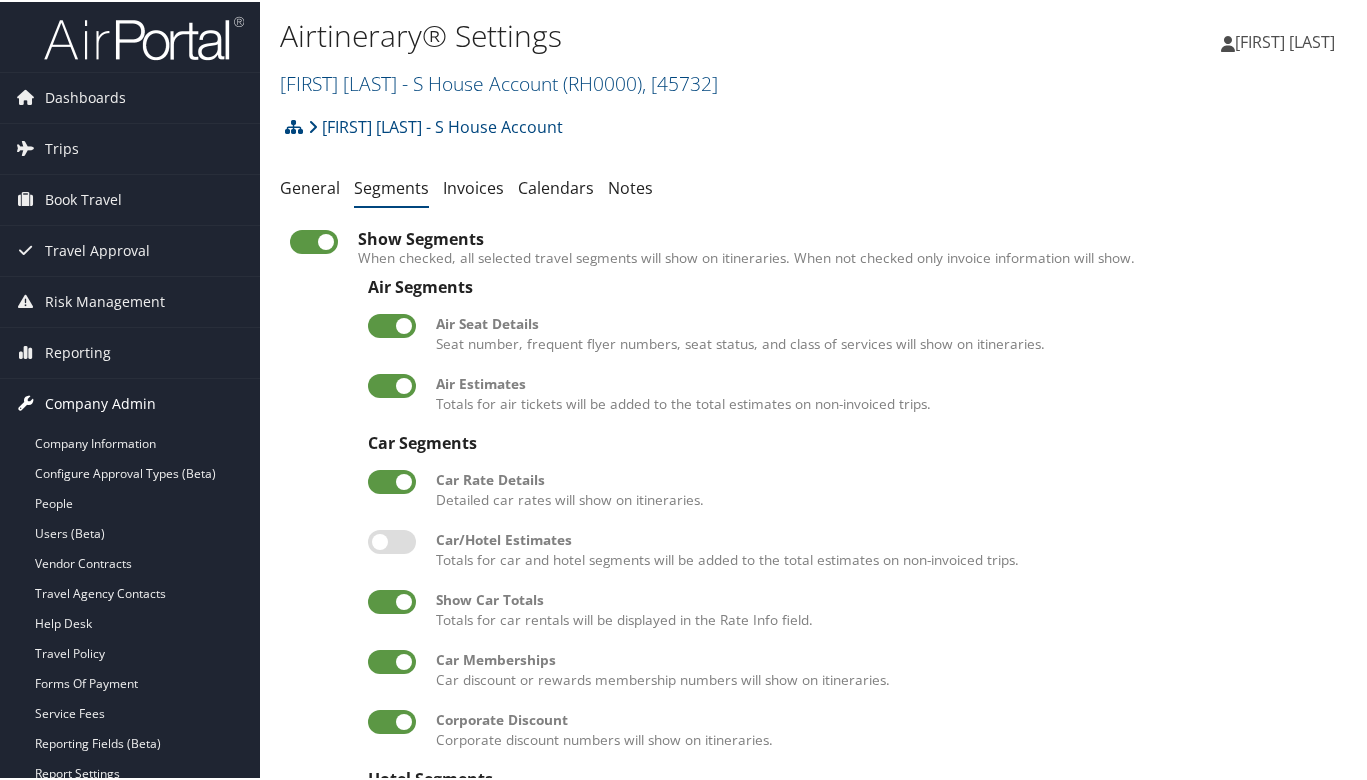 click on "Company Admin" at bounding box center (100, 402) 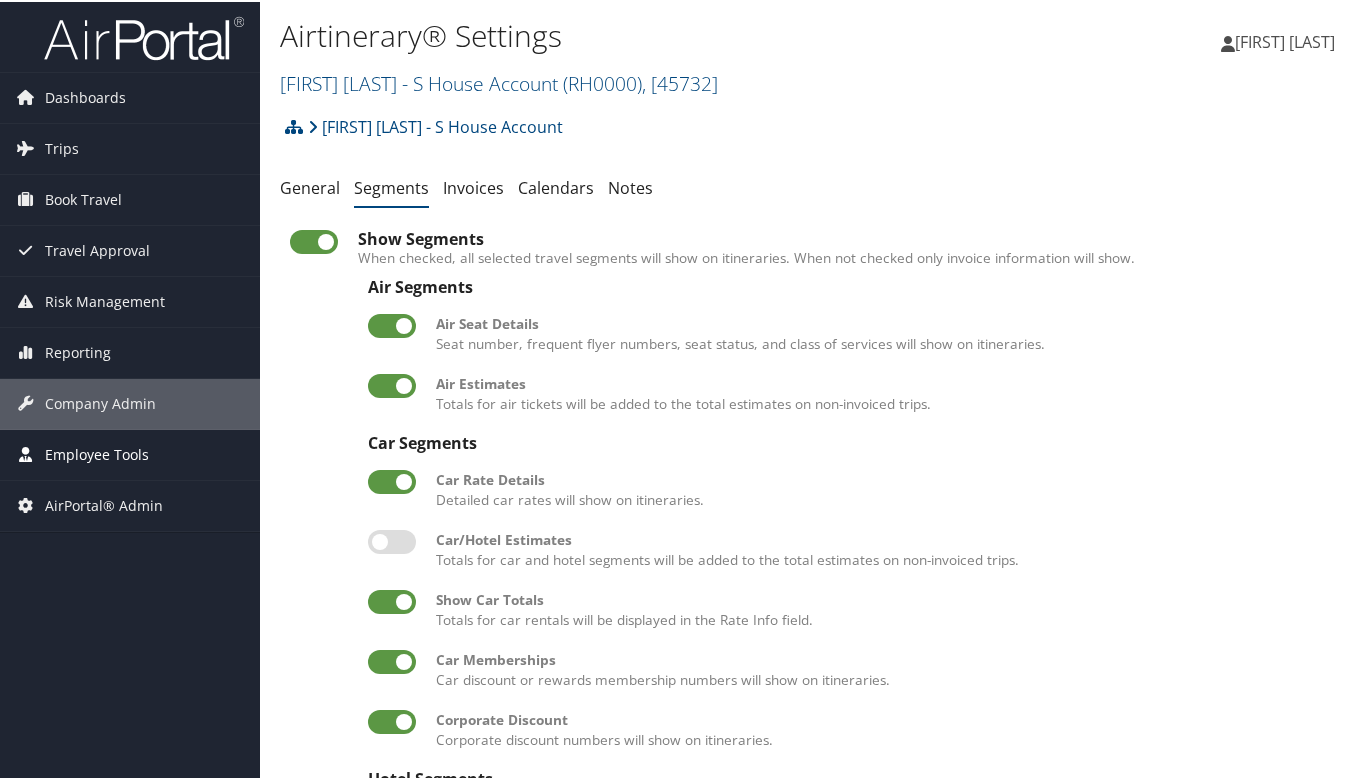 click on "Employee Tools" at bounding box center [97, 453] 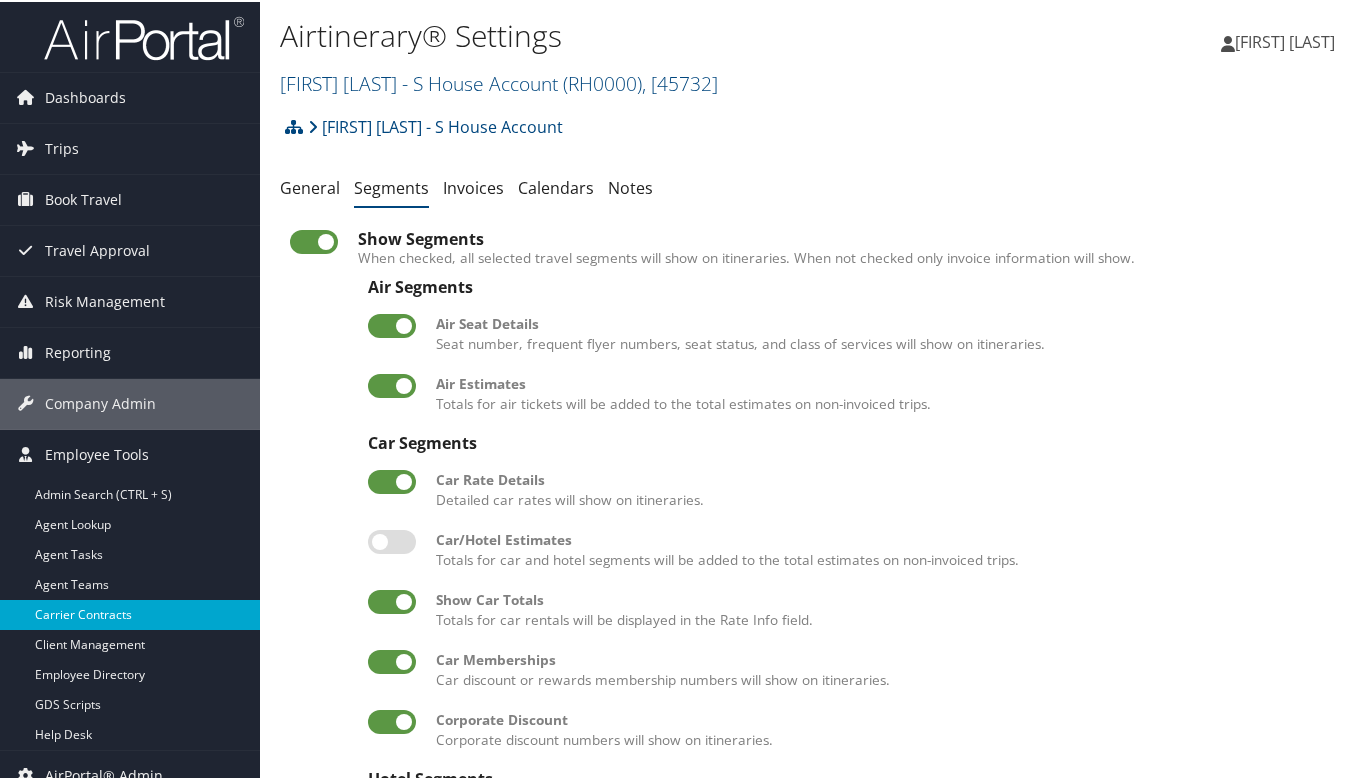 drag, startPoint x: 100, startPoint y: 615, endPoint x: 109, endPoint y: 609, distance: 10.816654 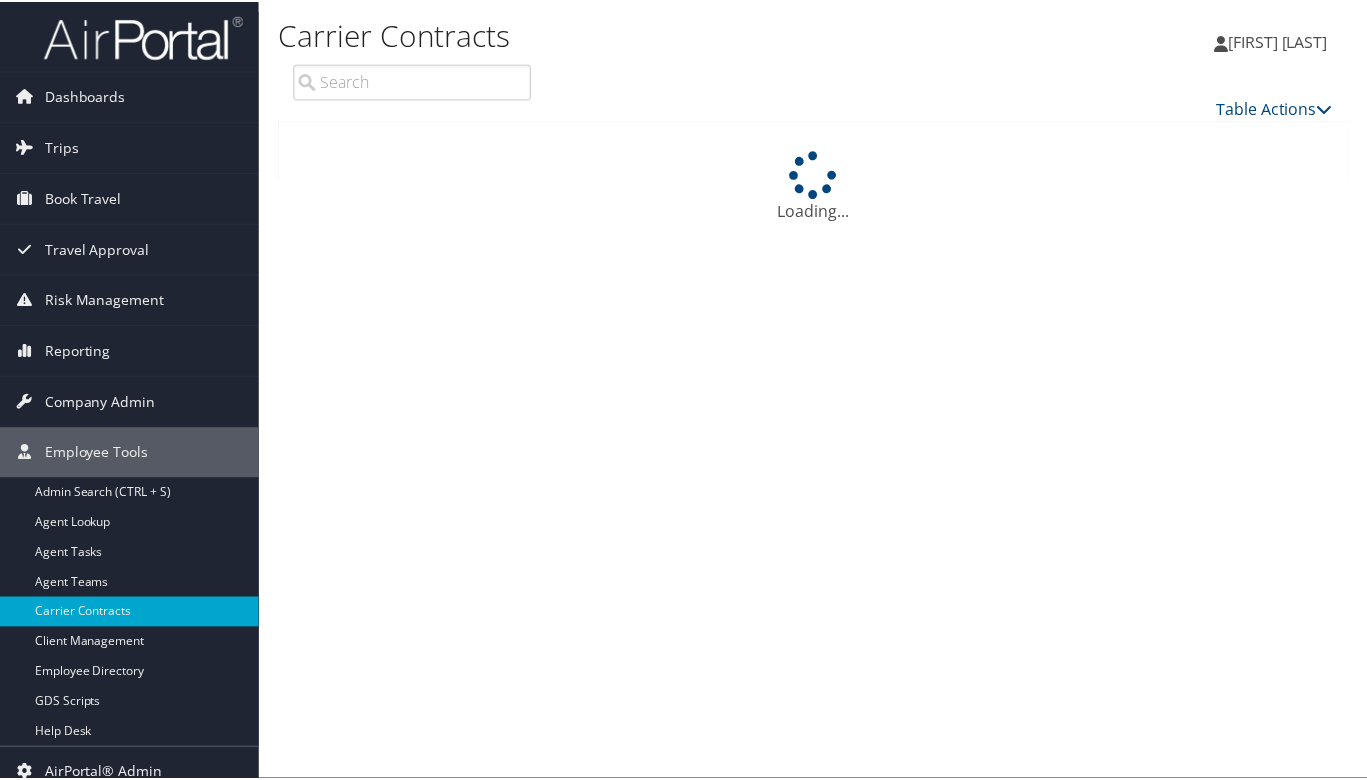 scroll, scrollTop: 0, scrollLeft: 0, axis: both 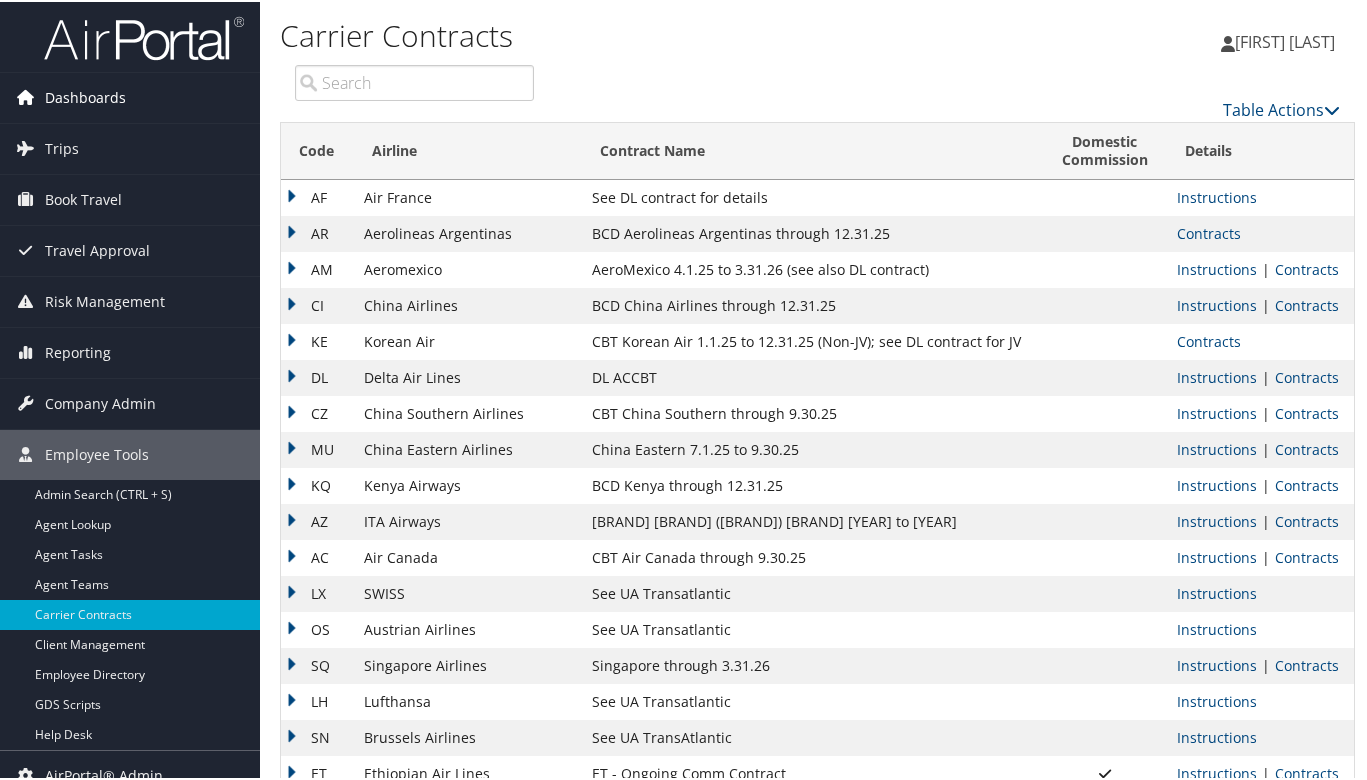 click on "Dashboards" at bounding box center [130, 96] 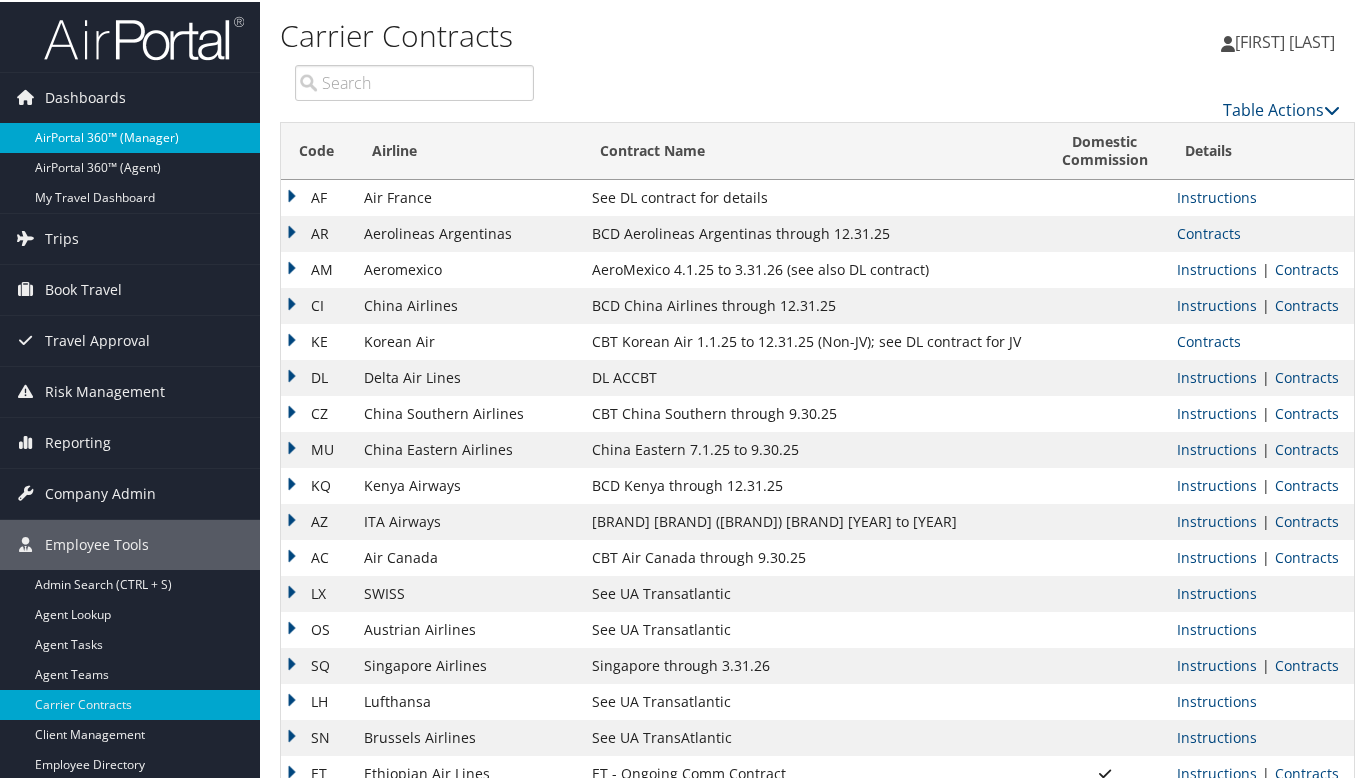 click on "AirPortal 360™ (Manager)" at bounding box center [130, 136] 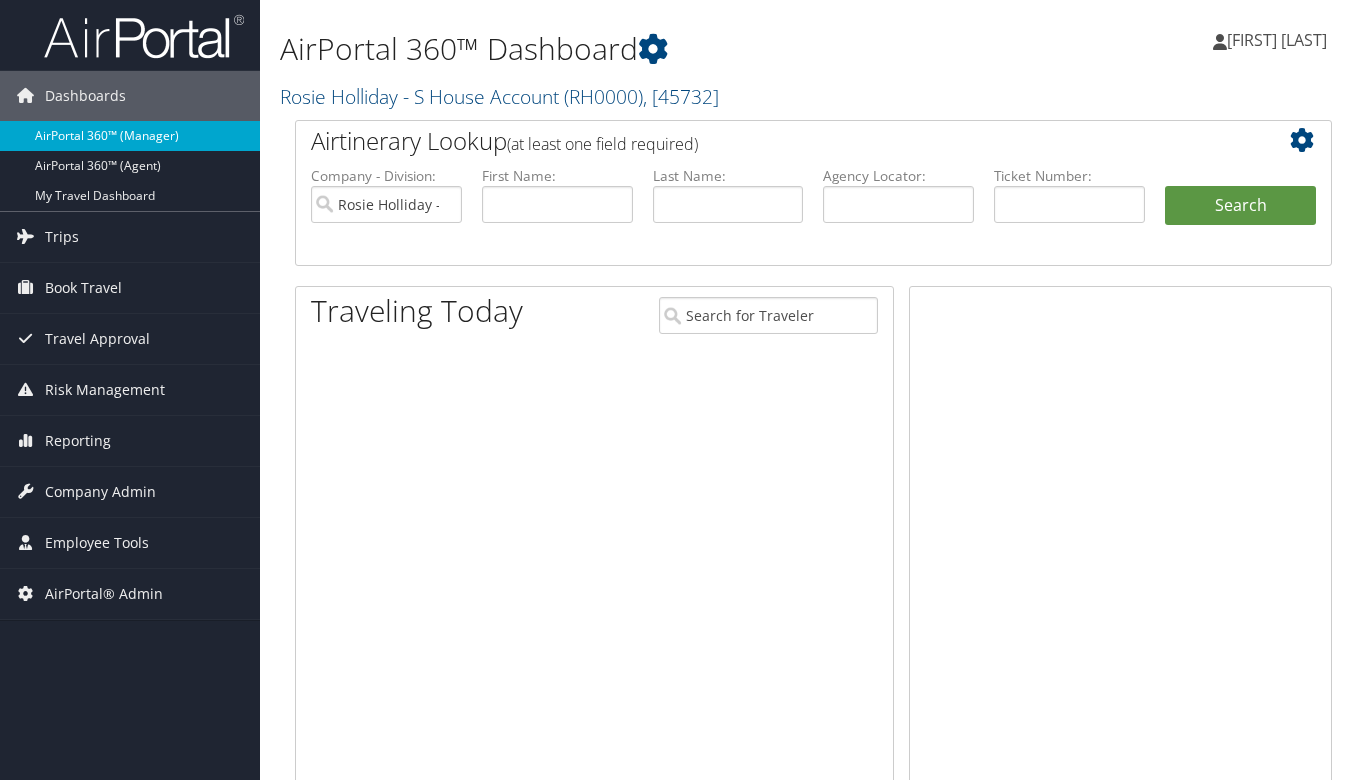 scroll, scrollTop: 0, scrollLeft: 0, axis: both 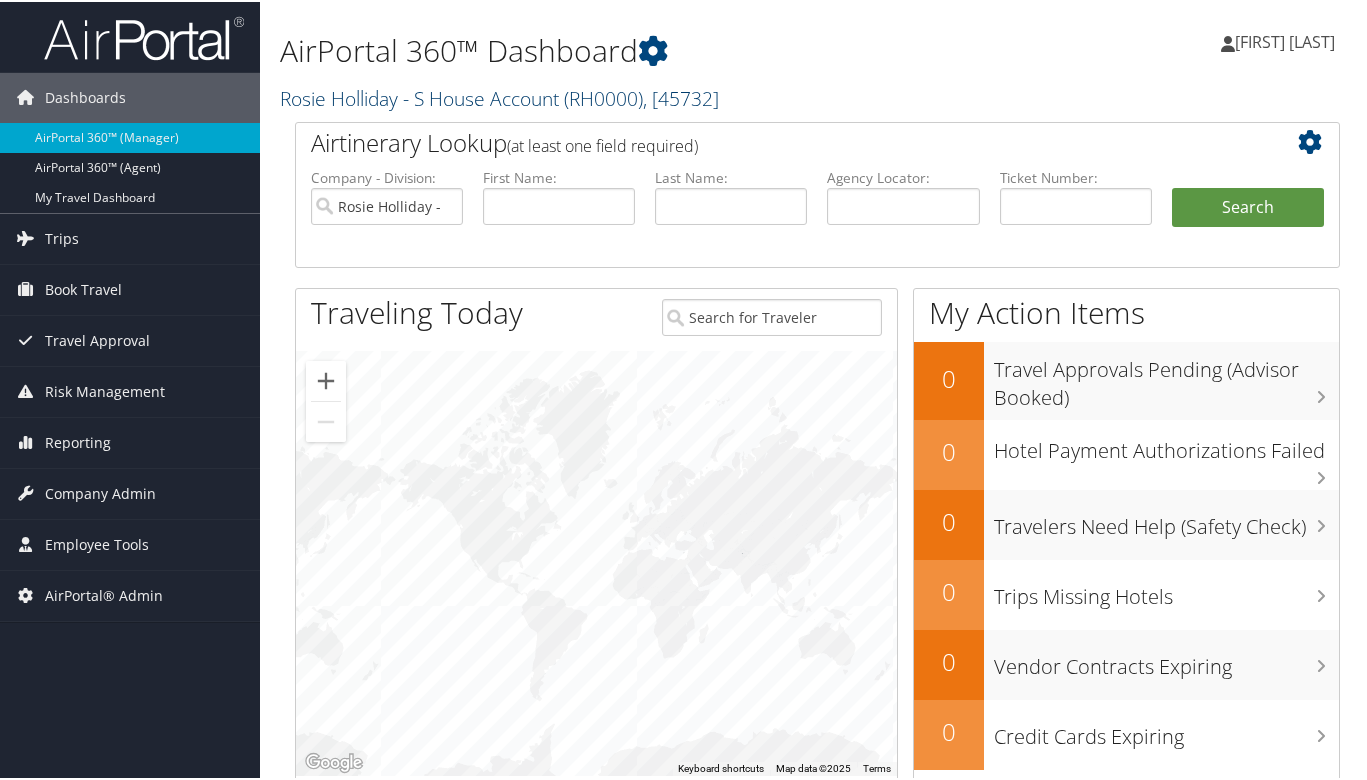 click on "Rosie Holliday - S House Account   ( RH0000 )  , [ POSTAL_CODE ]" at bounding box center [499, 96] 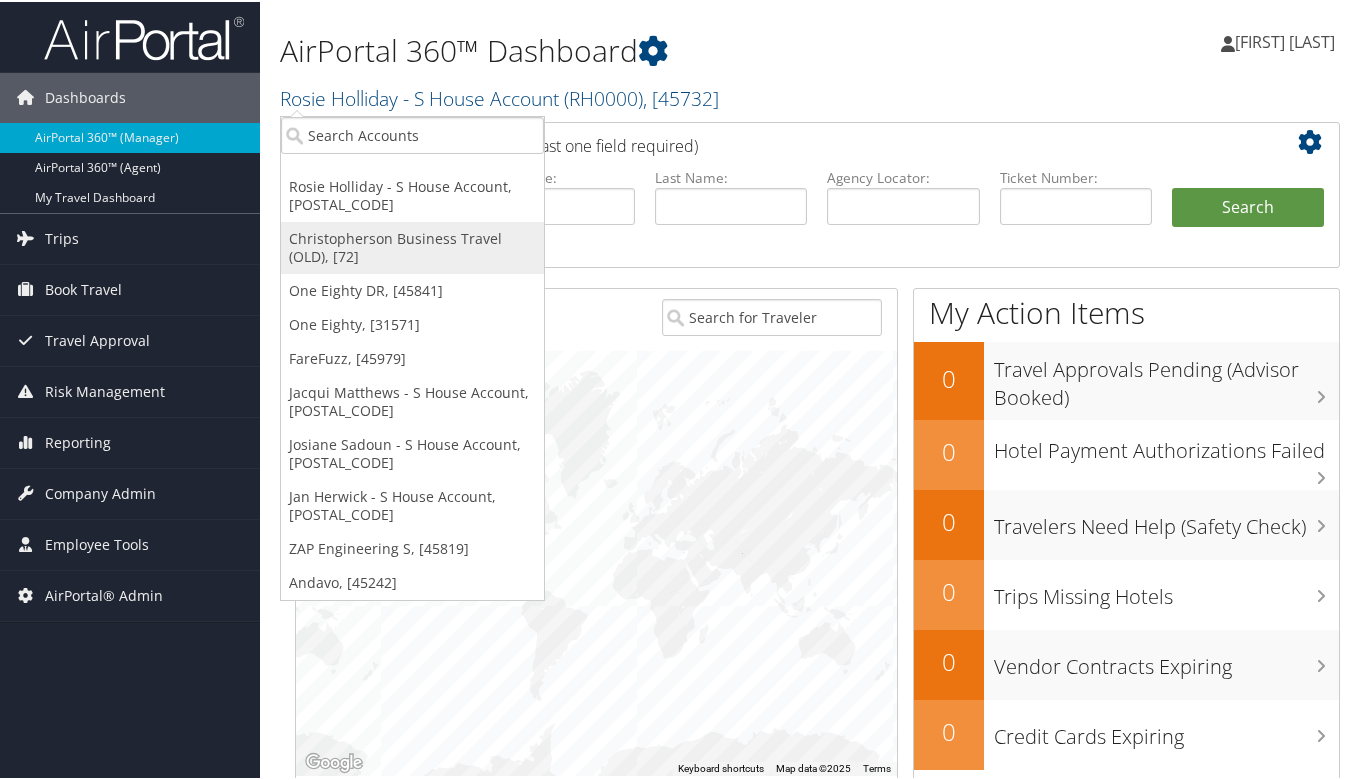 click on "Christopherson Business Travel (OLD), [72]" at bounding box center [412, 246] 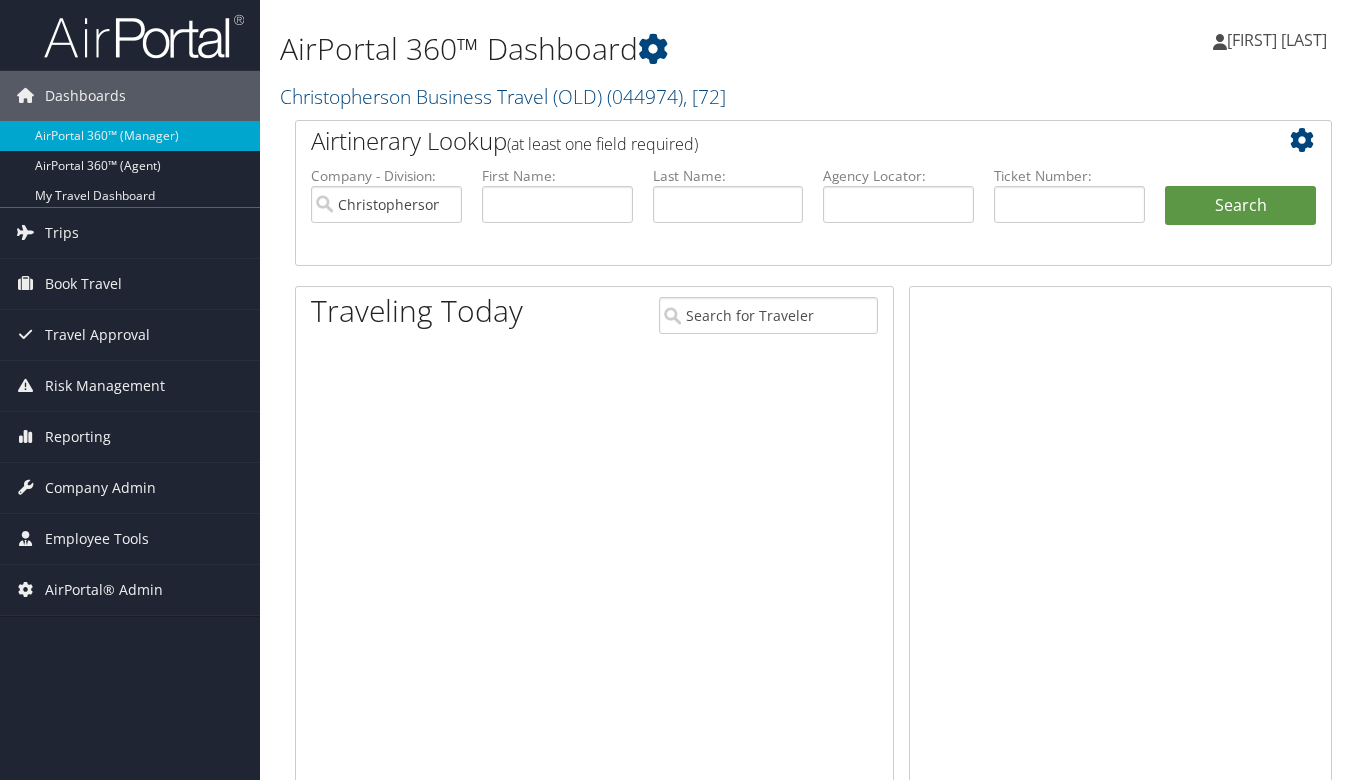 scroll, scrollTop: 0, scrollLeft: 0, axis: both 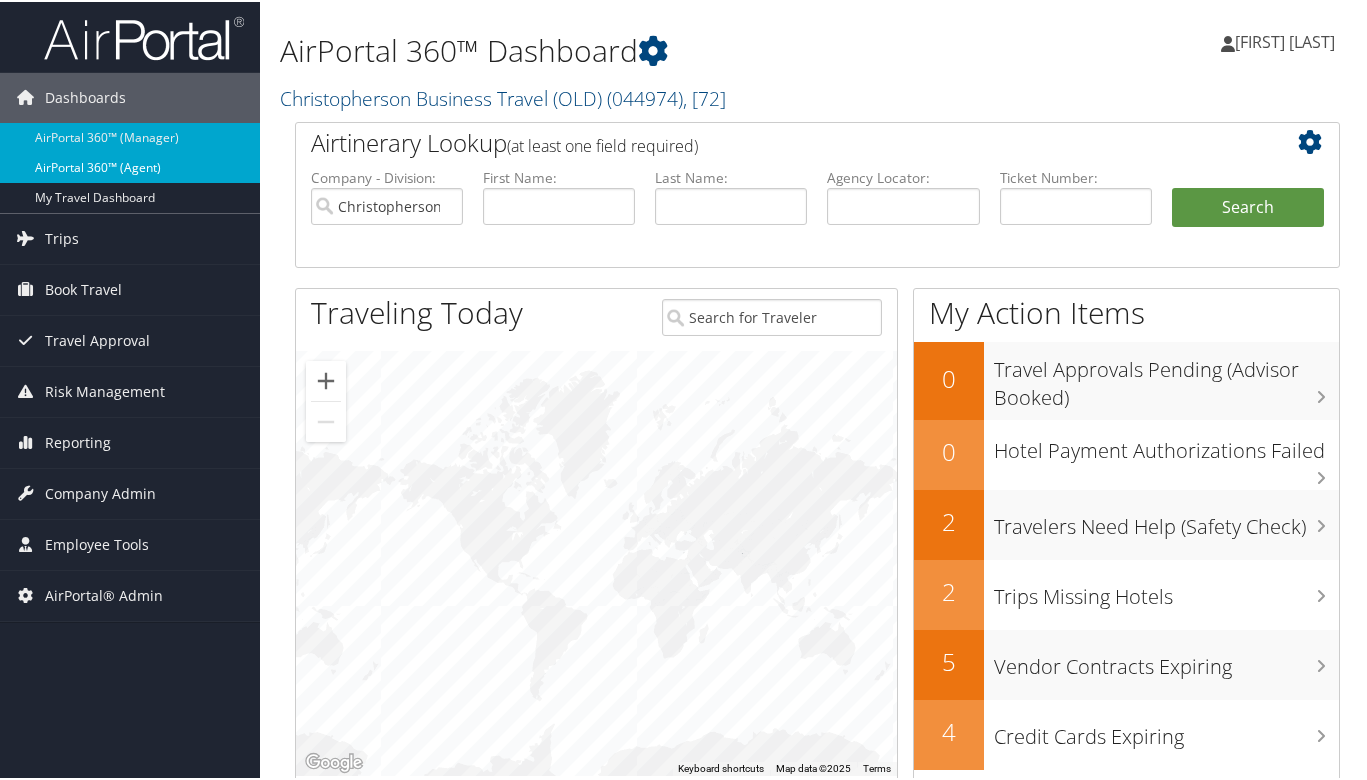 click on "AirPortal 360™ (Agent)" at bounding box center [130, 166] 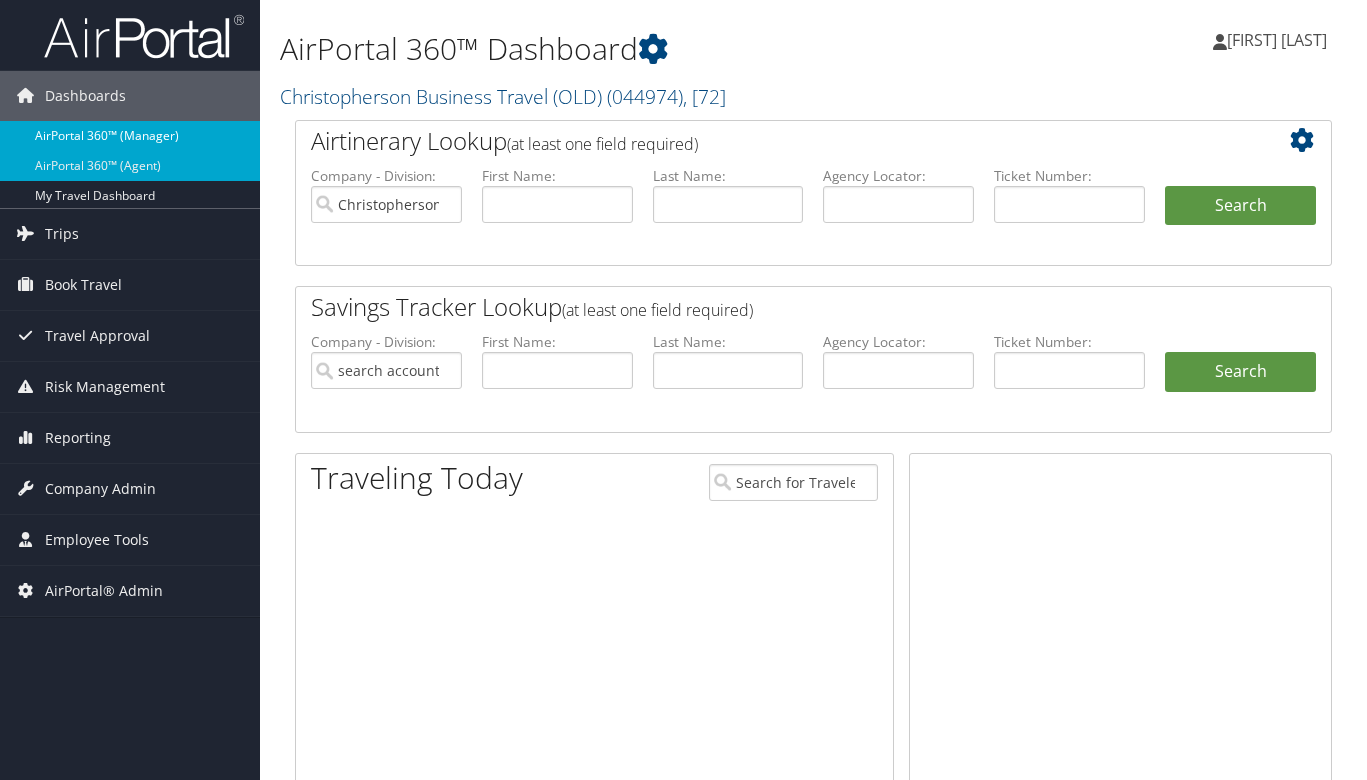 type on "Christopherson Business Travel (OLD)" 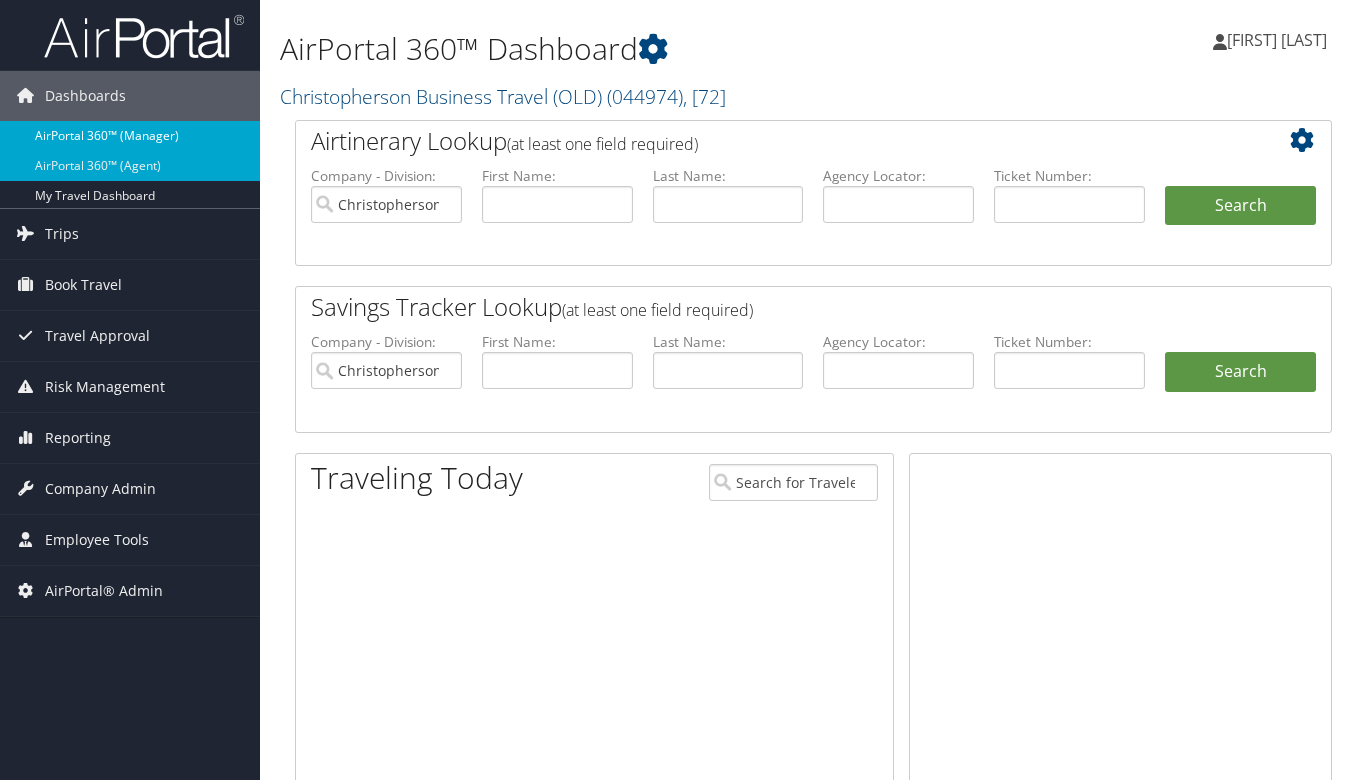 scroll, scrollTop: 0, scrollLeft: 0, axis: both 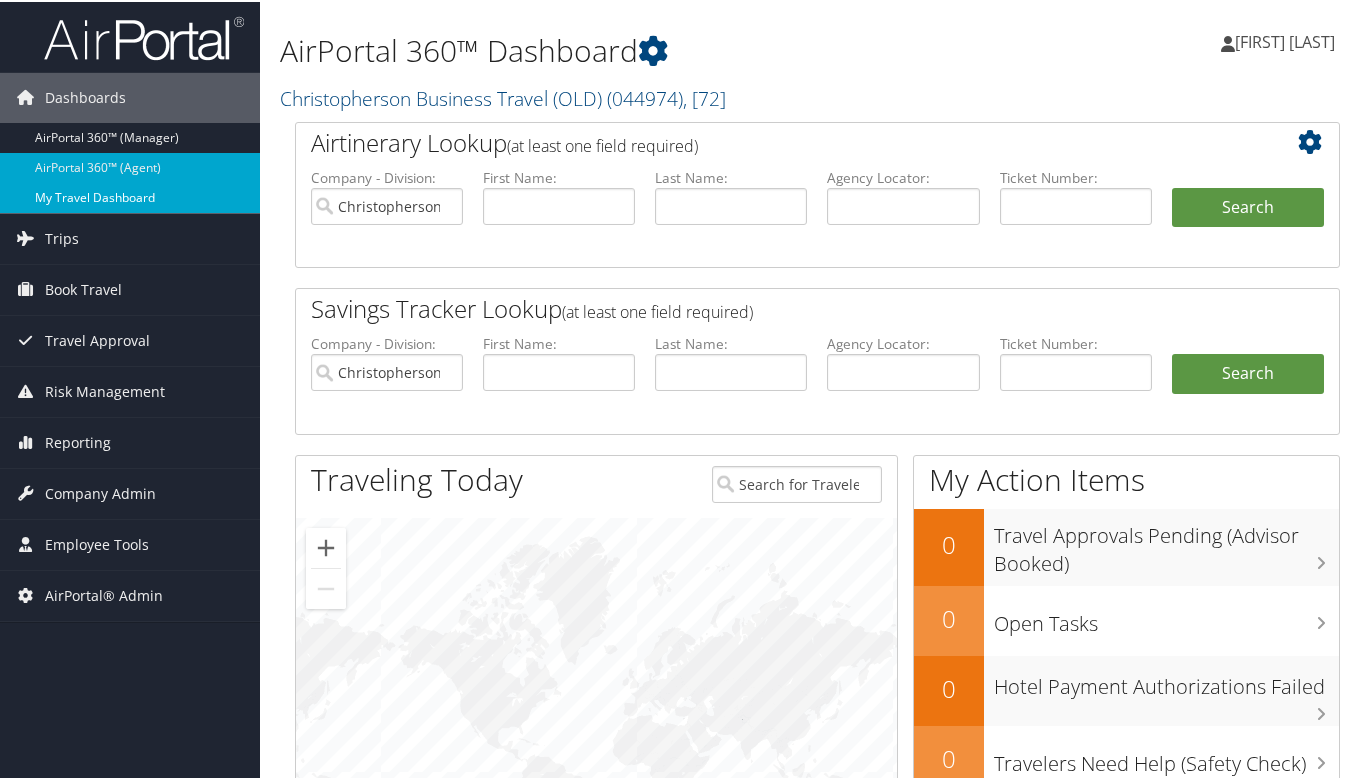 click on "My Travel Dashboard" at bounding box center (130, 196) 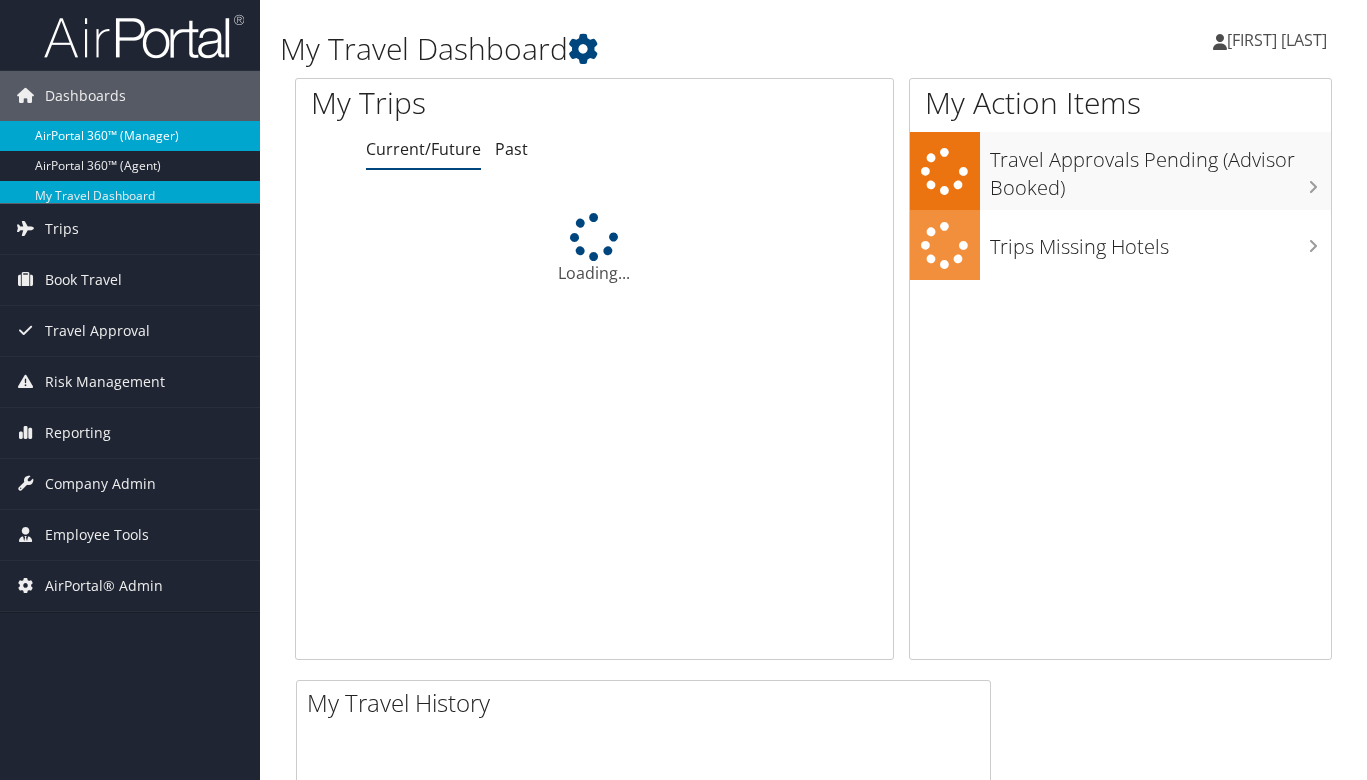 scroll, scrollTop: 0, scrollLeft: 0, axis: both 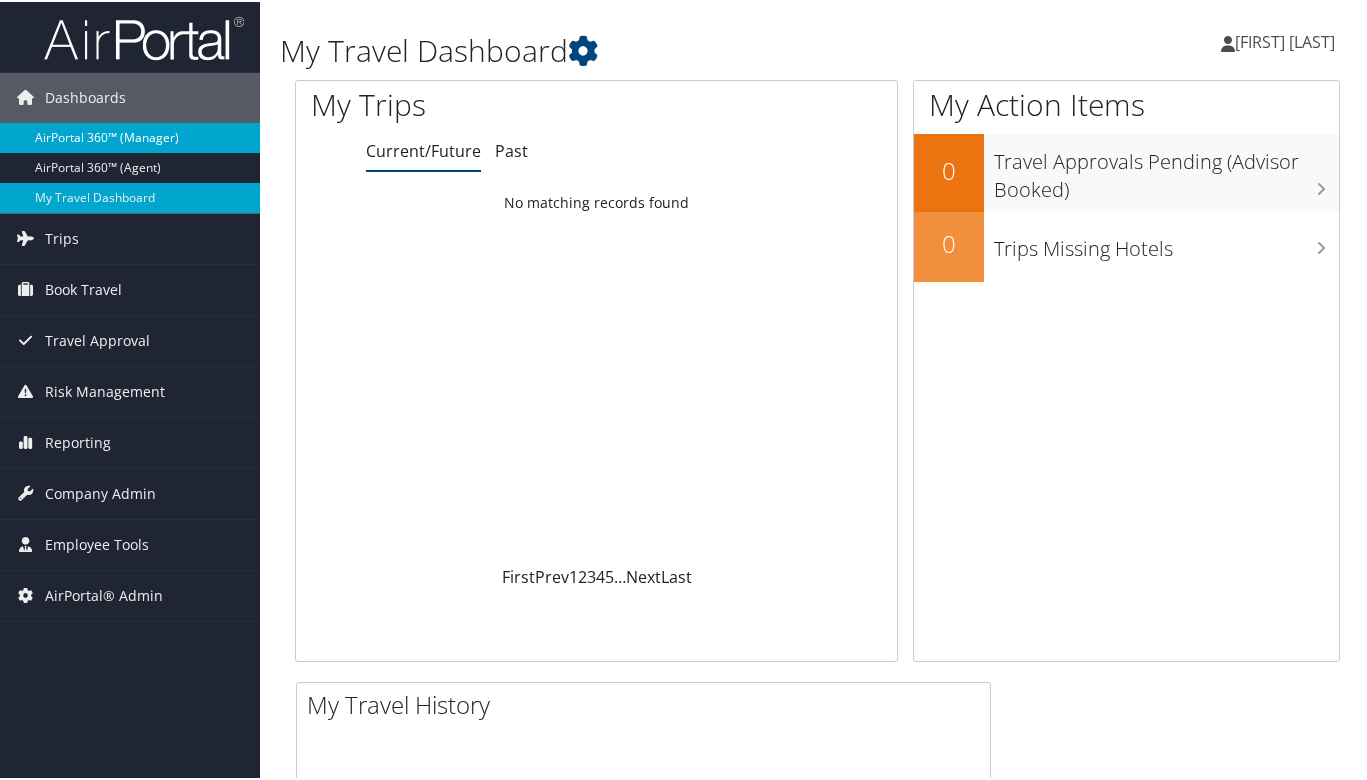 click on "AirPortal 360™ (Manager)" at bounding box center (130, 136) 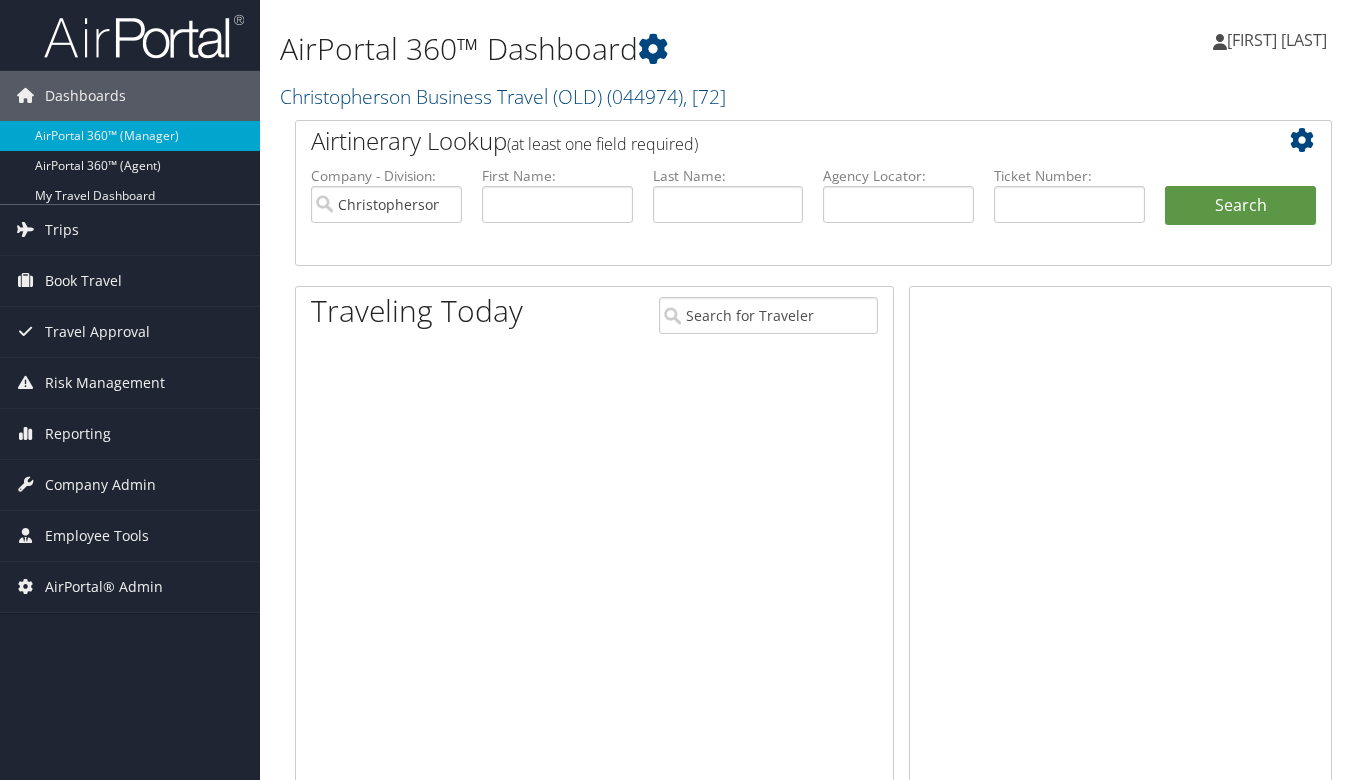 scroll, scrollTop: 0, scrollLeft: 0, axis: both 